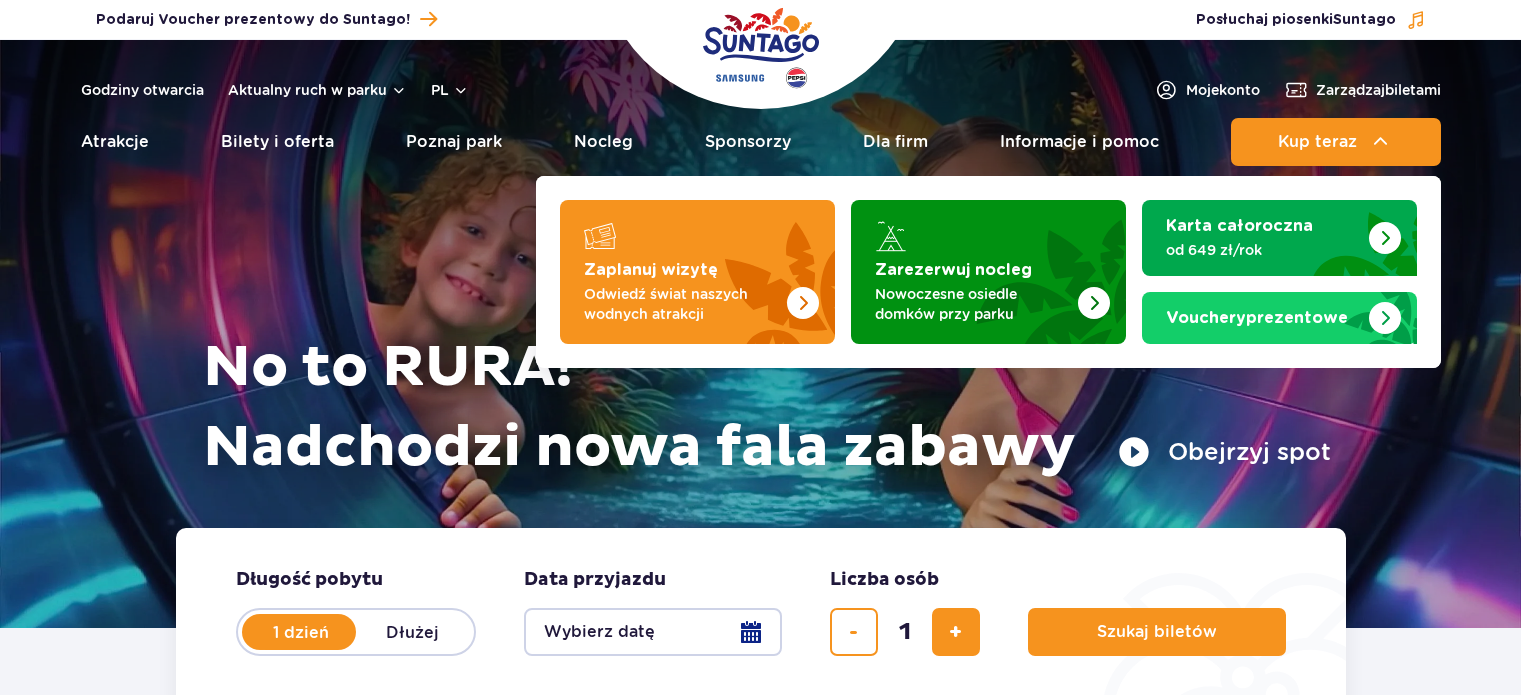 scroll, scrollTop: 0, scrollLeft: 0, axis: both 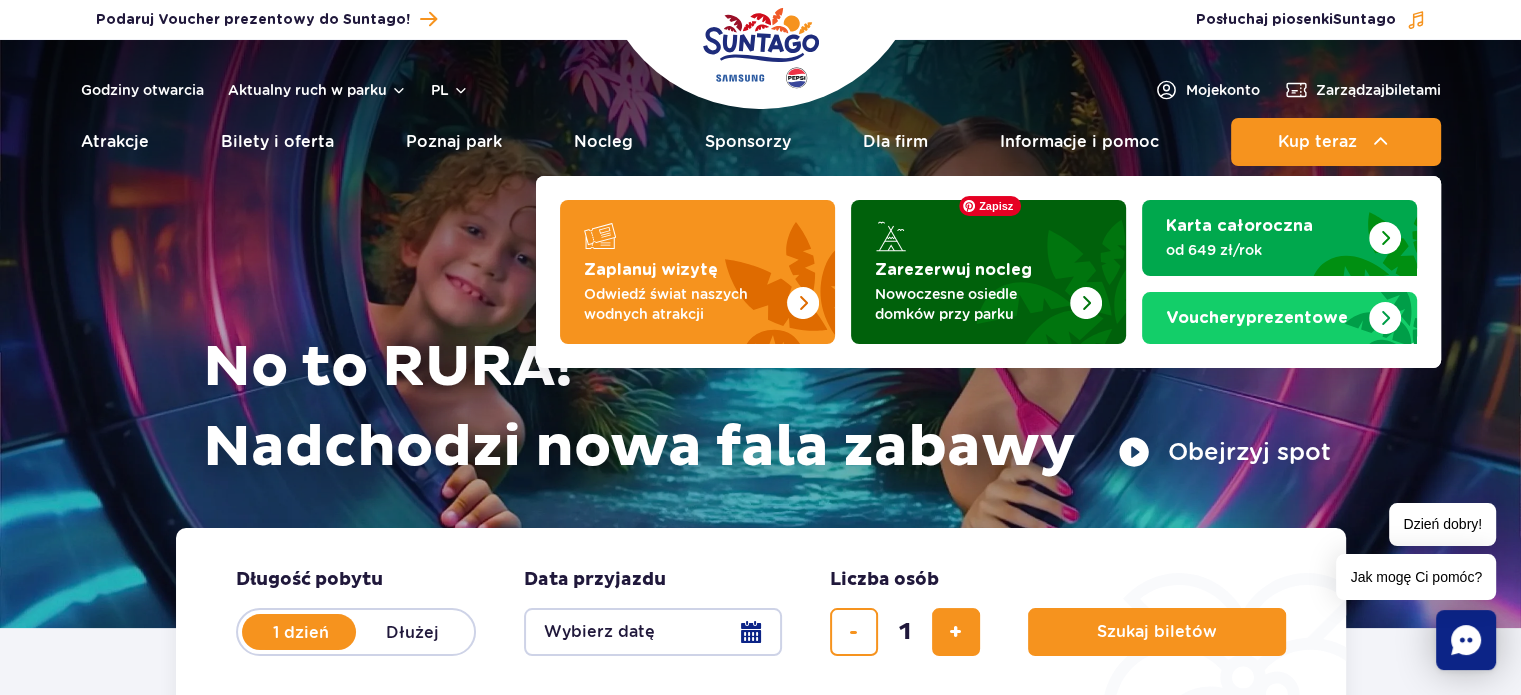 click at bounding box center [1038, 266] 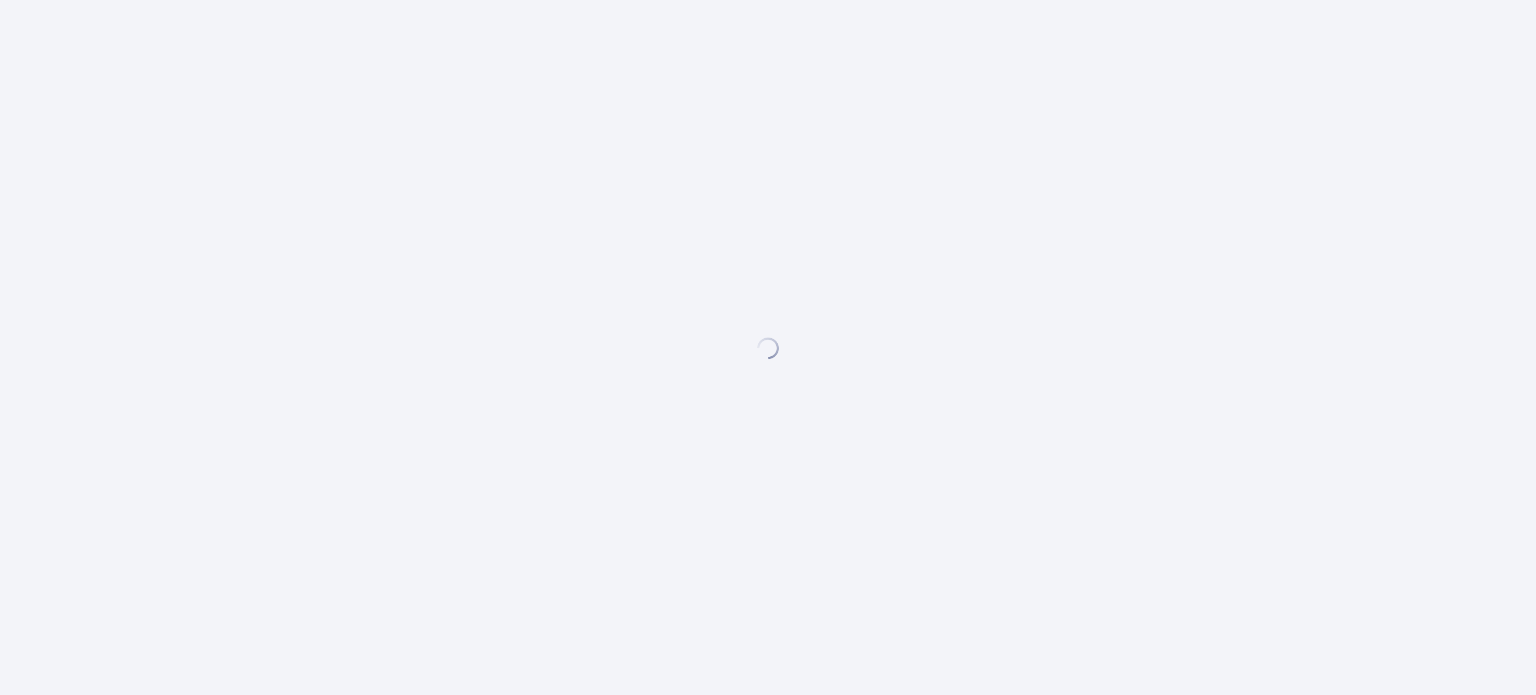 scroll, scrollTop: 0, scrollLeft: 0, axis: both 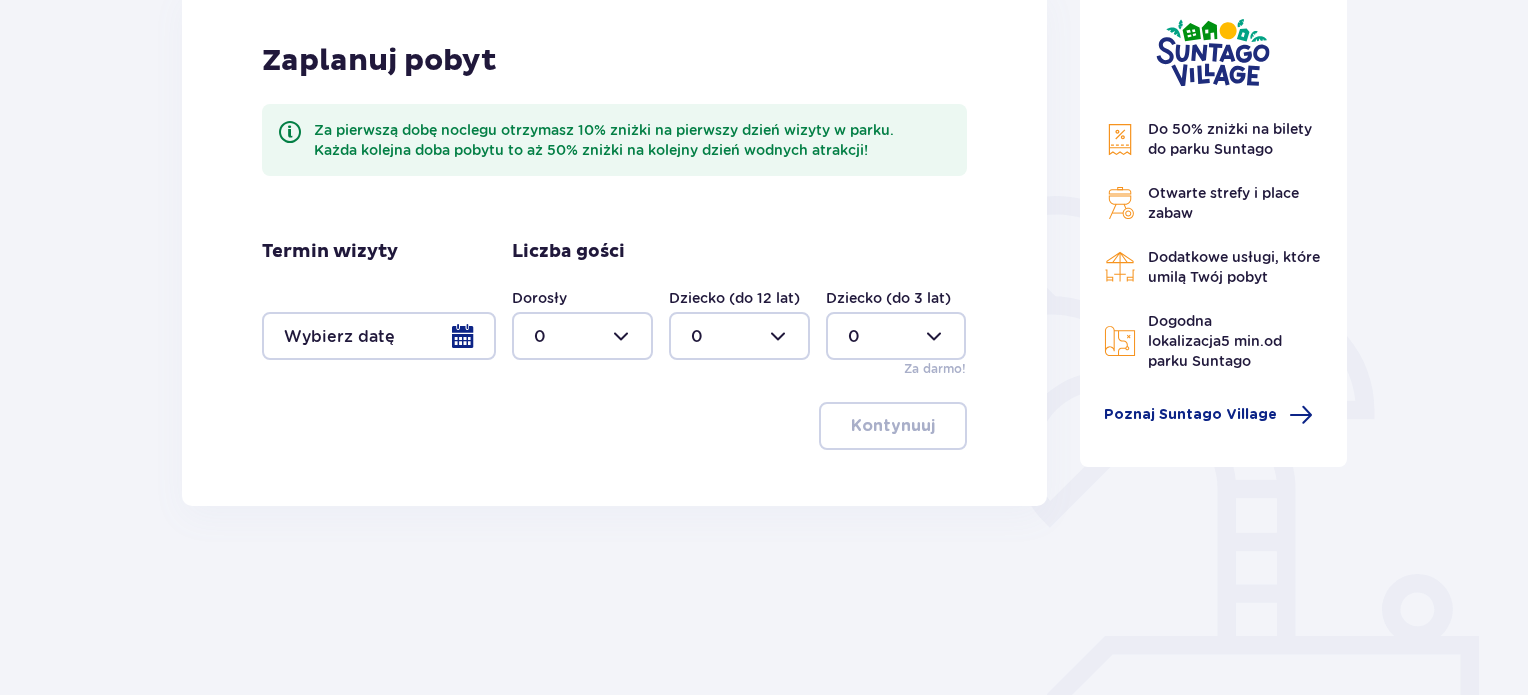 click at bounding box center [582, 336] 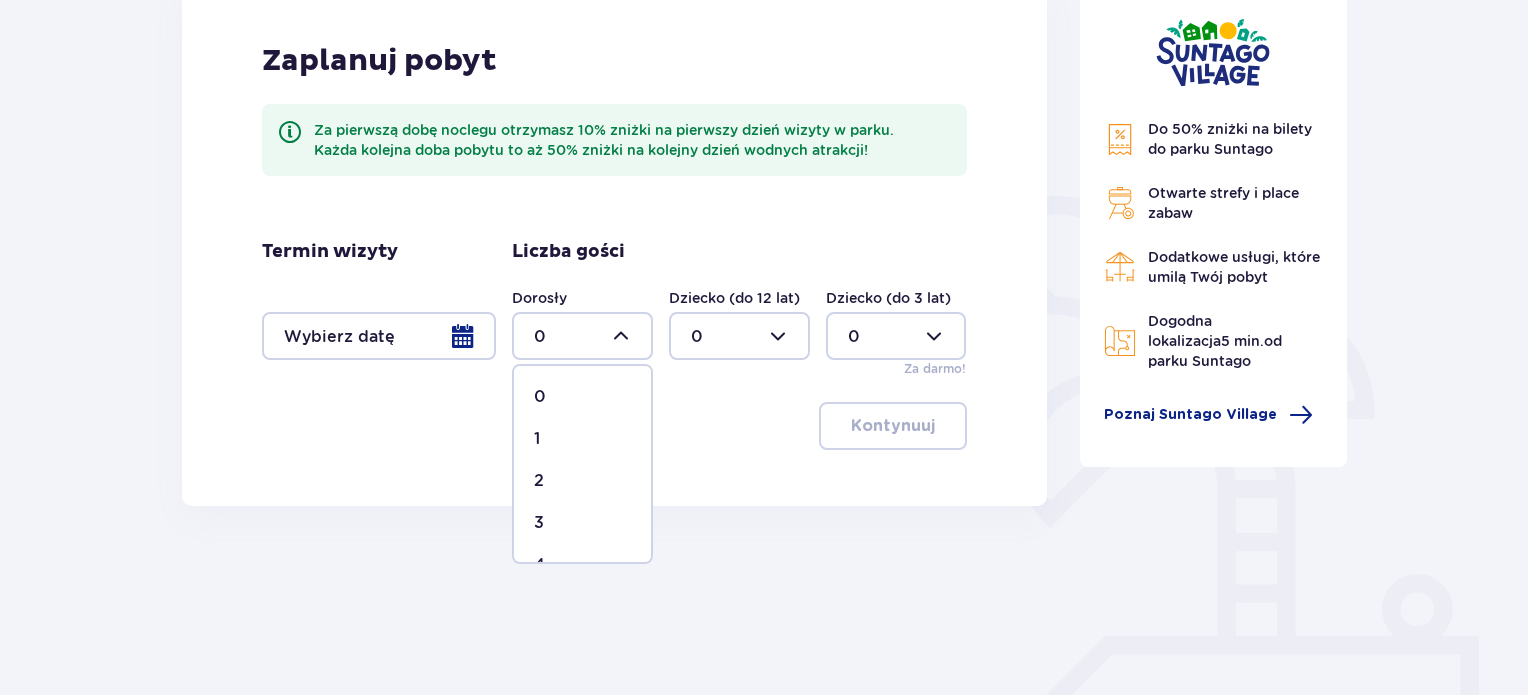click on "2" at bounding box center (582, 481) 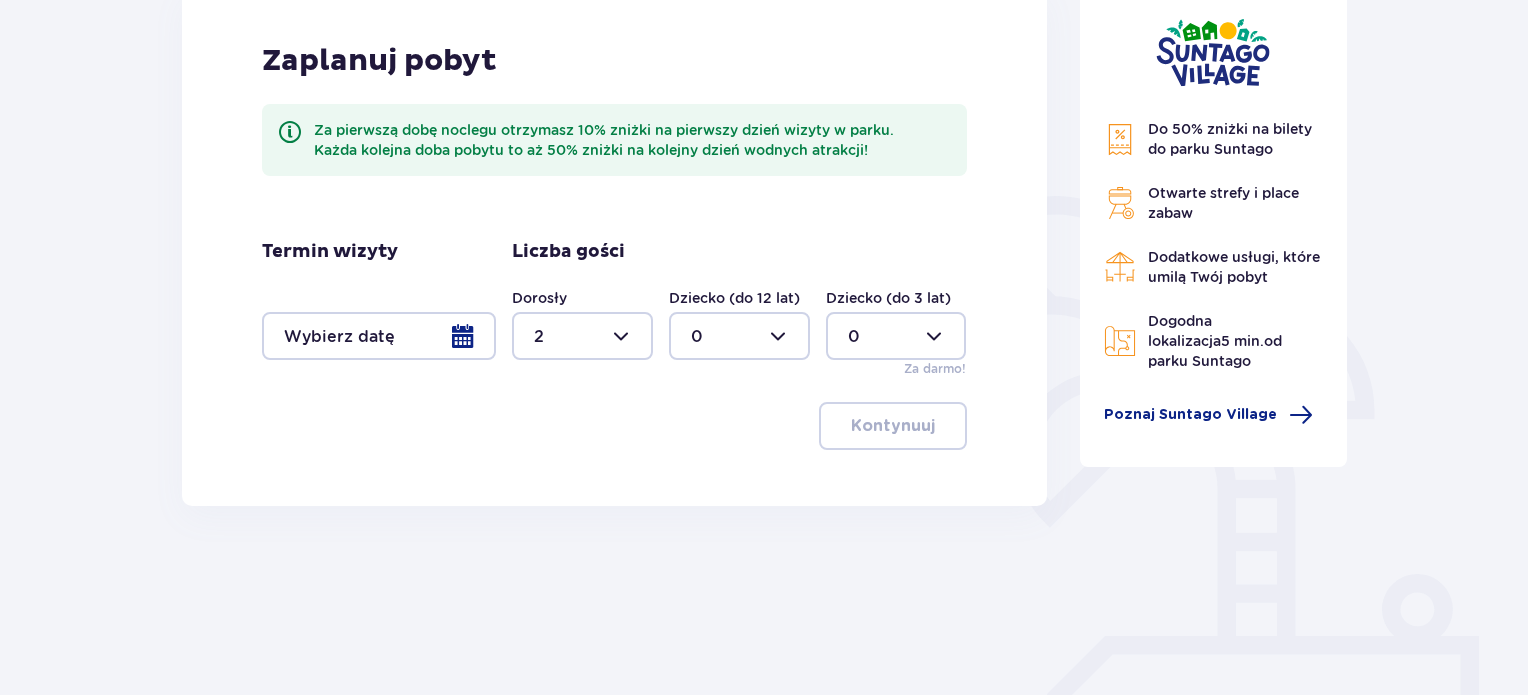 click at bounding box center [739, 336] 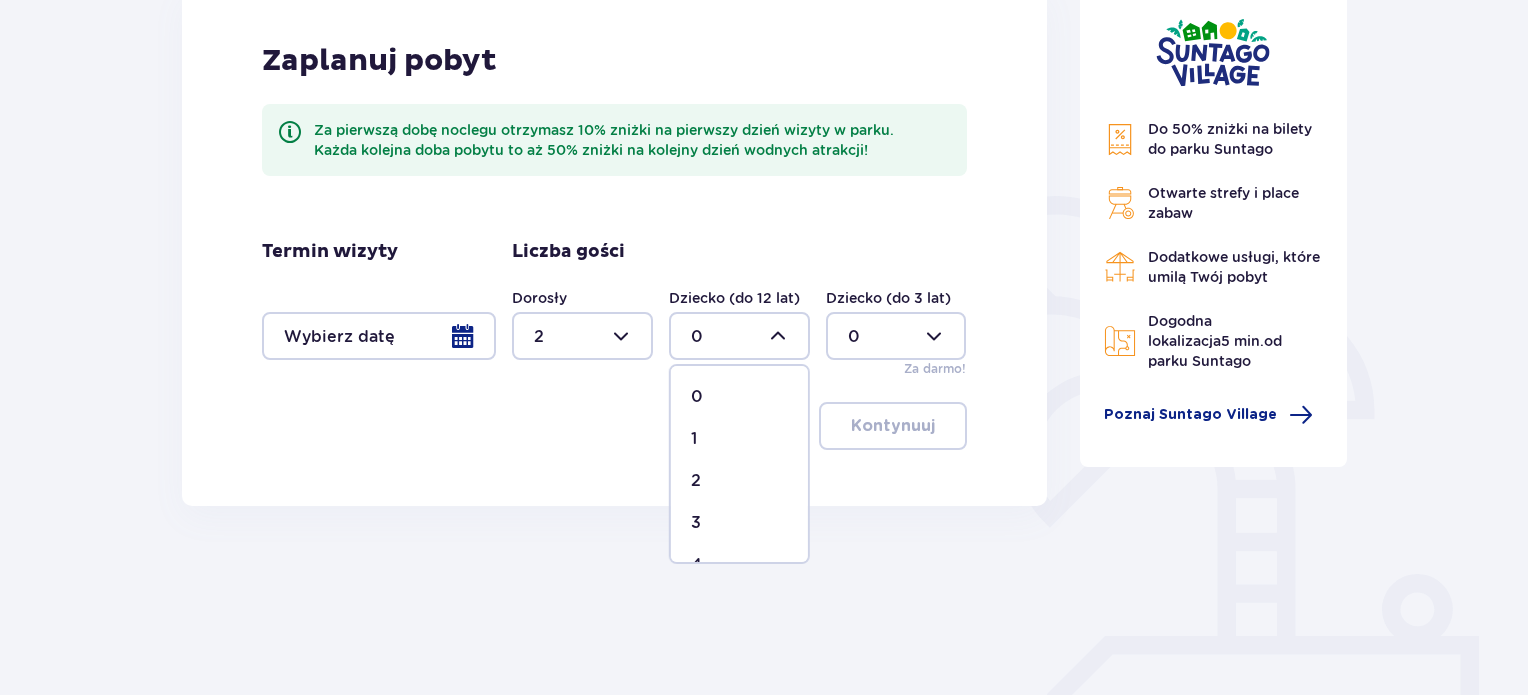 click on "2" at bounding box center (739, 481) 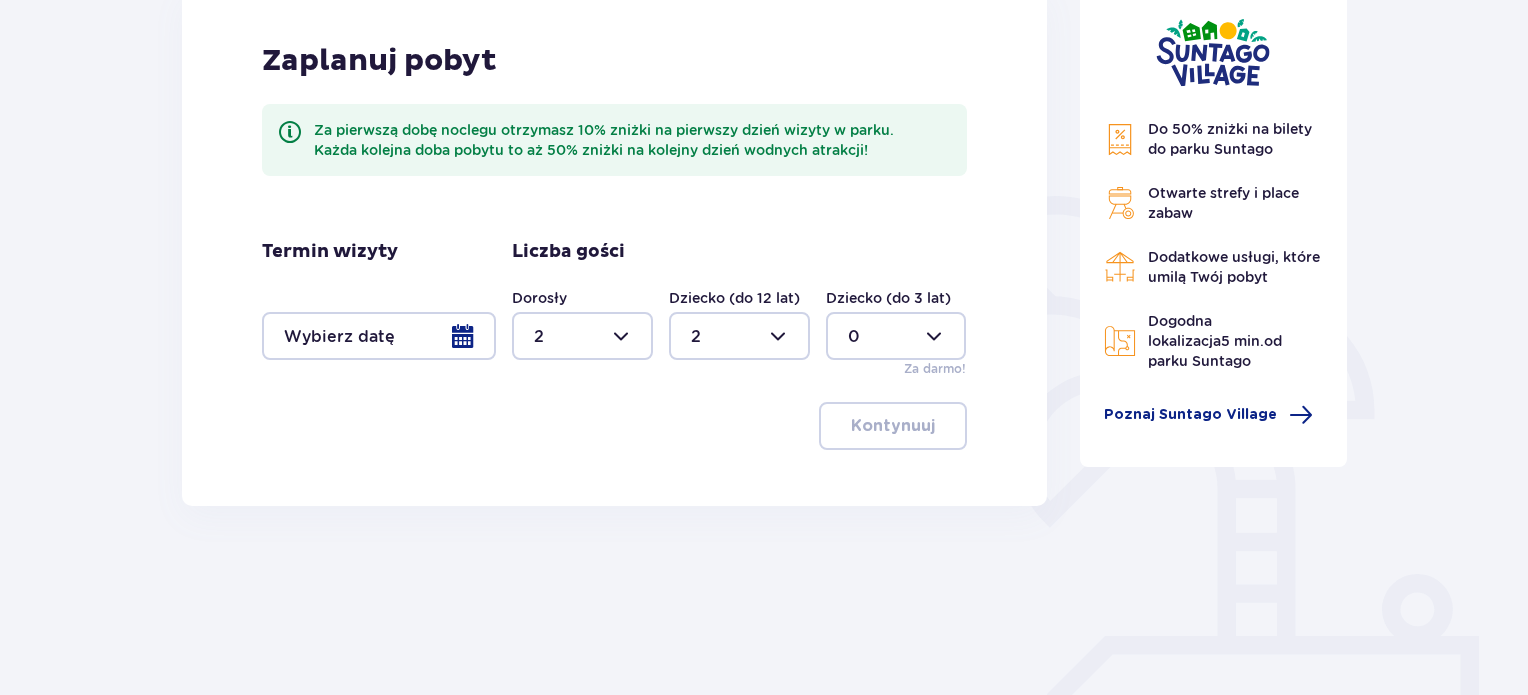 click at bounding box center (896, 336) 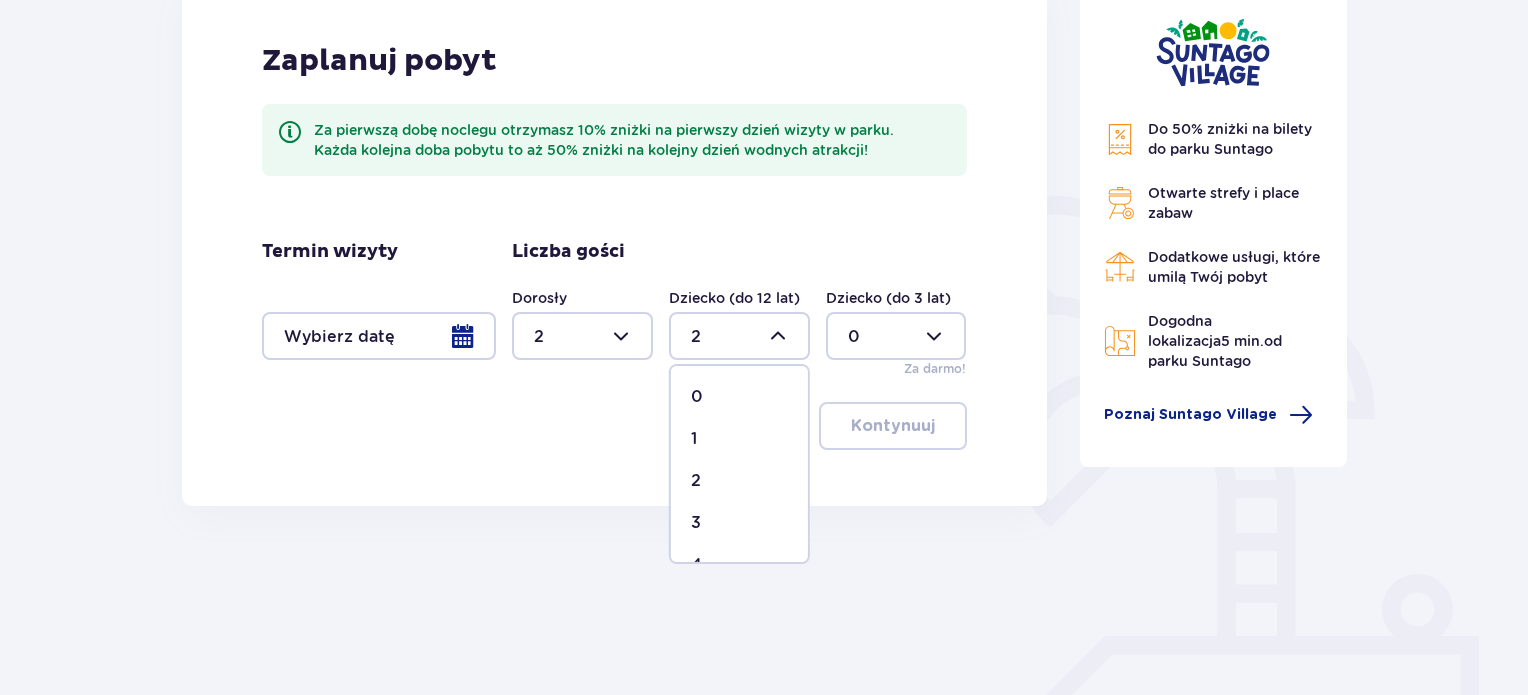 click on "Kontynuuj" at bounding box center (614, 426) 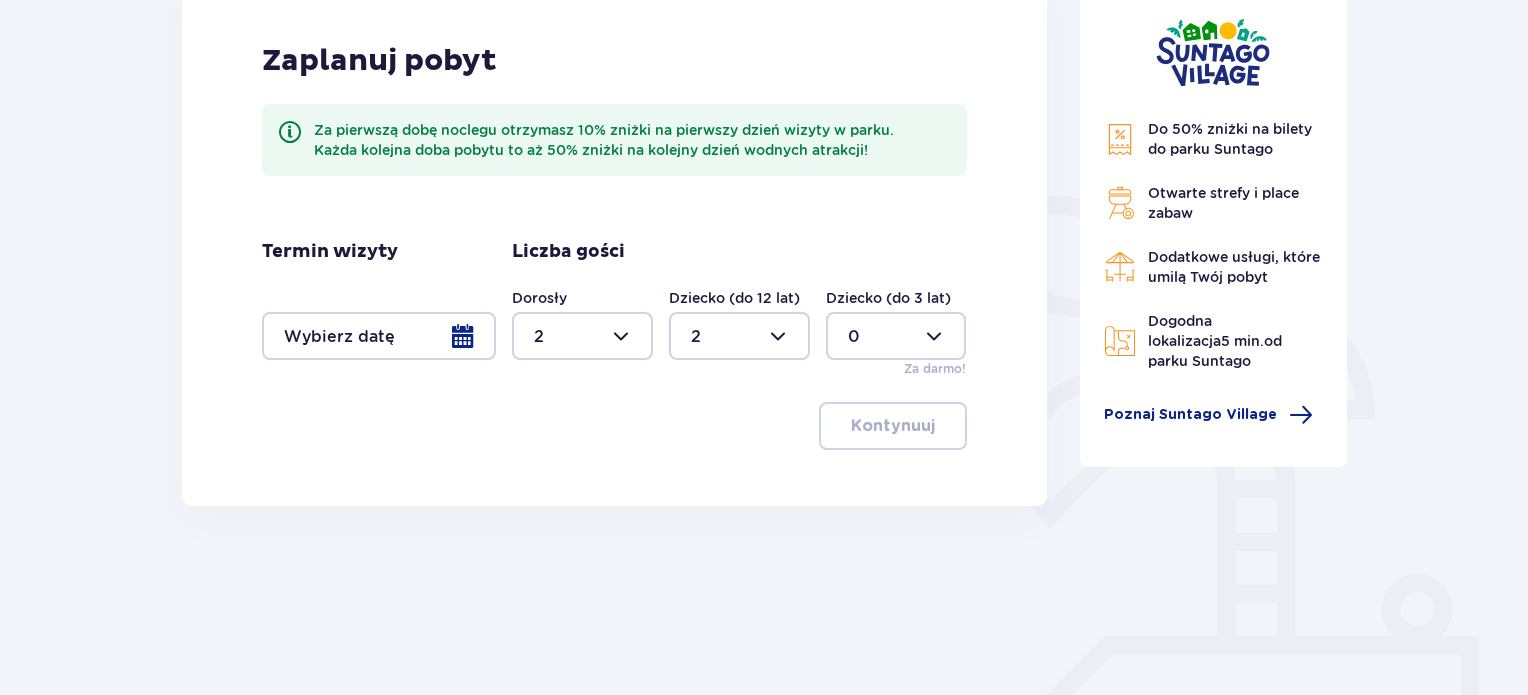click at bounding box center [582, 336] 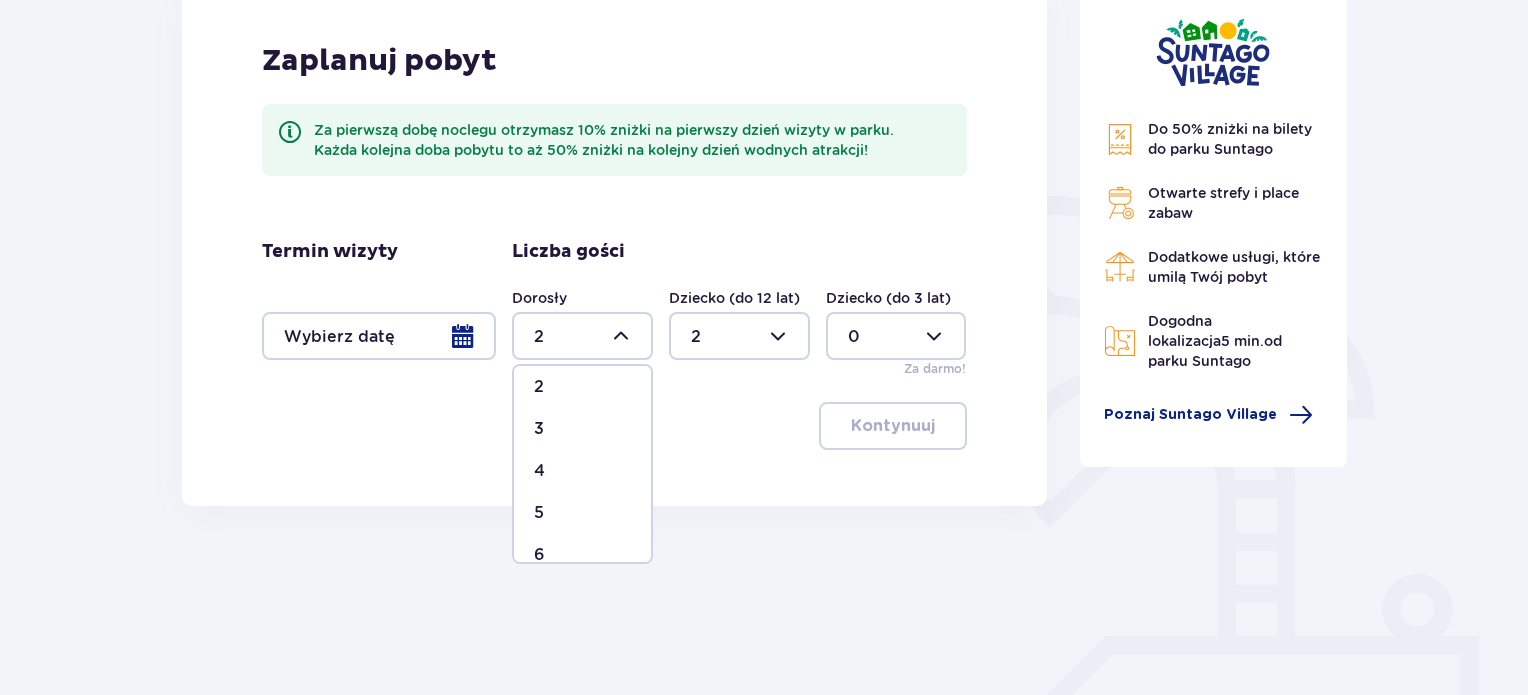 scroll, scrollTop: 100, scrollLeft: 0, axis: vertical 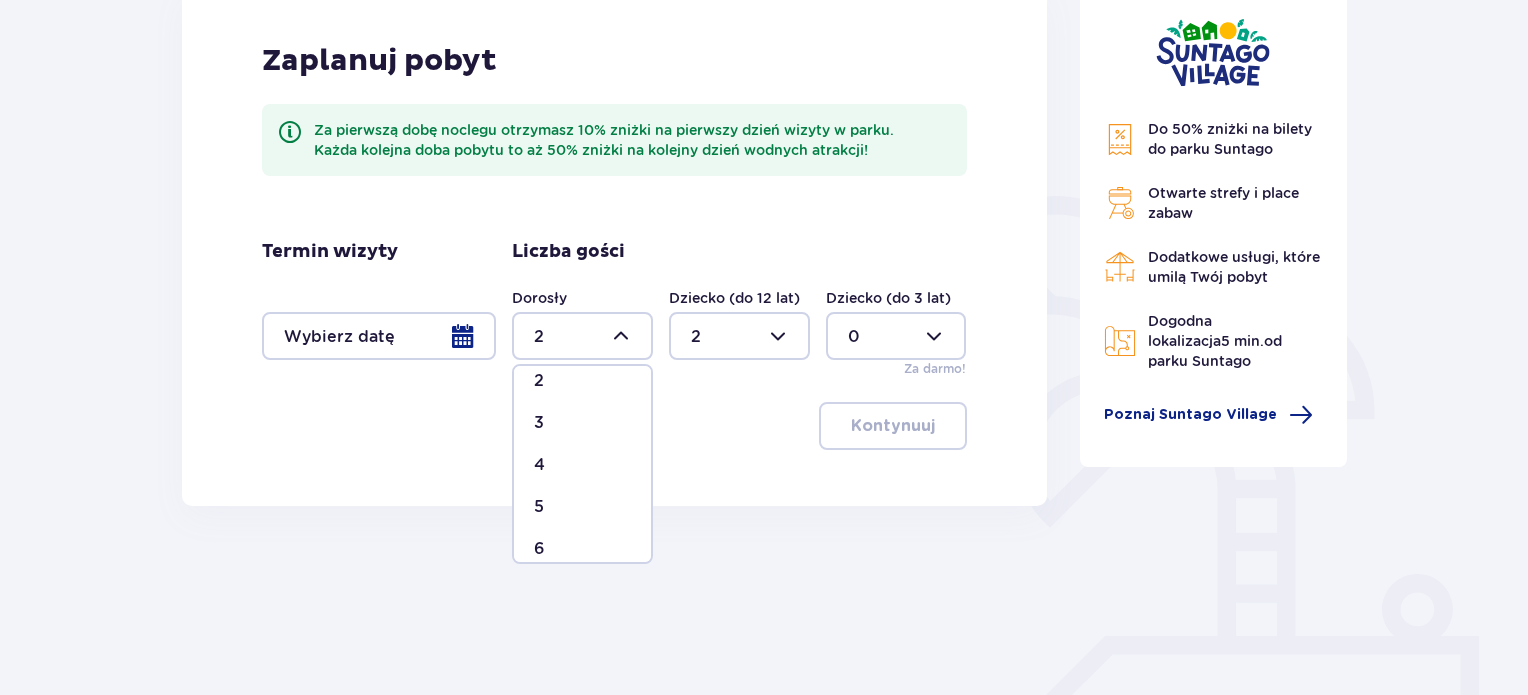 click on "3" at bounding box center (582, 423) 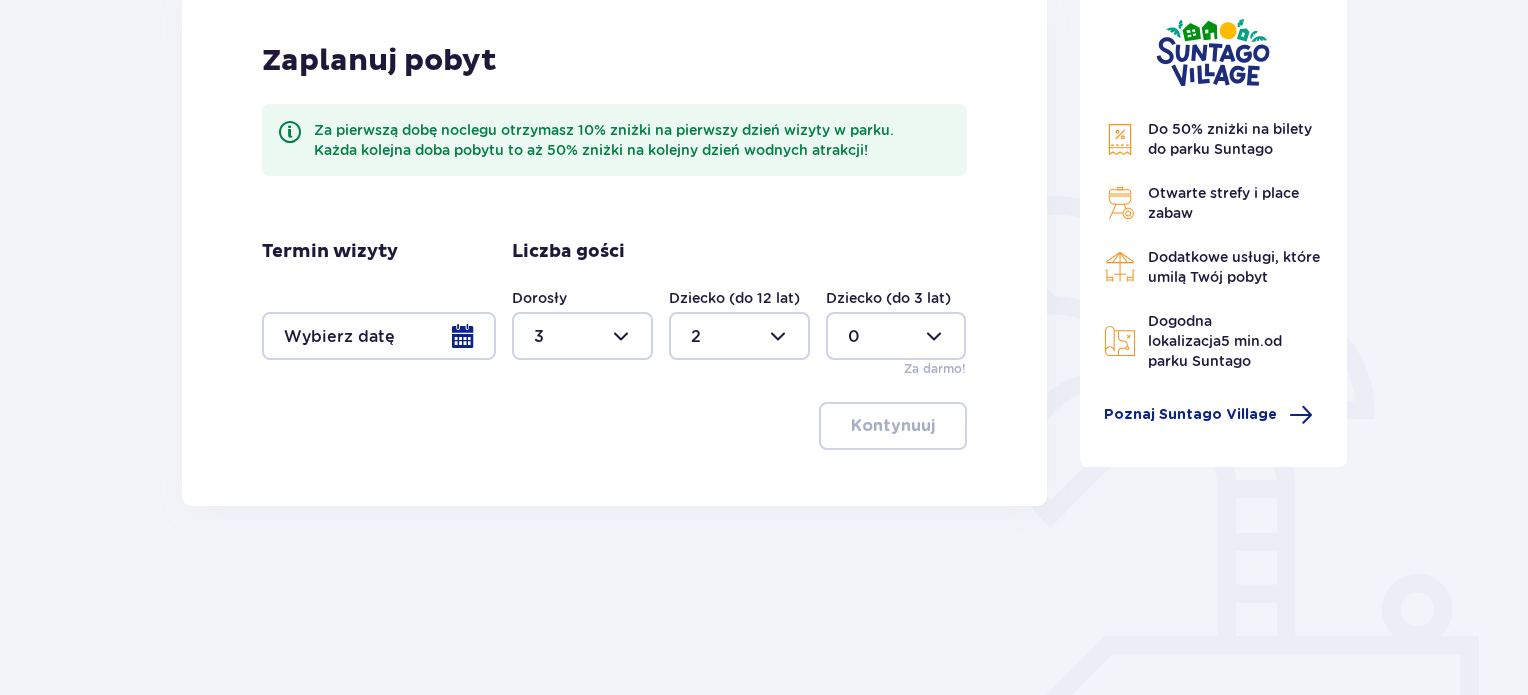 click on "Zaplanuj pobyt Za pierwszą dobę noclegu otrzymasz 10% zniżki na pierwszy dzień wizyty w parku. Każda kolejna doba pobytu to aż 50% zniżki na kolejny dzień wodnych atrakcji! Termin wizyty Liczba gości Dorosły   3 Dziecko (do 12 lat)   2 Dziecko (do 3 lat)   0 Za darmo! Kontynuuj" at bounding box center [614, 246] 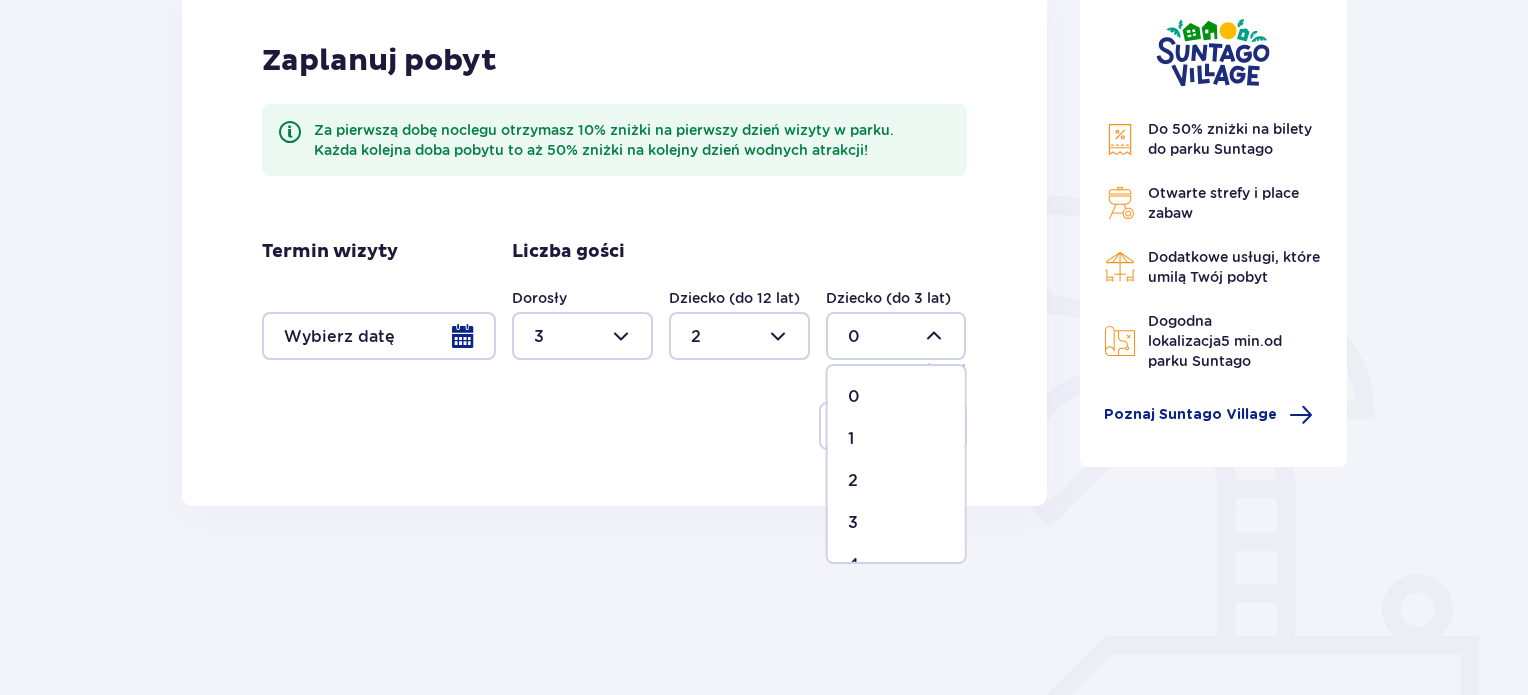 click at bounding box center [896, 336] 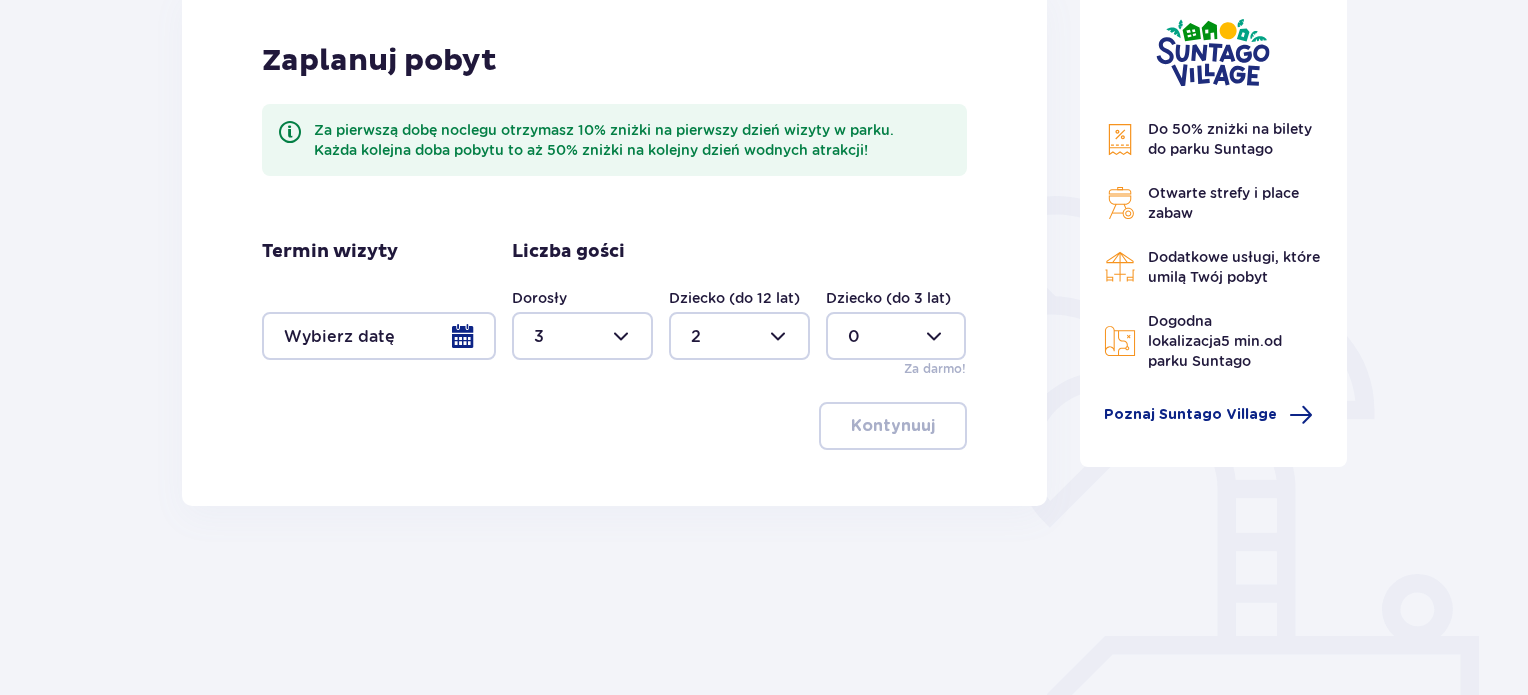click on "Kontynuuj" at bounding box center [614, 426] 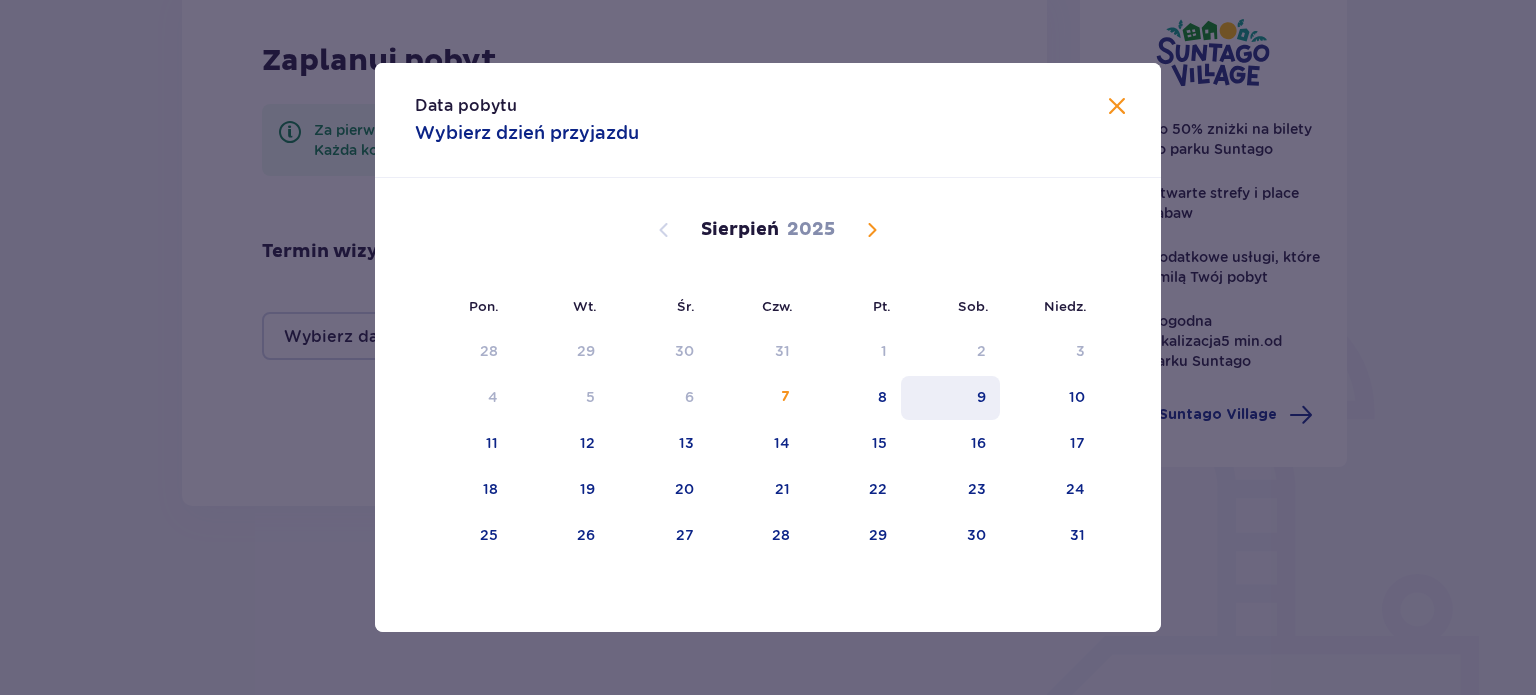click on "9" at bounding box center [950, 398] 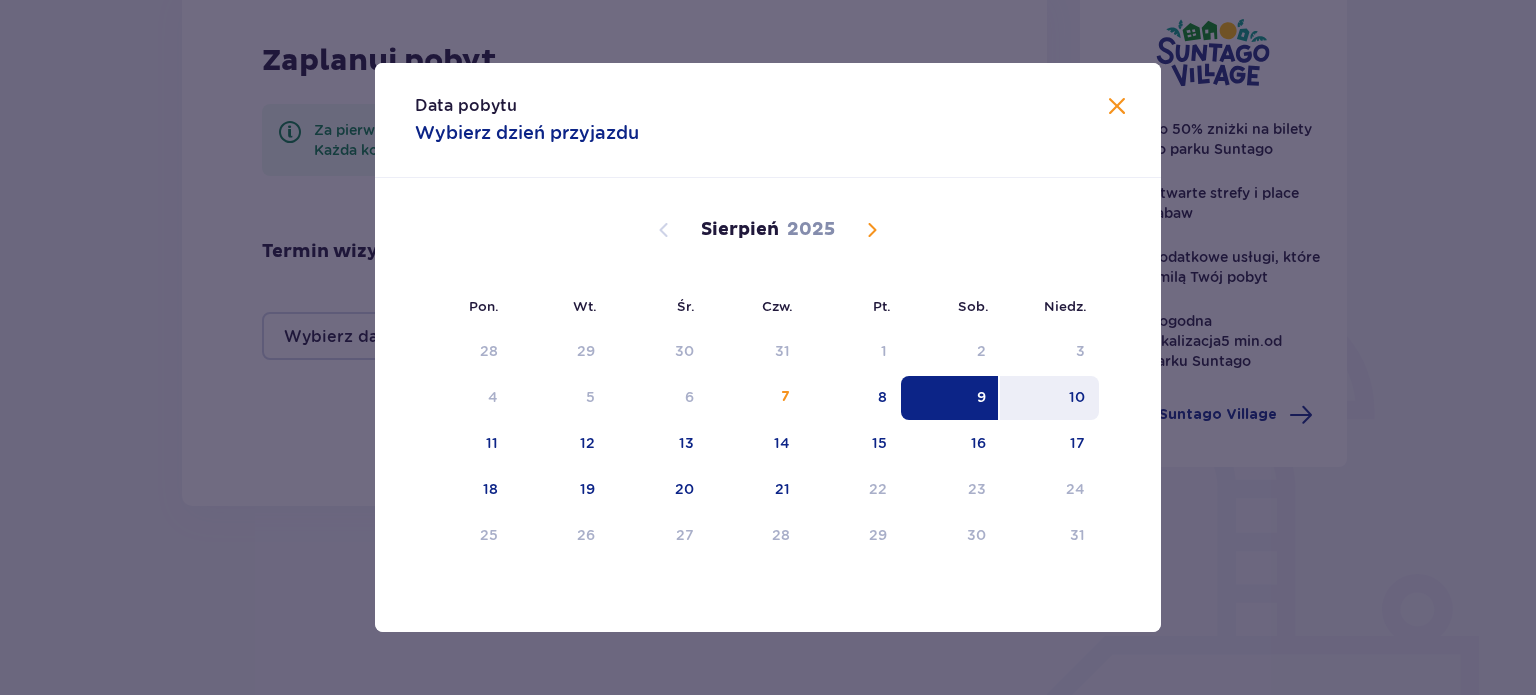 click on "10" at bounding box center (1049, 398) 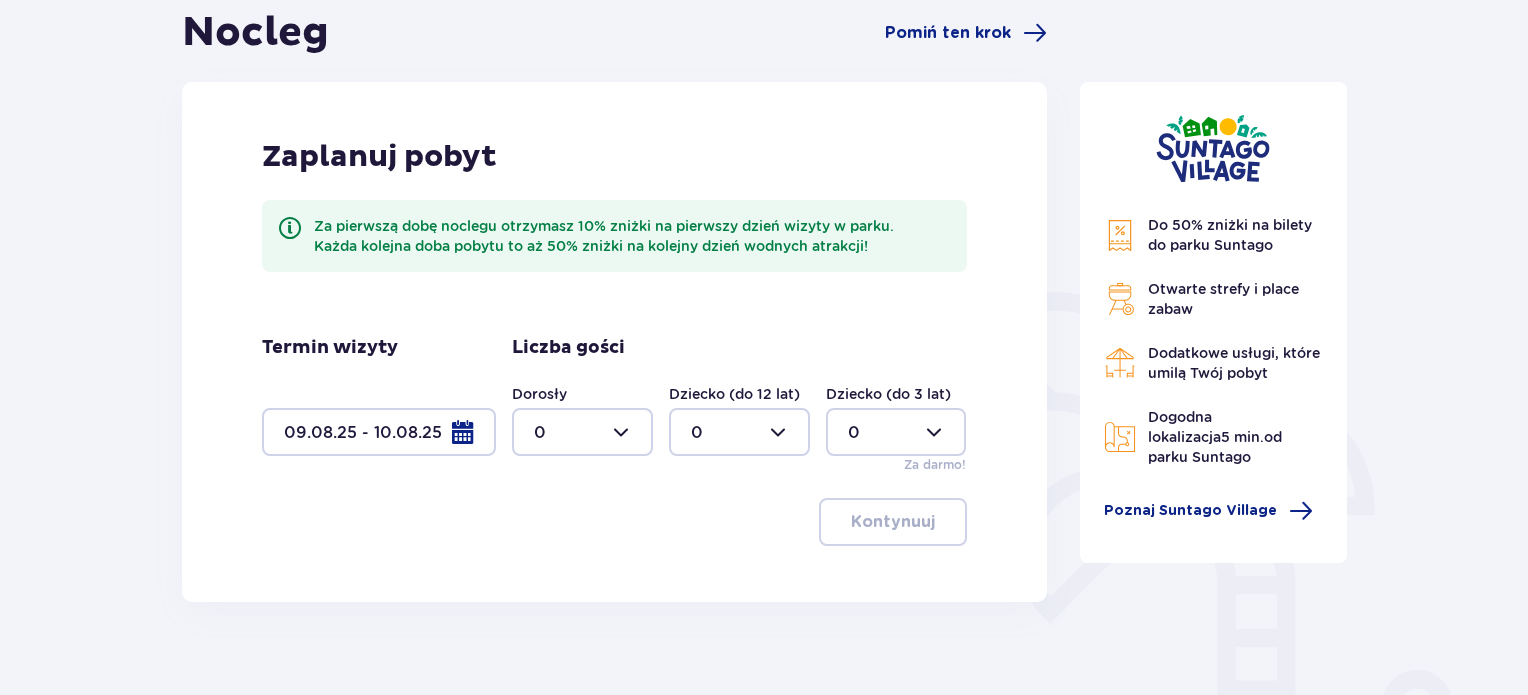 scroll, scrollTop: 200, scrollLeft: 0, axis: vertical 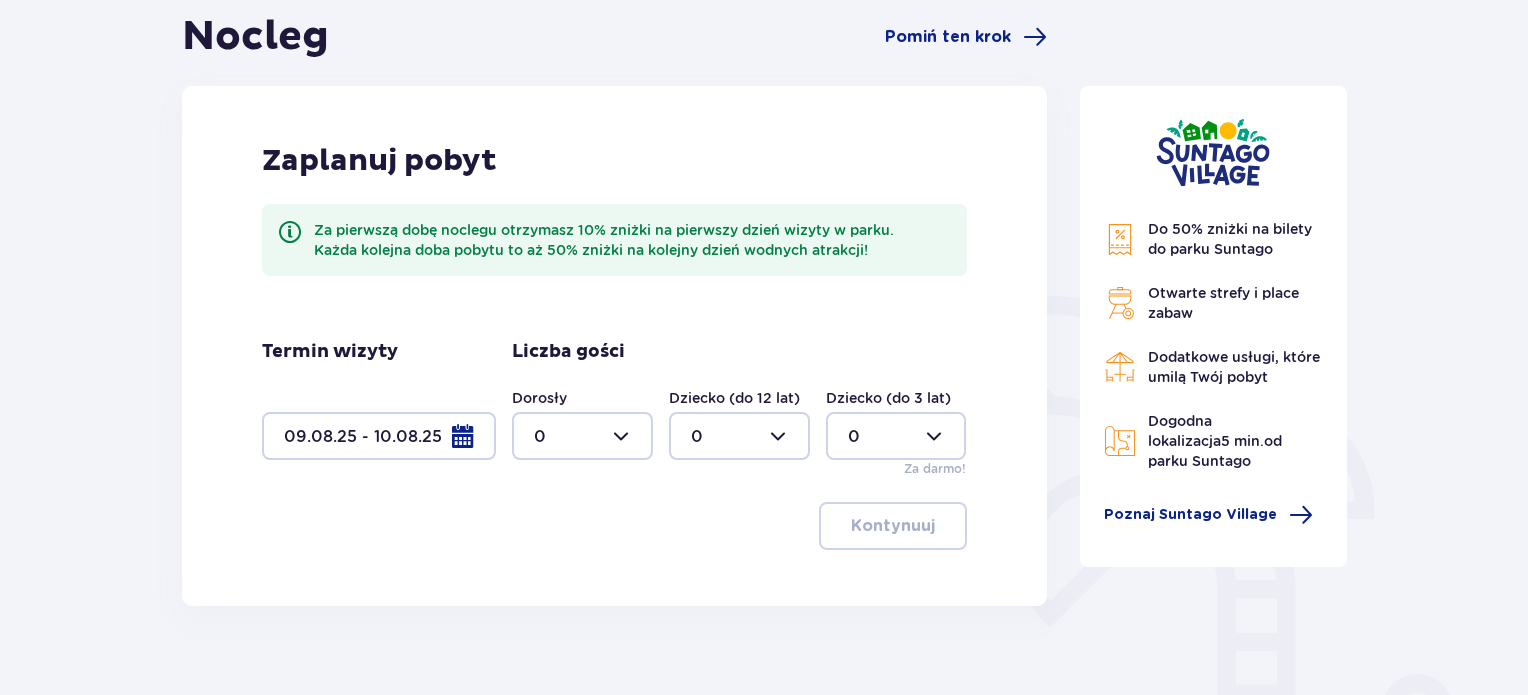 click at bounding box center [379, 436] 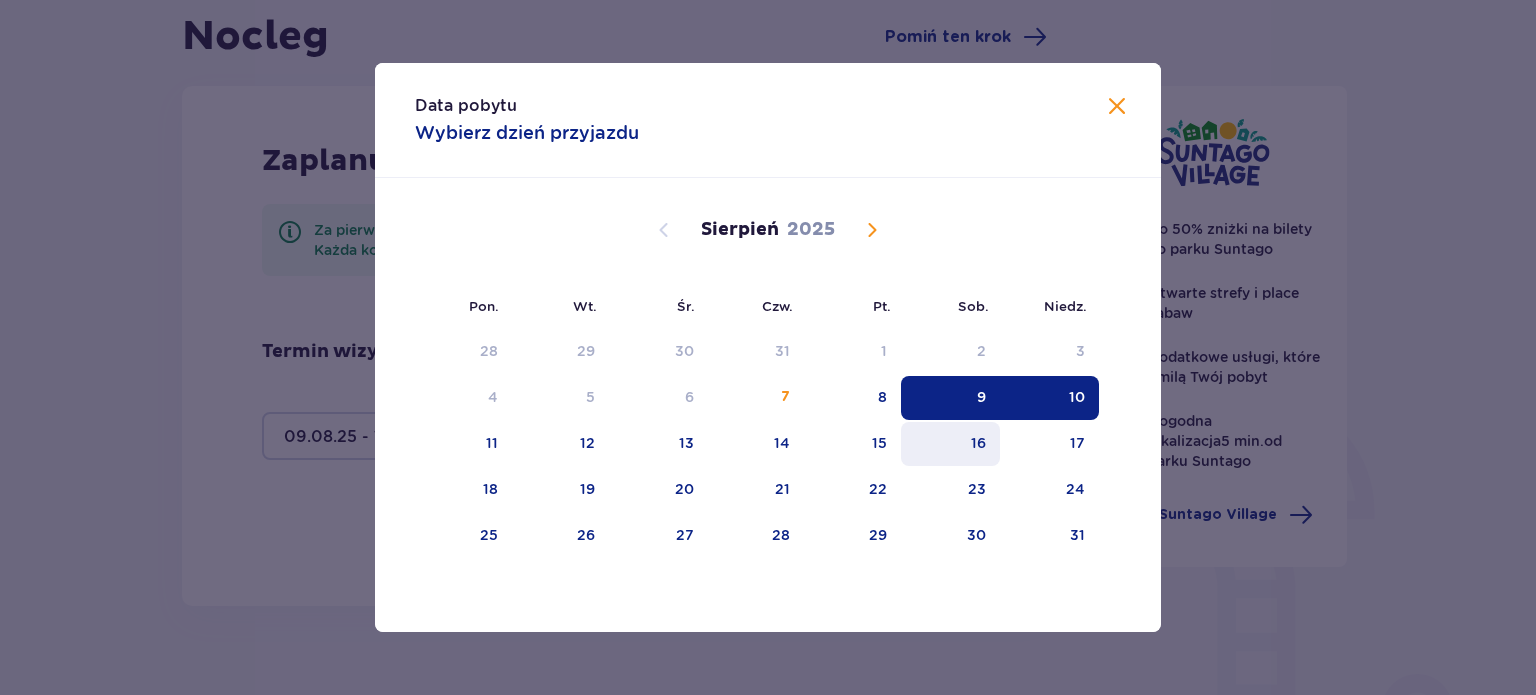 click on "16" at bounding box center [978, 443] 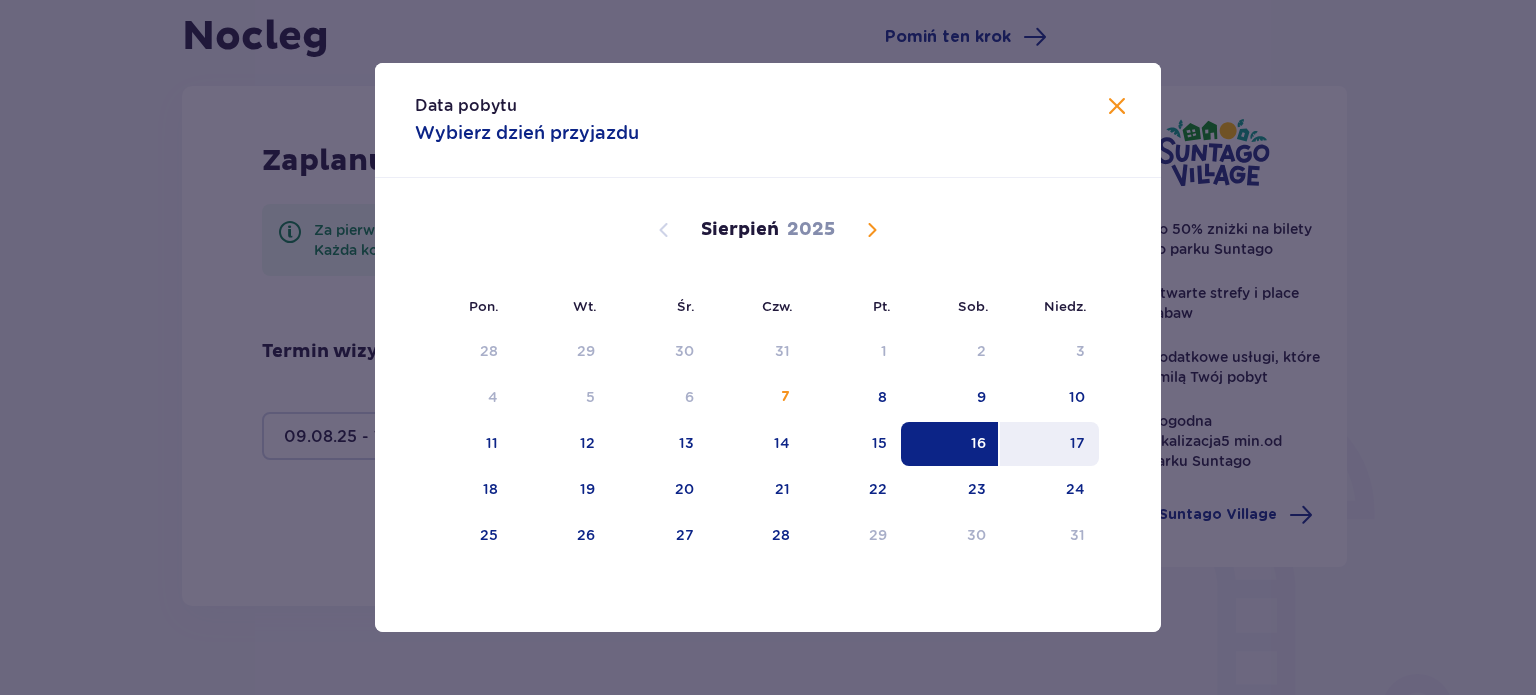 click on "17" at bounding box center [1049, 444] 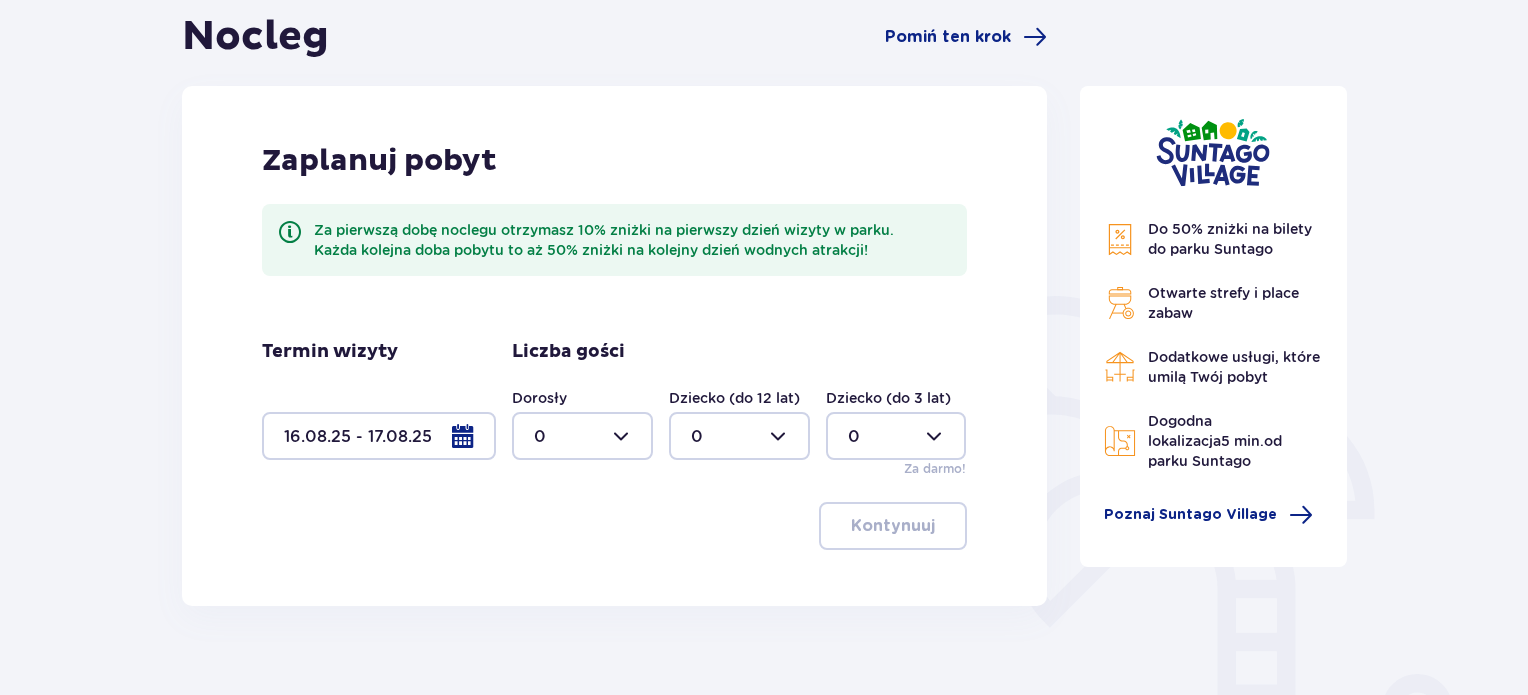 click on "Kontynuuj" at bounding box center [614, 526] 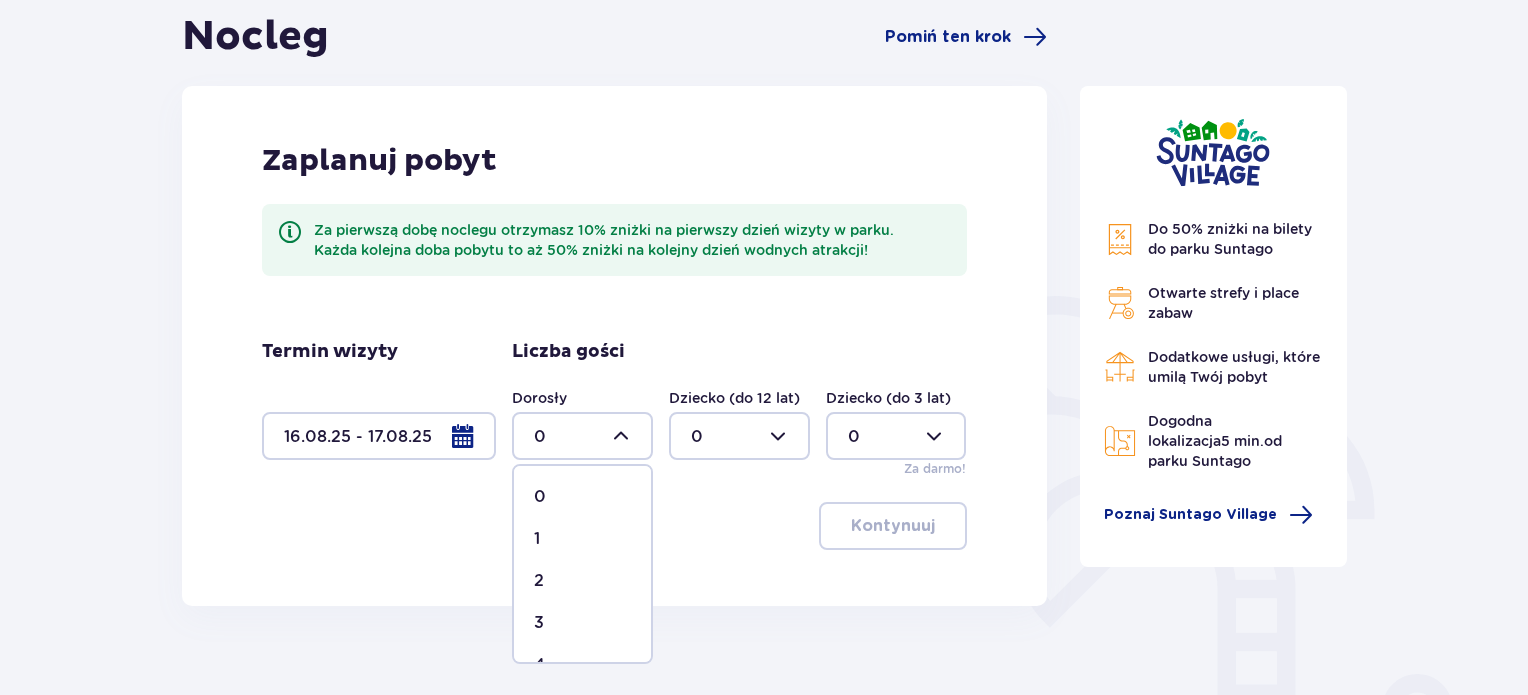 click on "2" at bounding box center (582, 581) 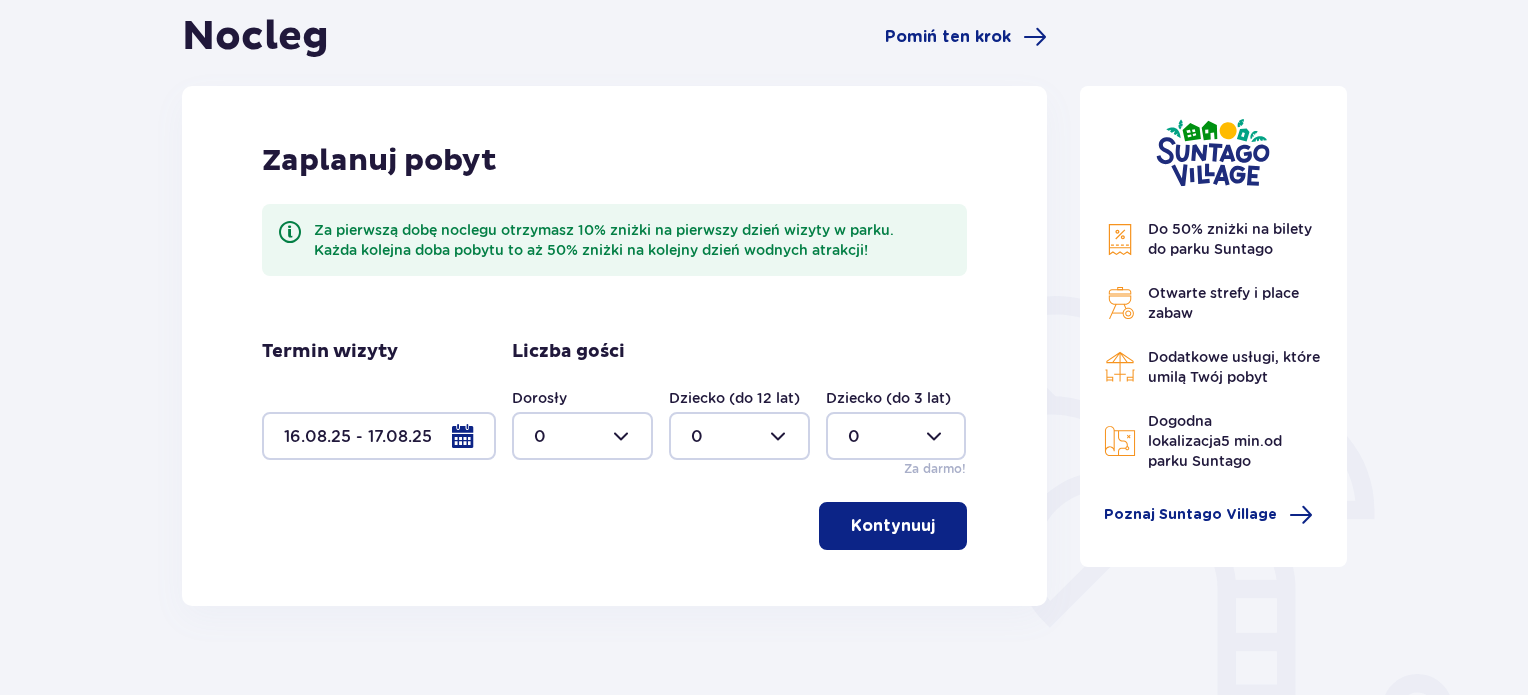 type on "2" 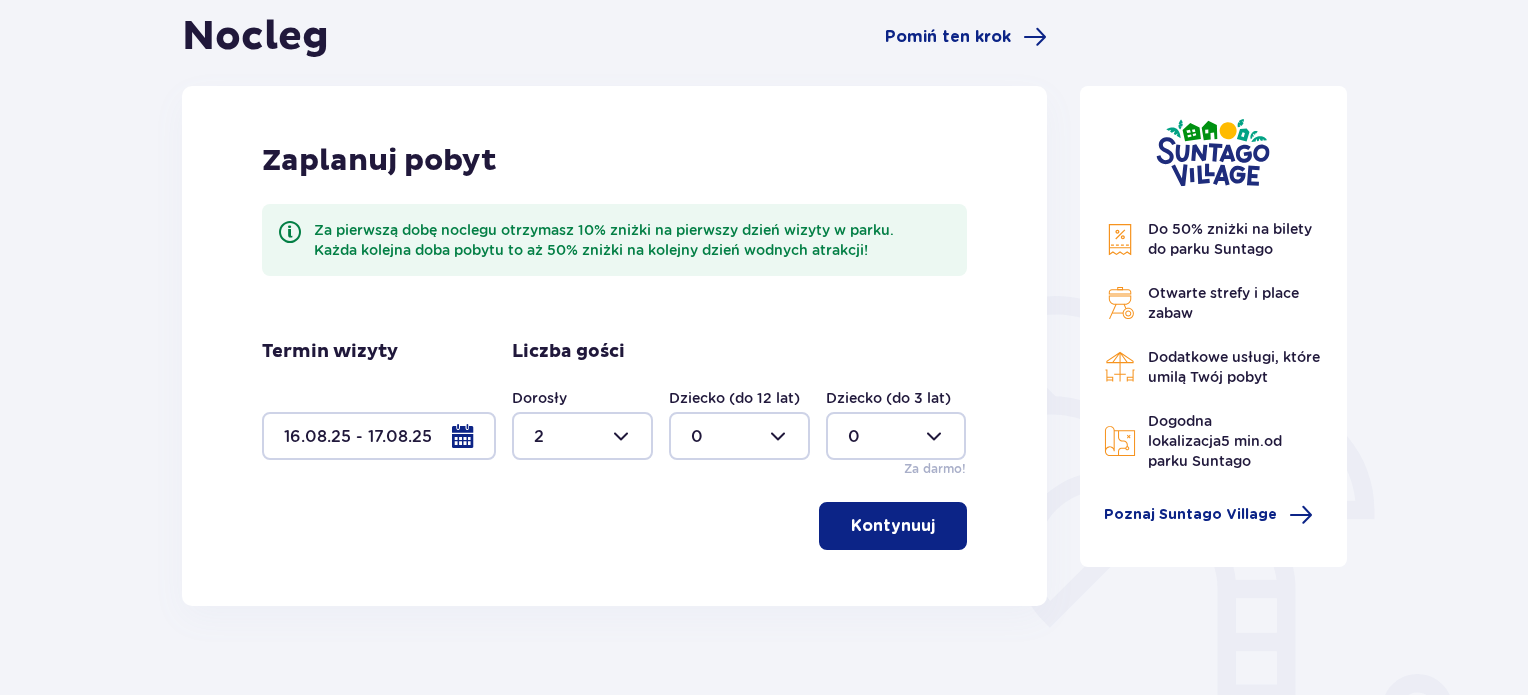 click at bounding box center (739, 436) 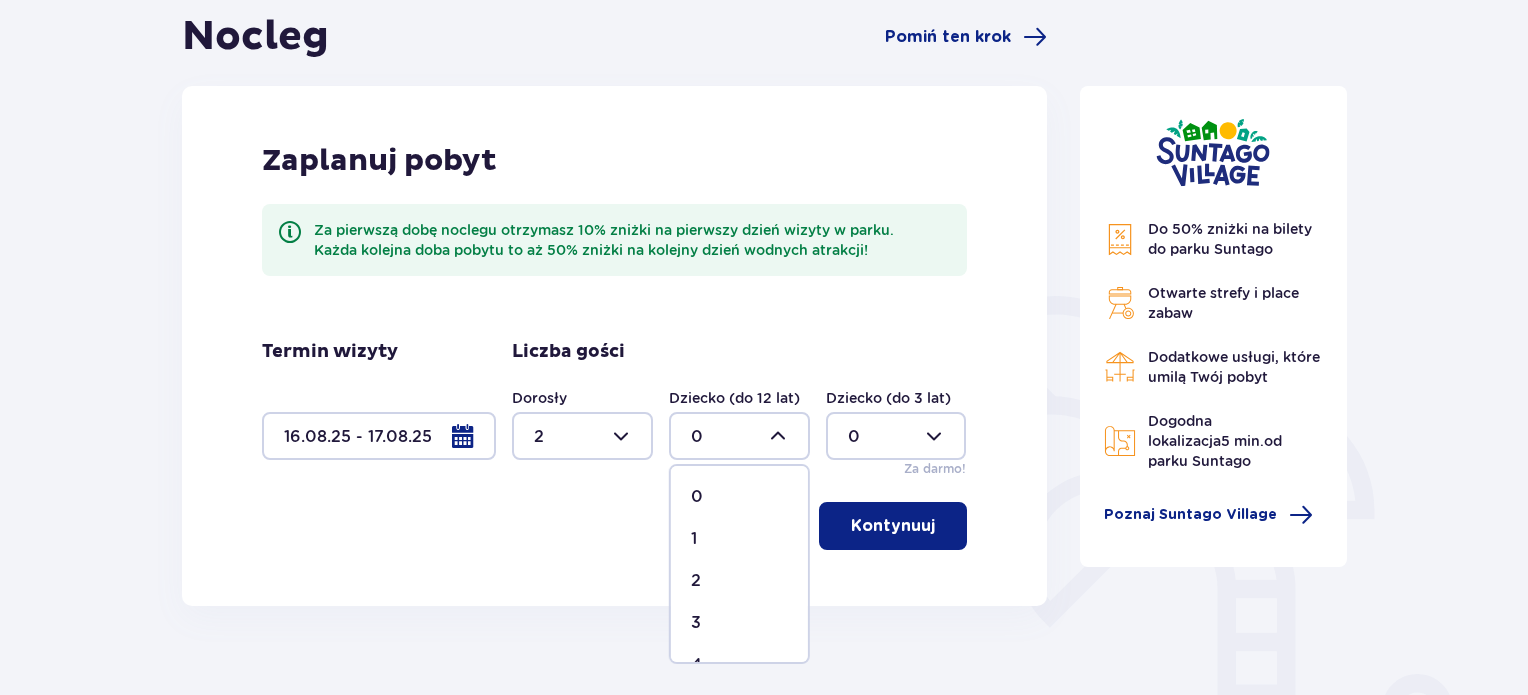 click on "1" at bounding box center (739, 539) 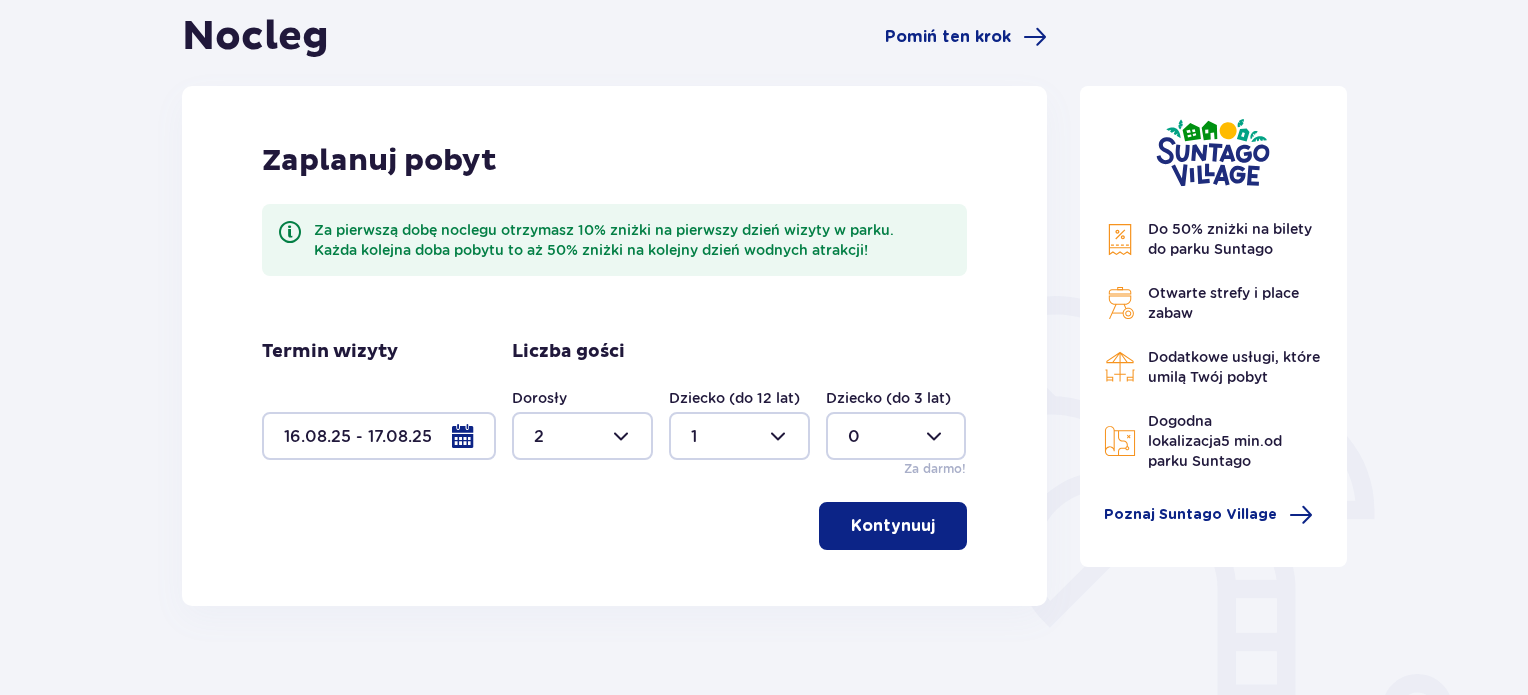click at bounding box center [739, 436] 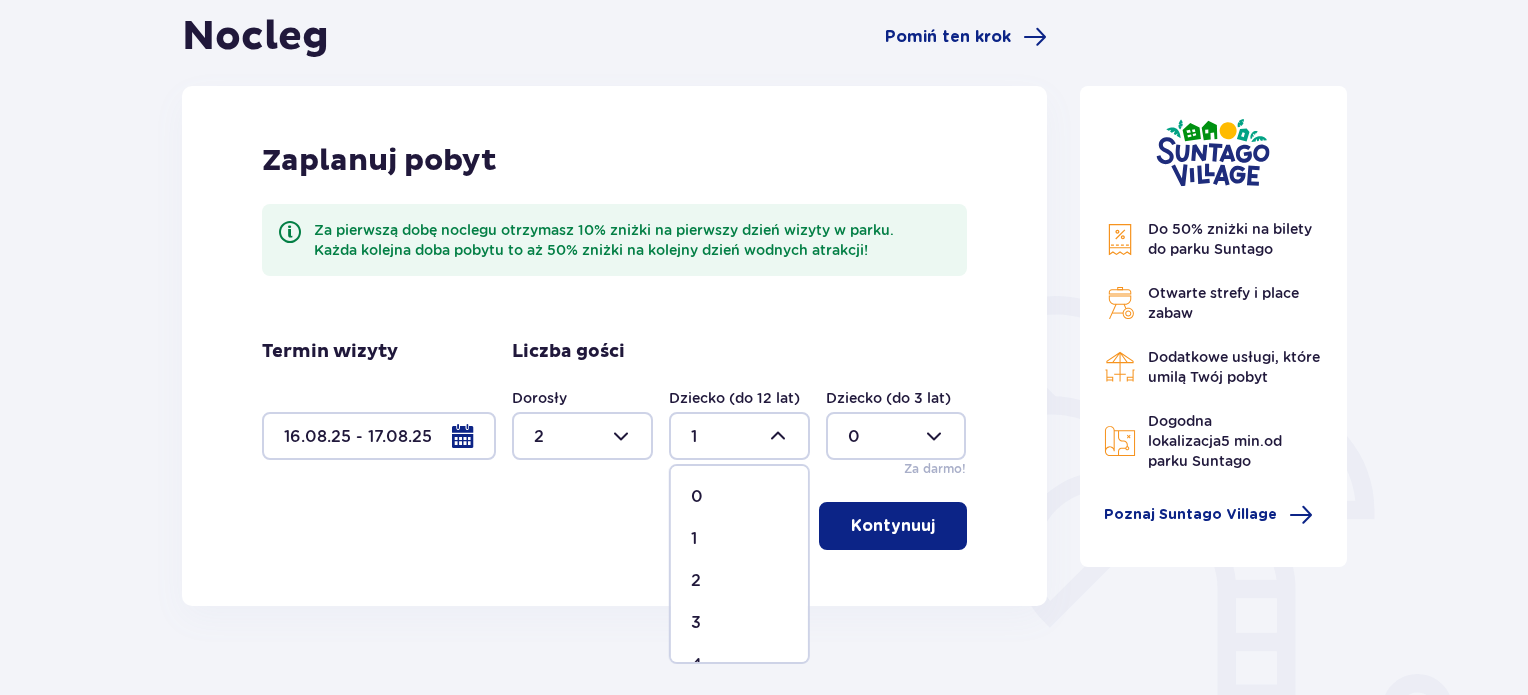 click at bounding box center (582, 436) 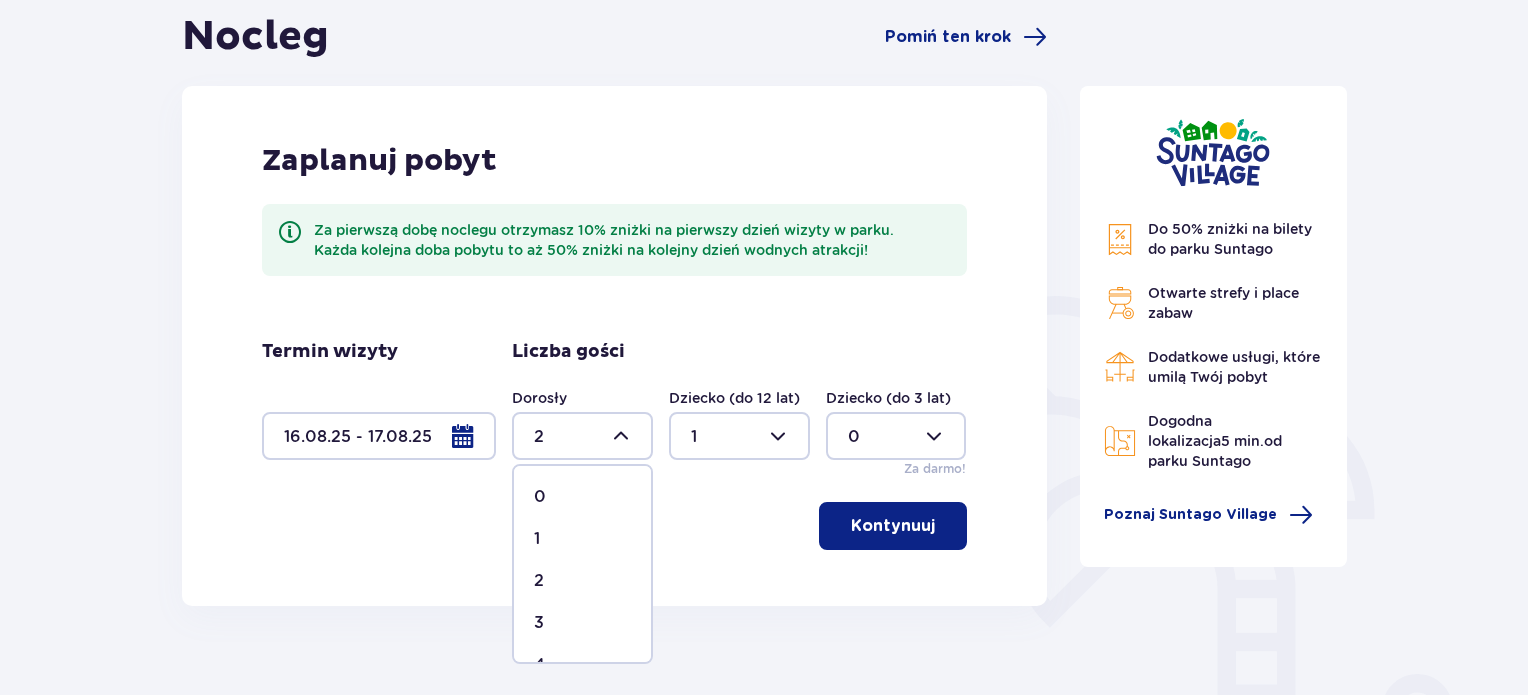 click on "3" at bounding box center [582, 623] 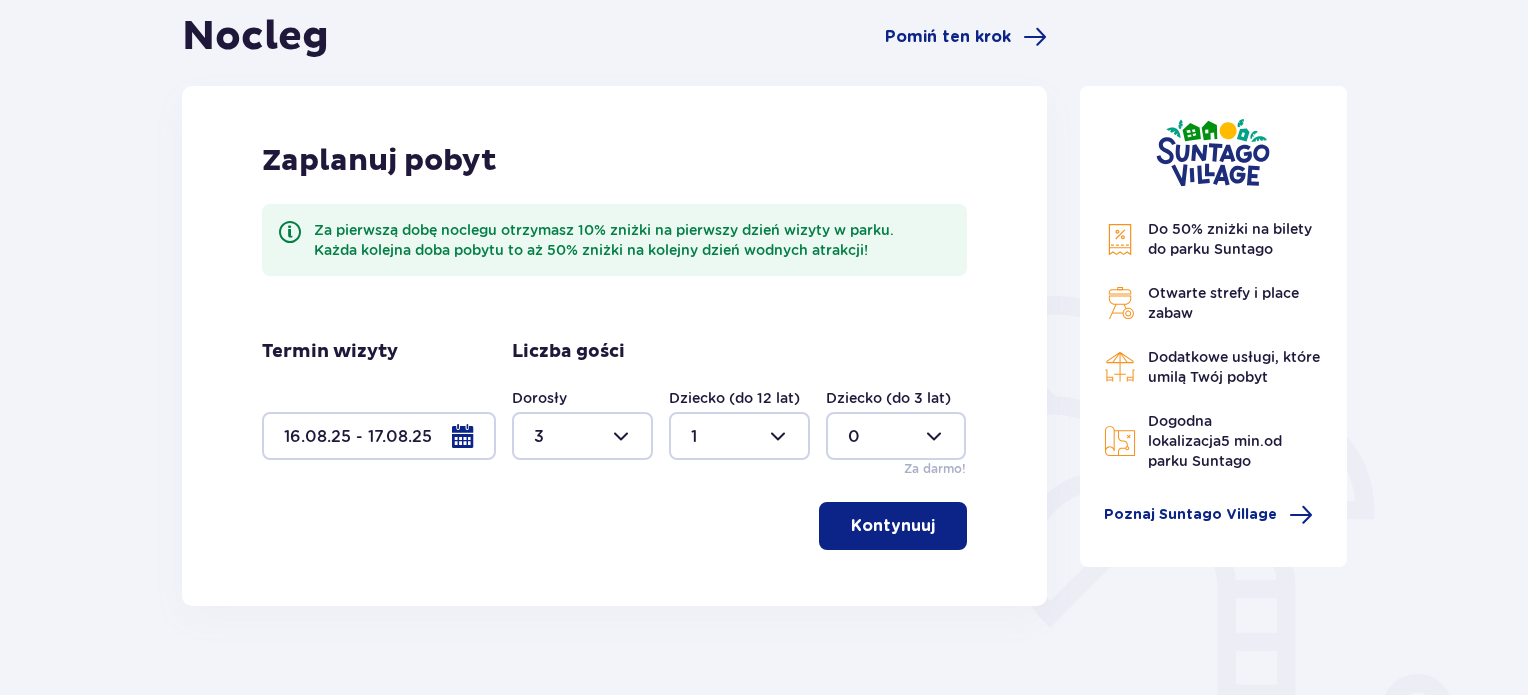click at bounding box center (739, 436) 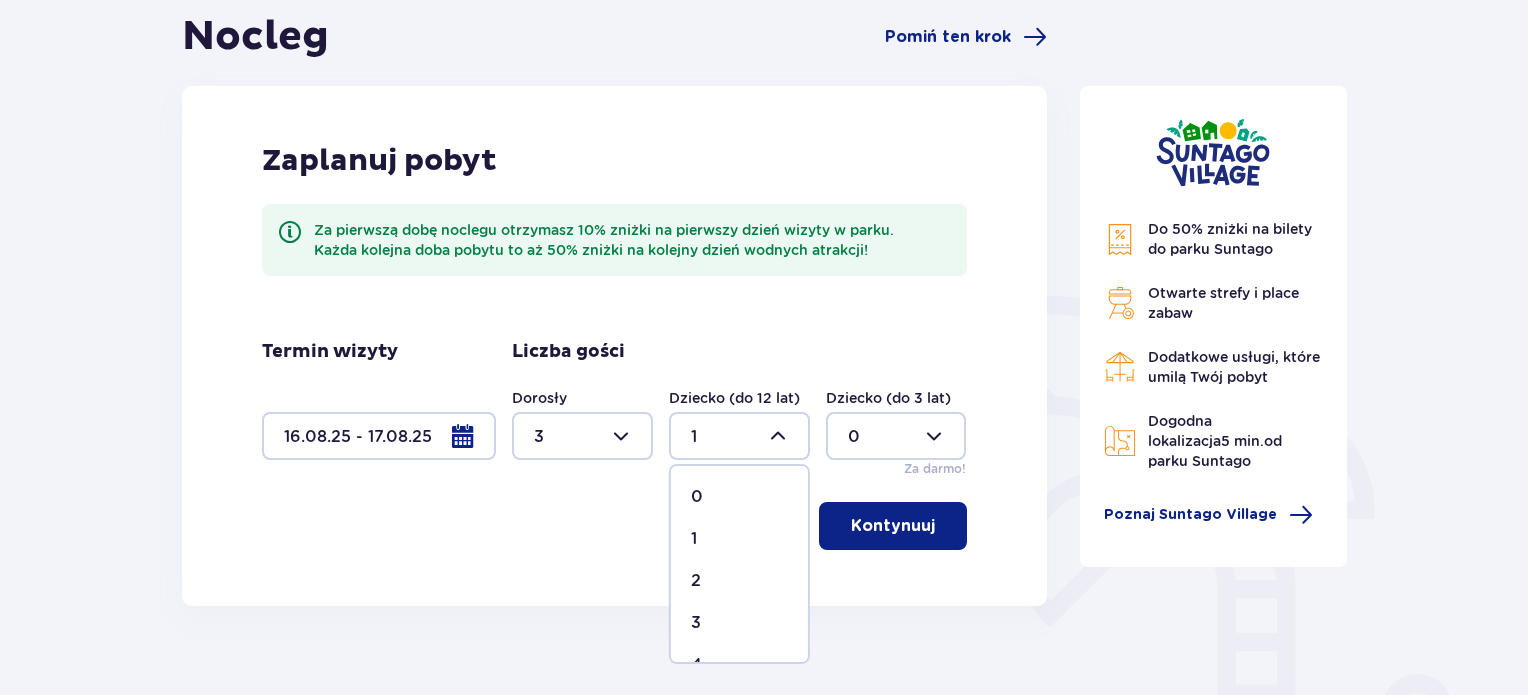 click on "2" at bounding box center [739, 581] 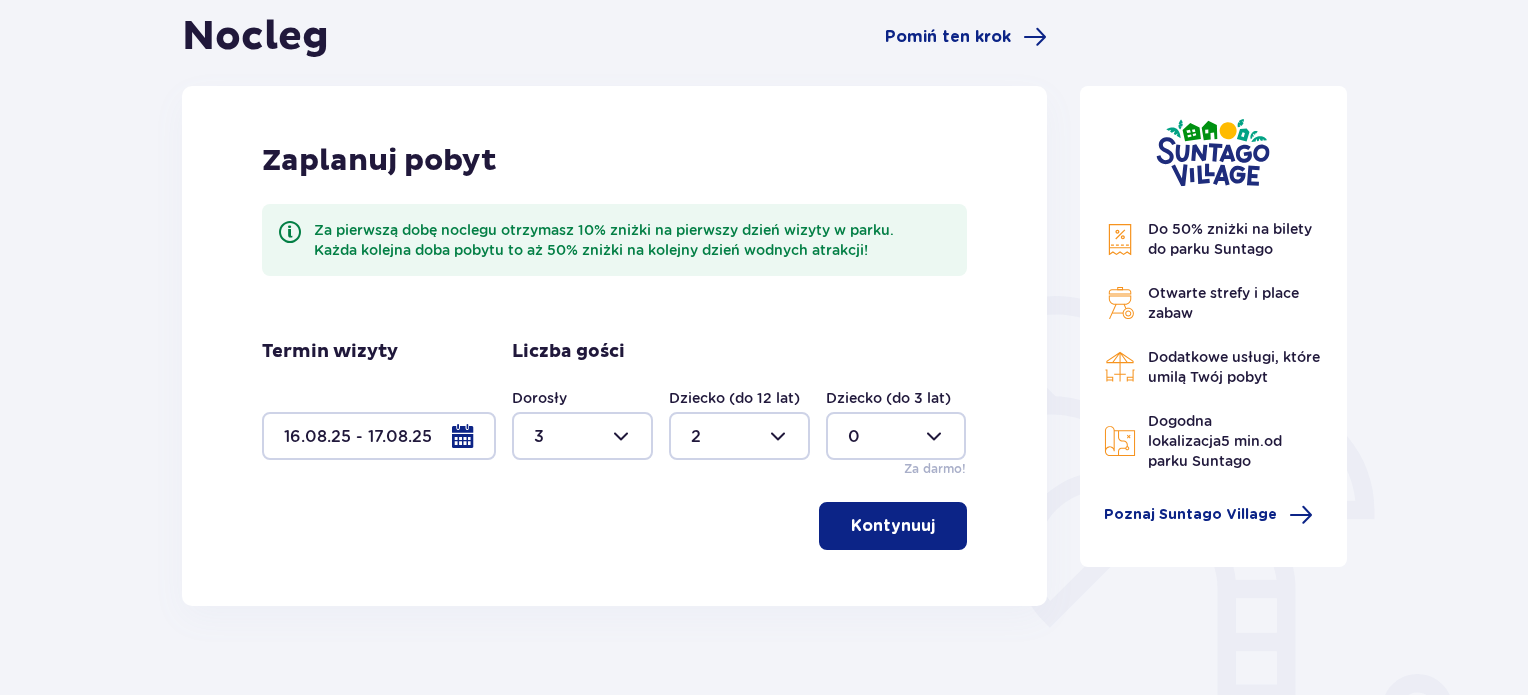 click on "Kontynuuj" at bounding box center [614, 526] 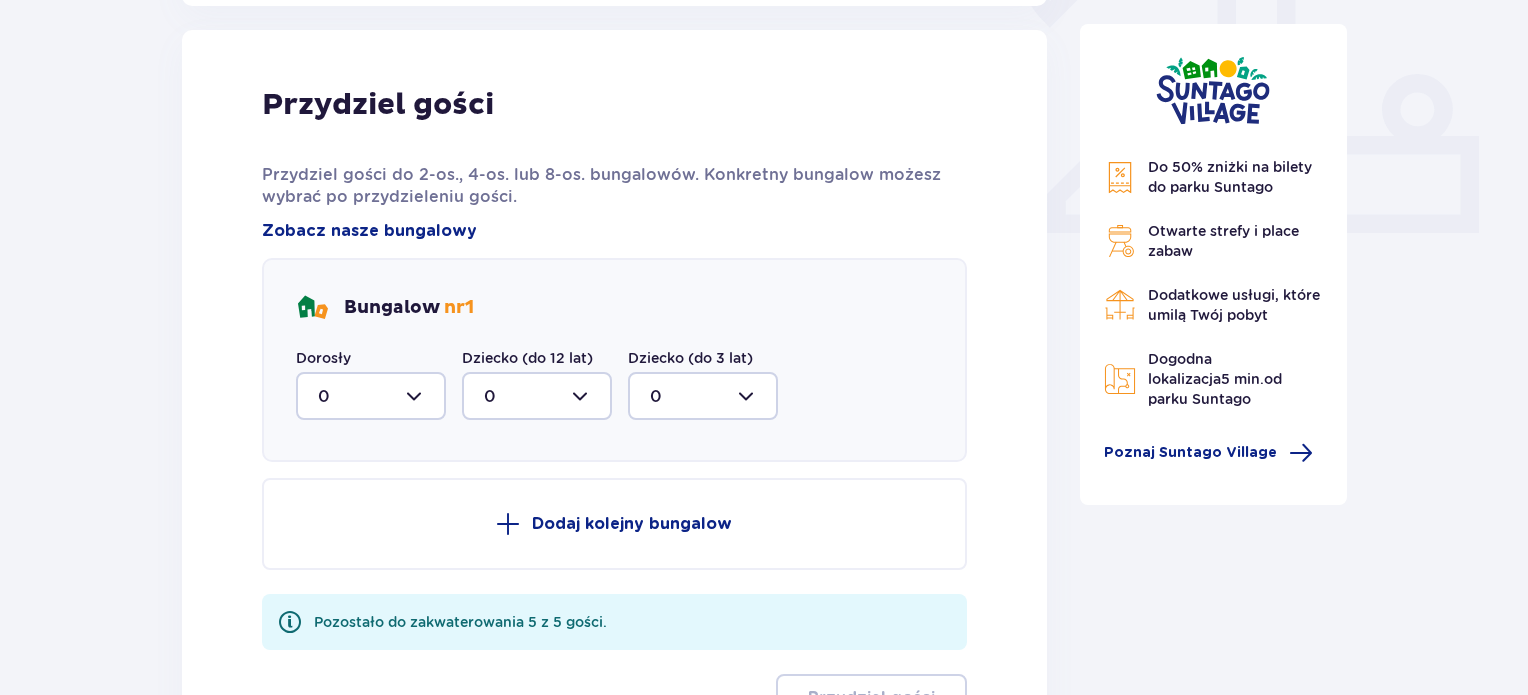 scroll, scrollTop: 806, scrollLeft: 0, axis: vertical 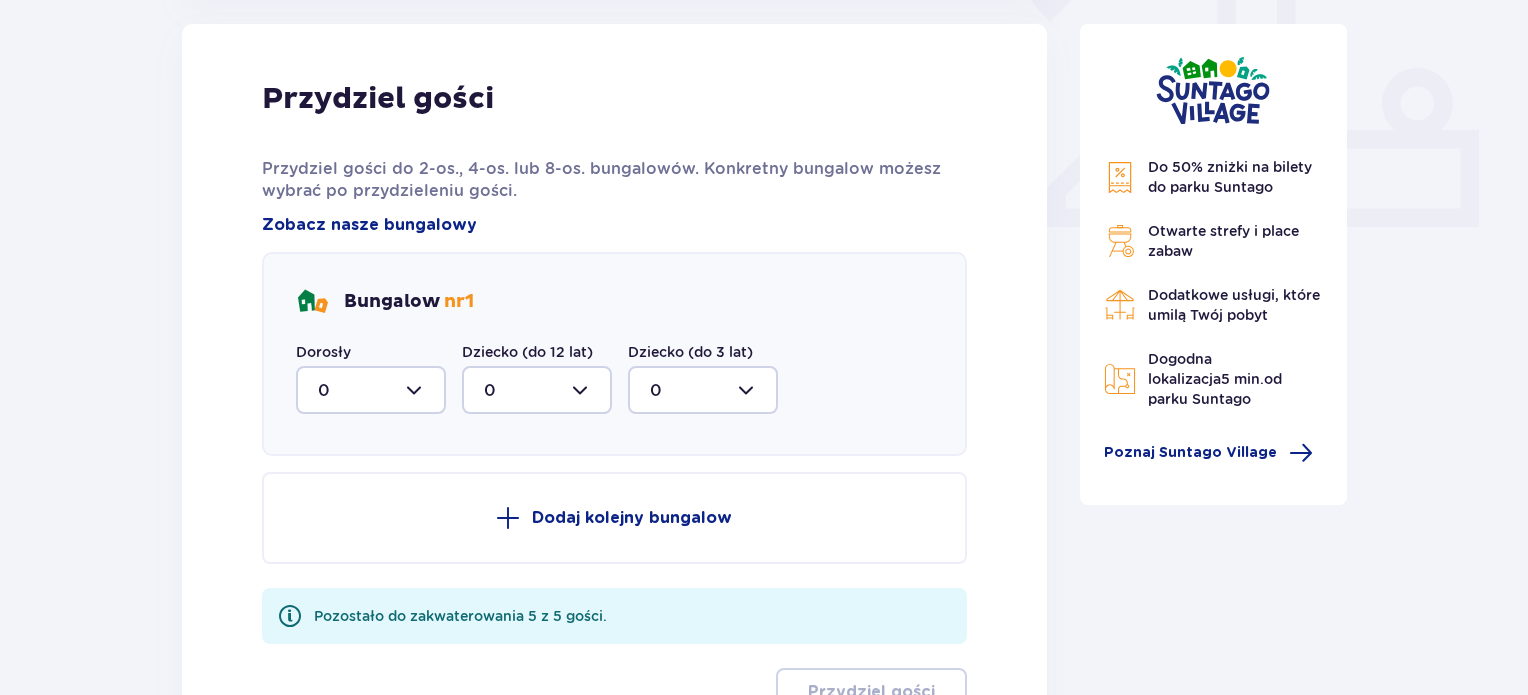 click at bounding box center [371, 390] 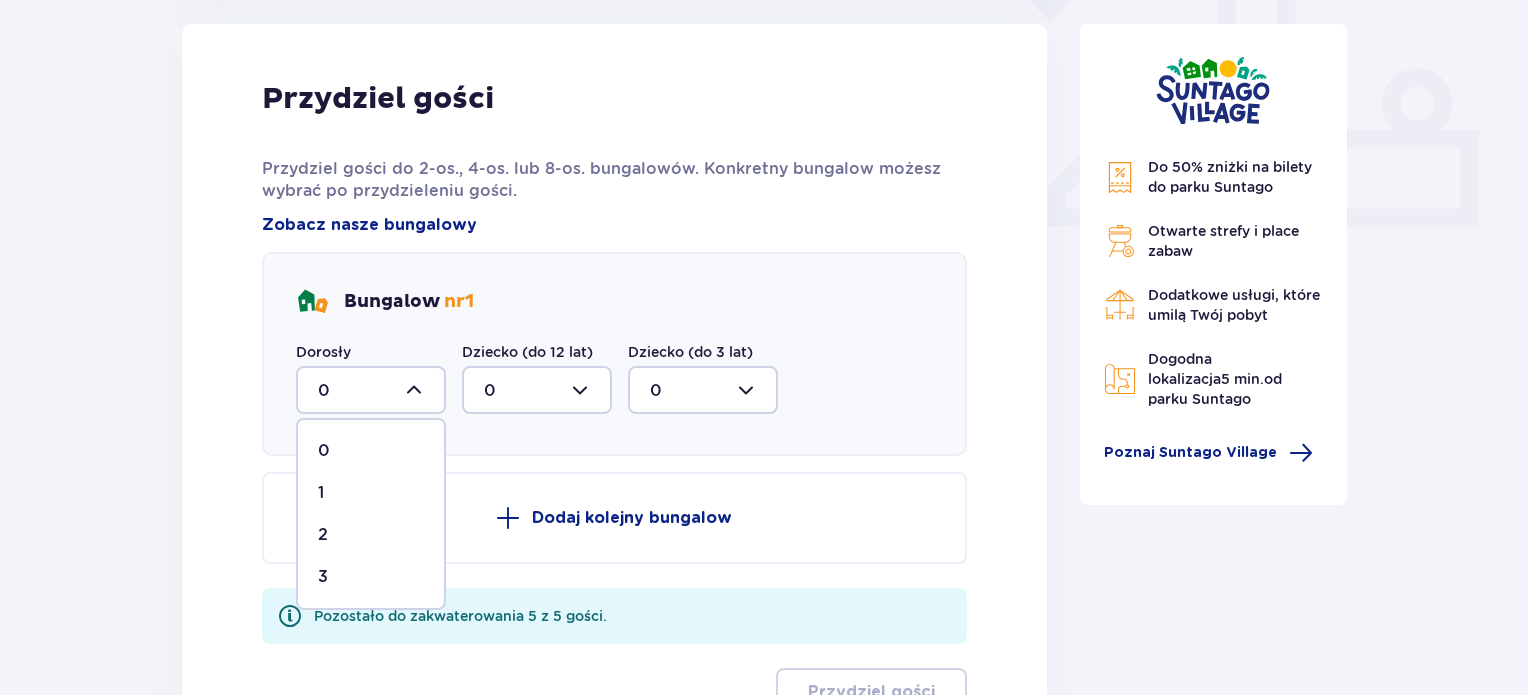 click on "2" at bounding box center (371, 535) 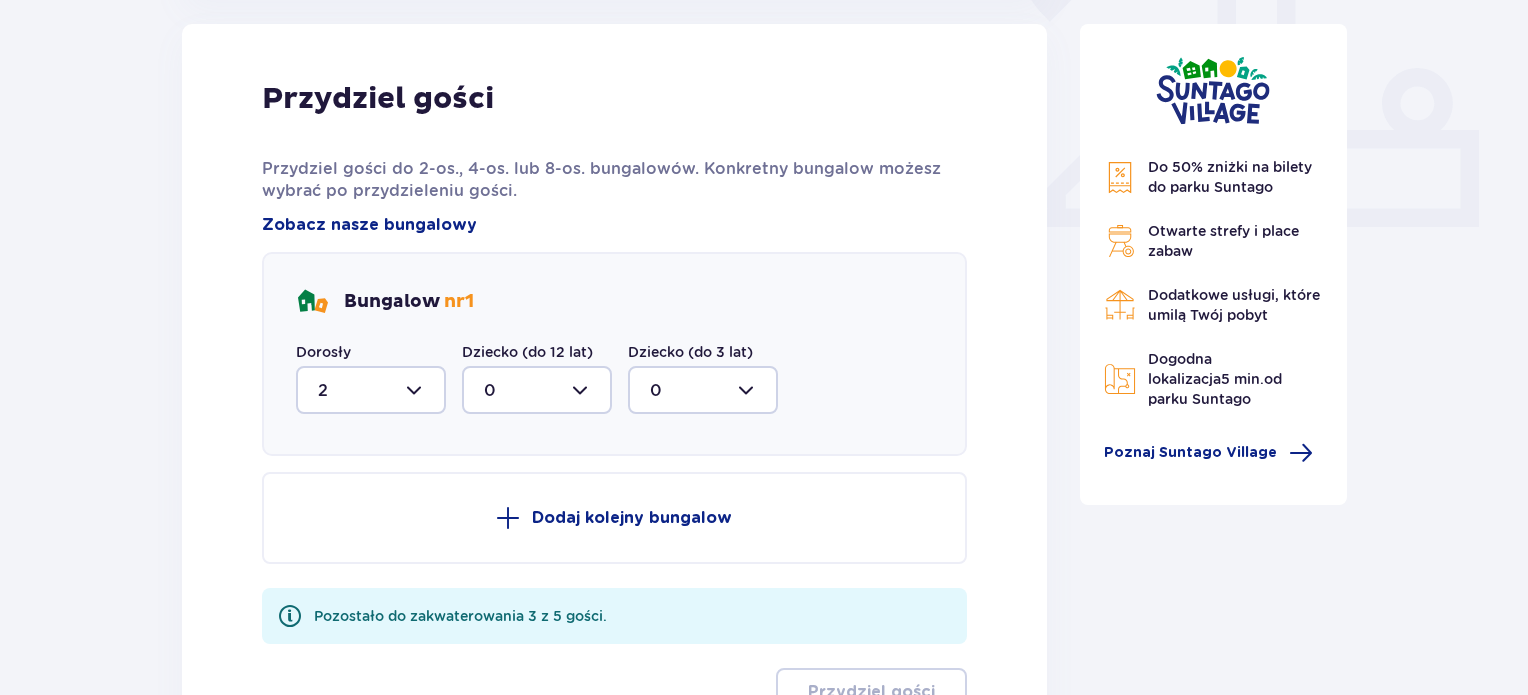 click at bounding box center [537, 390] 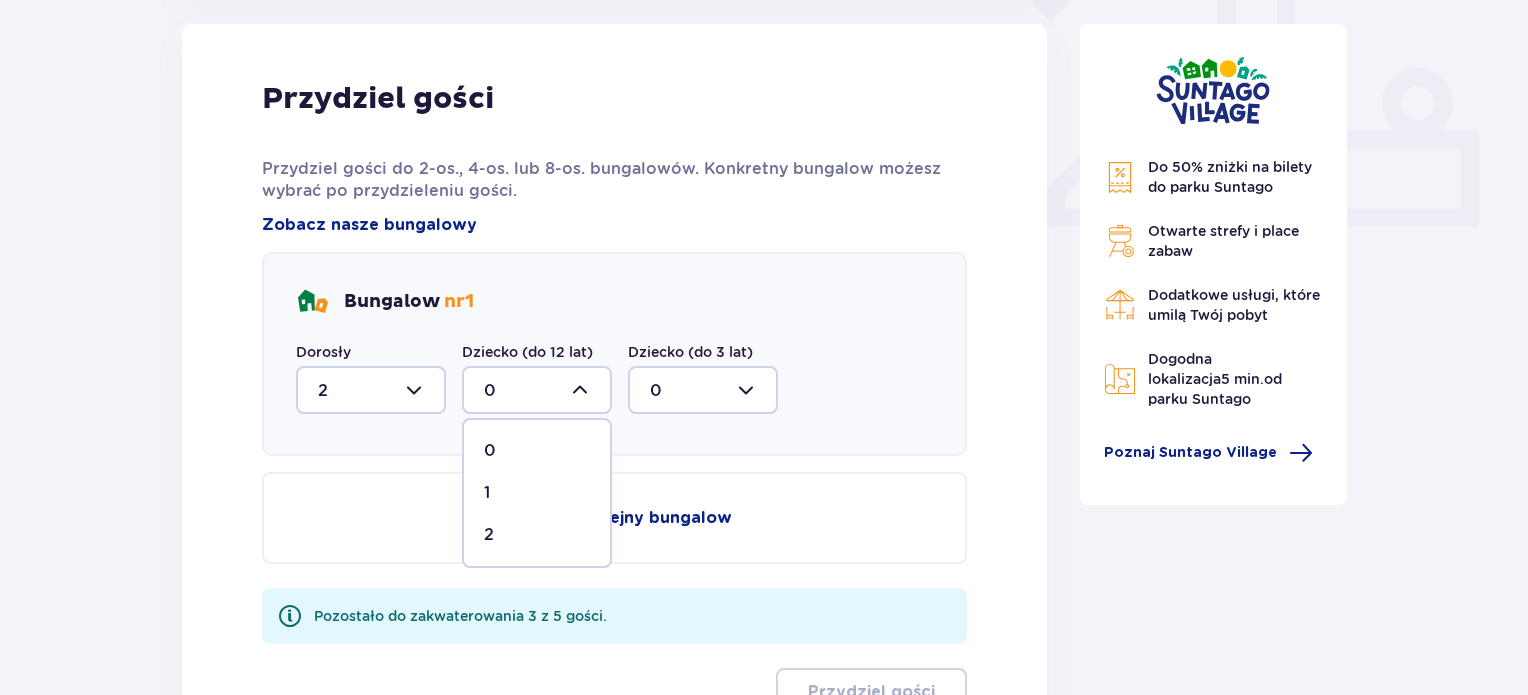 click on "2" at bounding box center (537, 535) 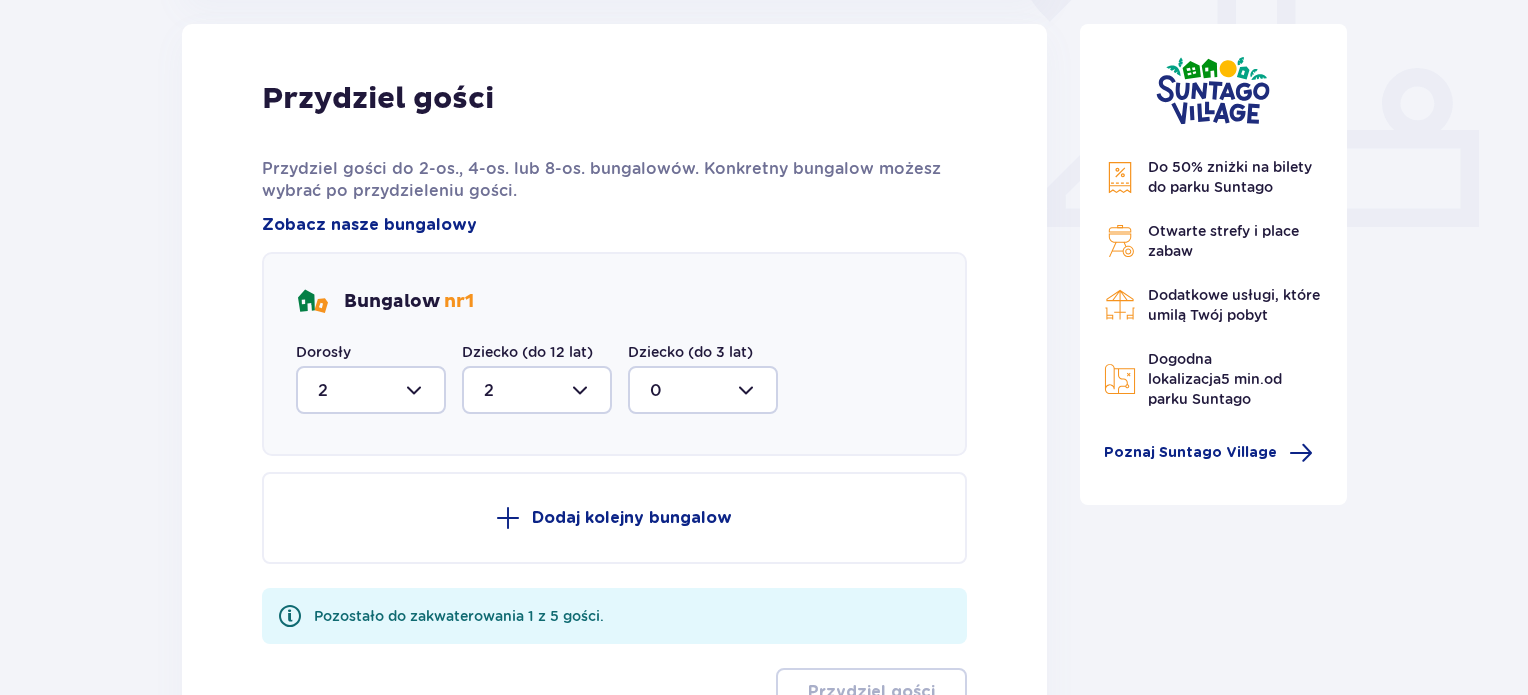 click at bounding box center (371, 390) 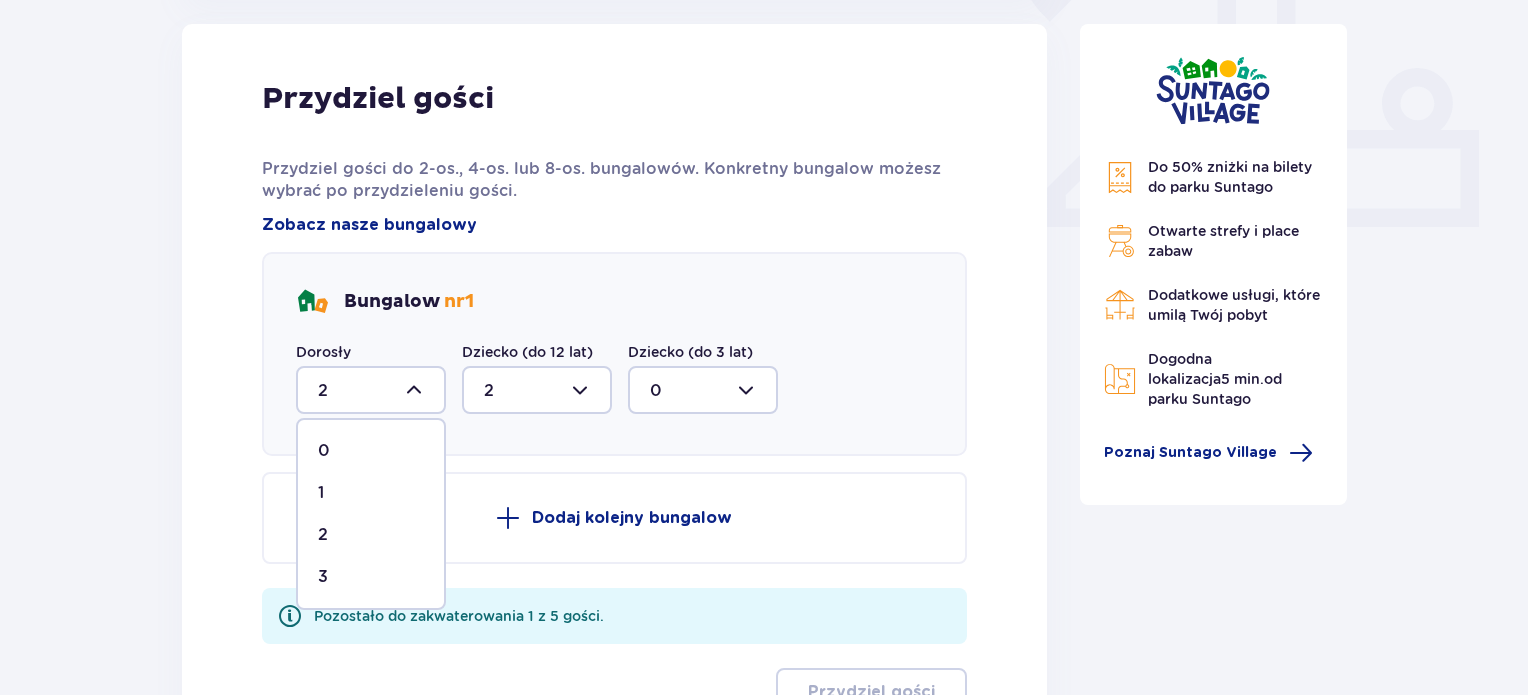click on "3" at bounding box center (371, 577) 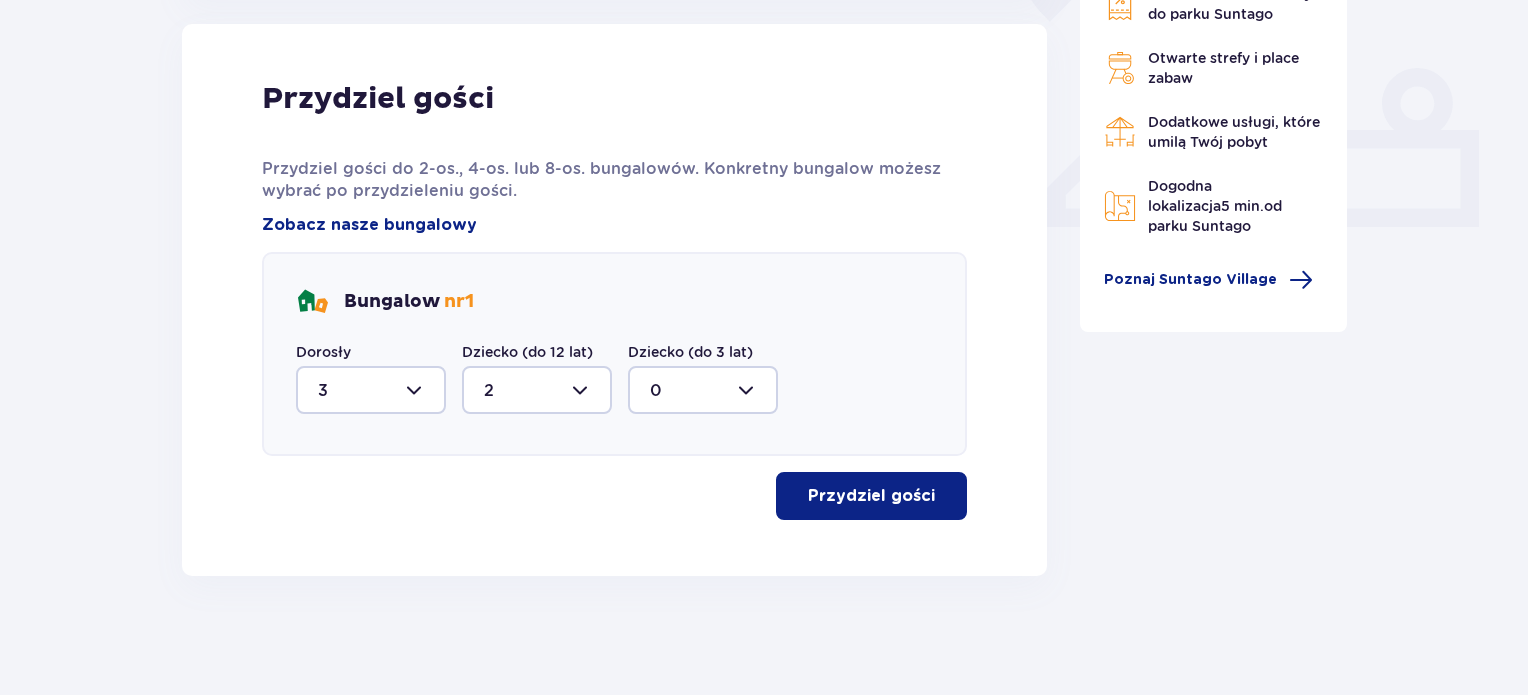 click on "Przydziel gości" at bounding box center (871, 496) 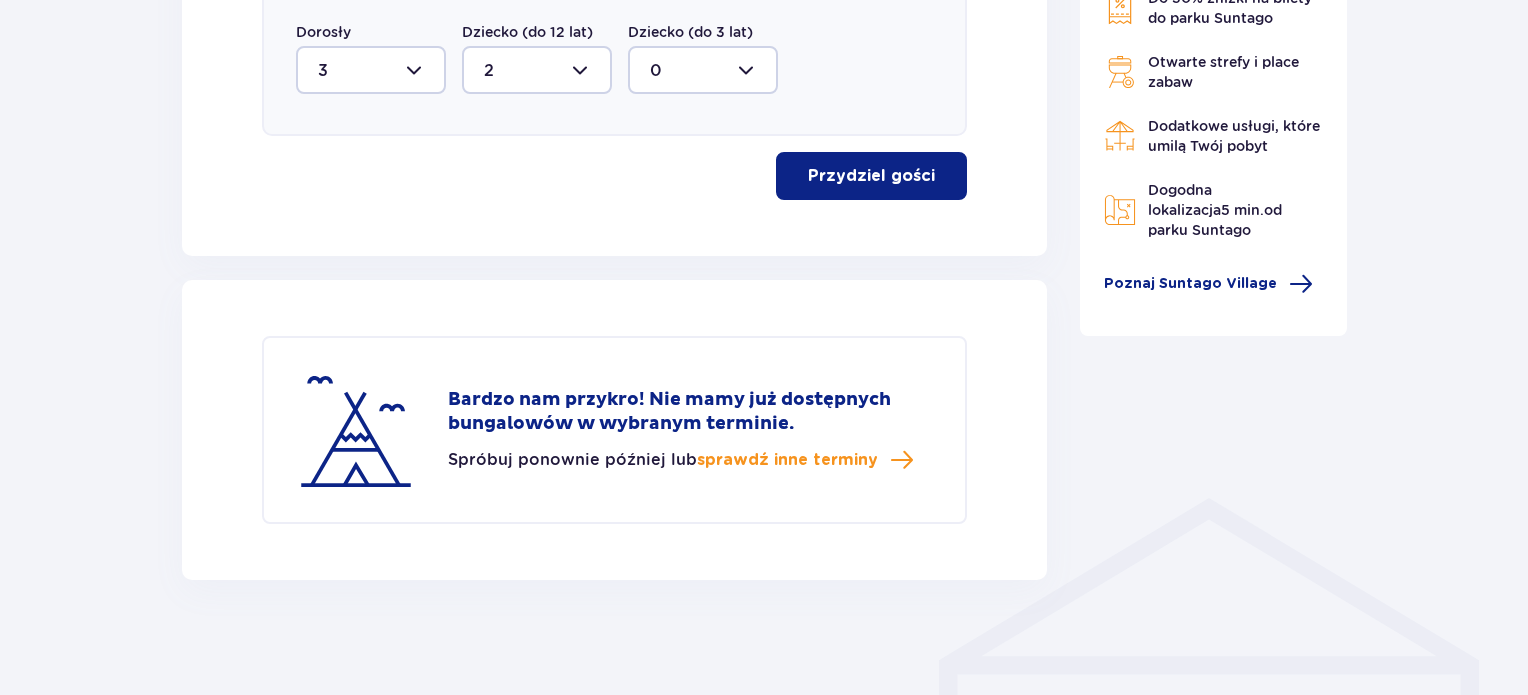 scroll, scrollTop: 1129, scrollLeft: 0, axis: vertical 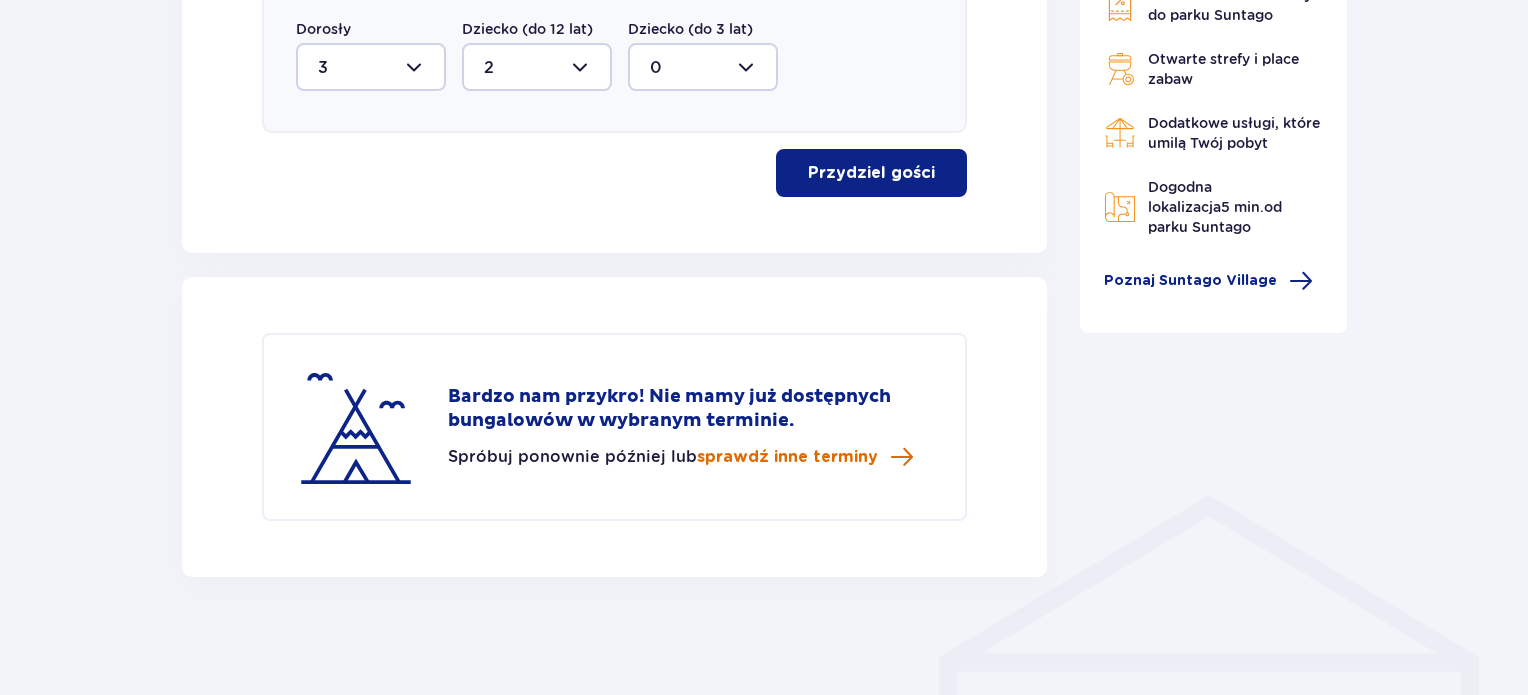 click on "sprawdź inne terminy" at bounding box center (787, 457) 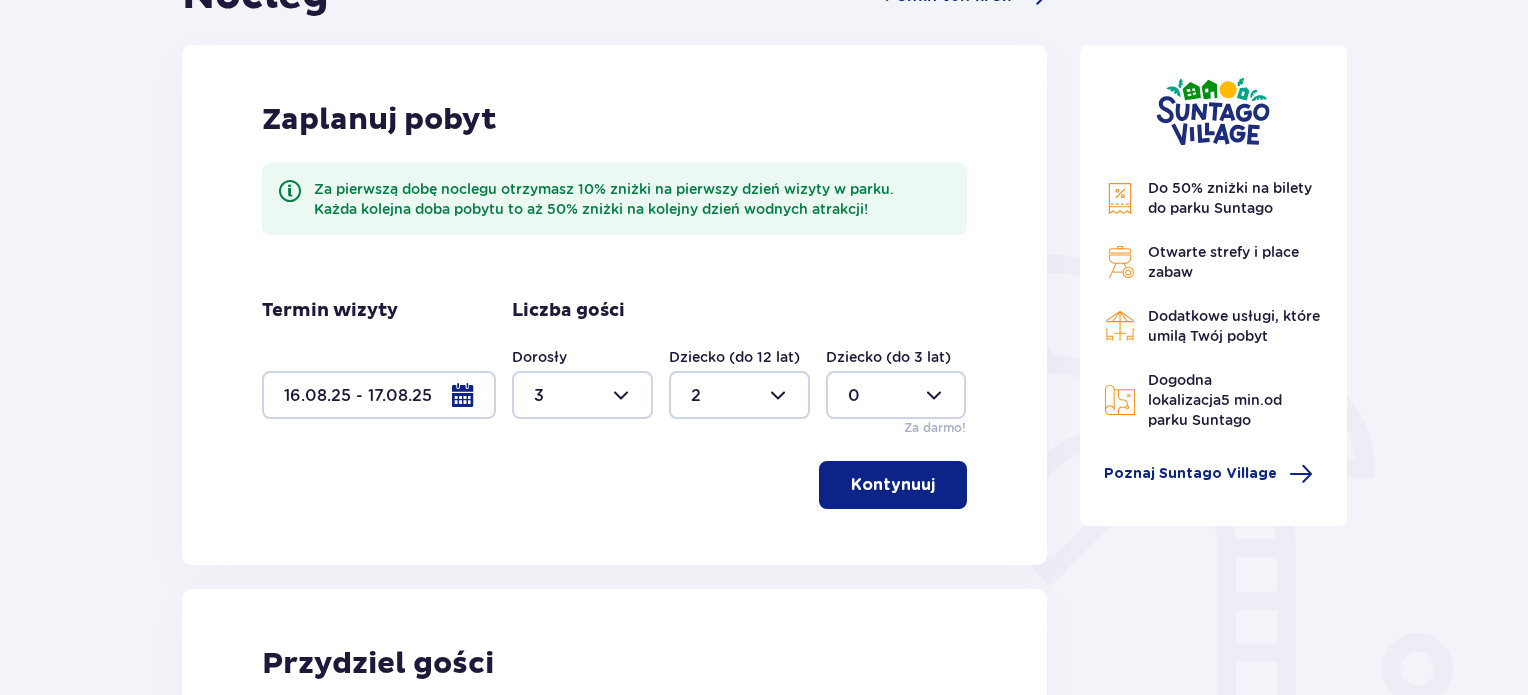 scroll, scrollTop: 236, scrollLeft: 0, axis: vertical 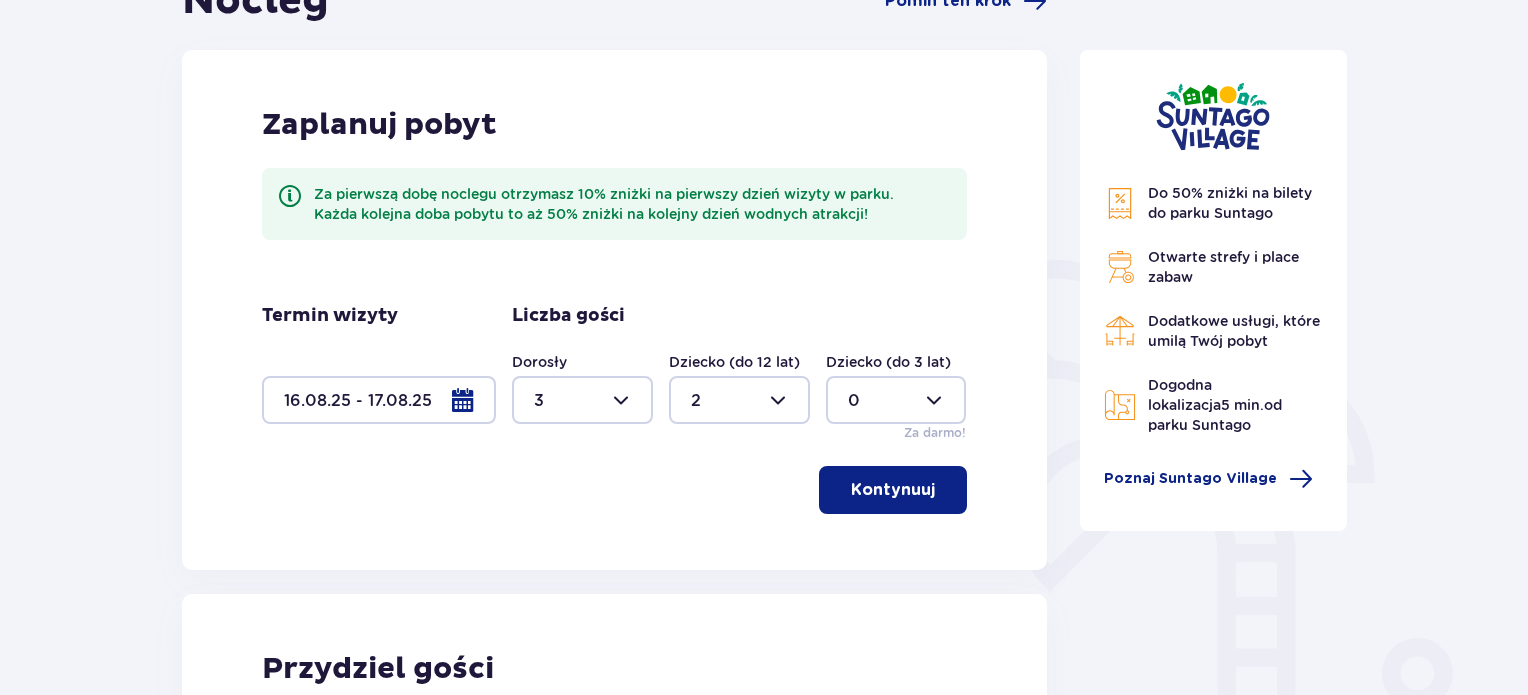 click at bounding box center [379, 400] 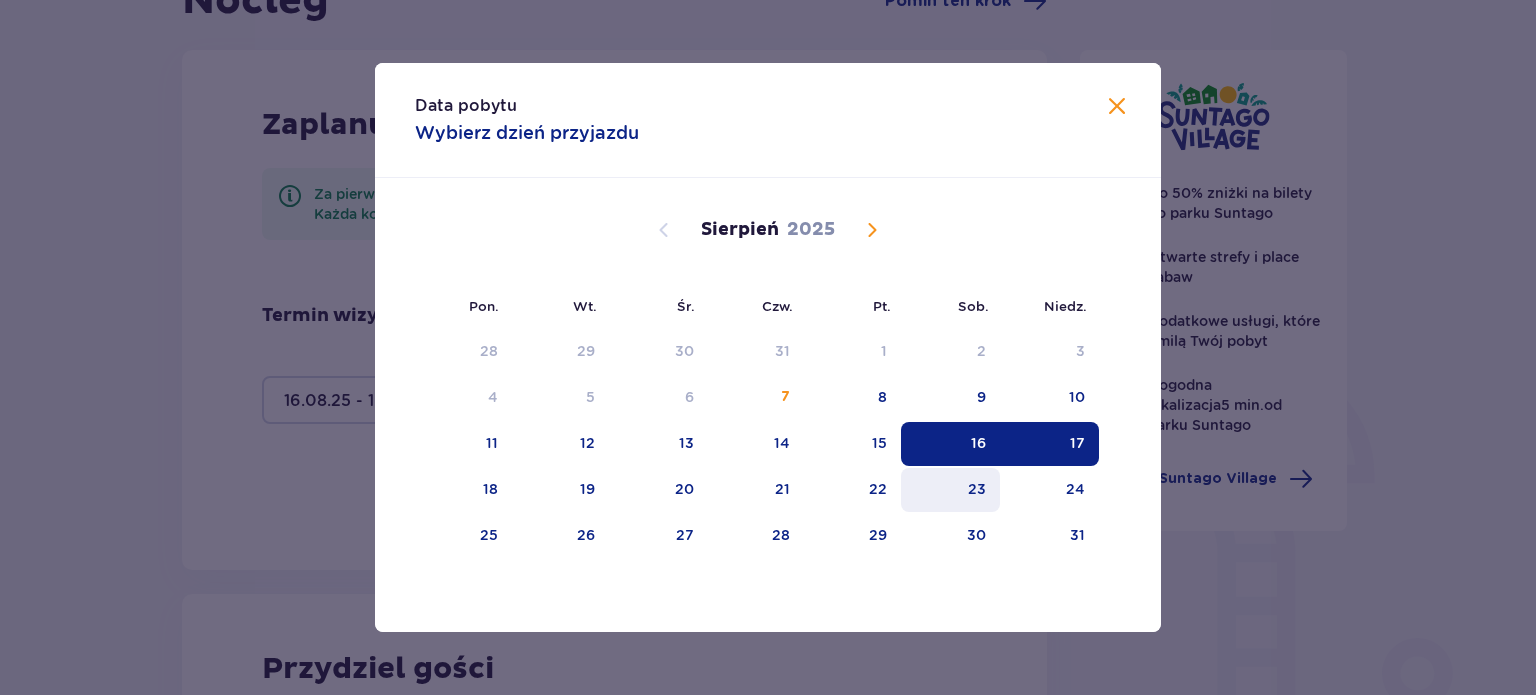 click on "23" at bounding box center (977, 489) 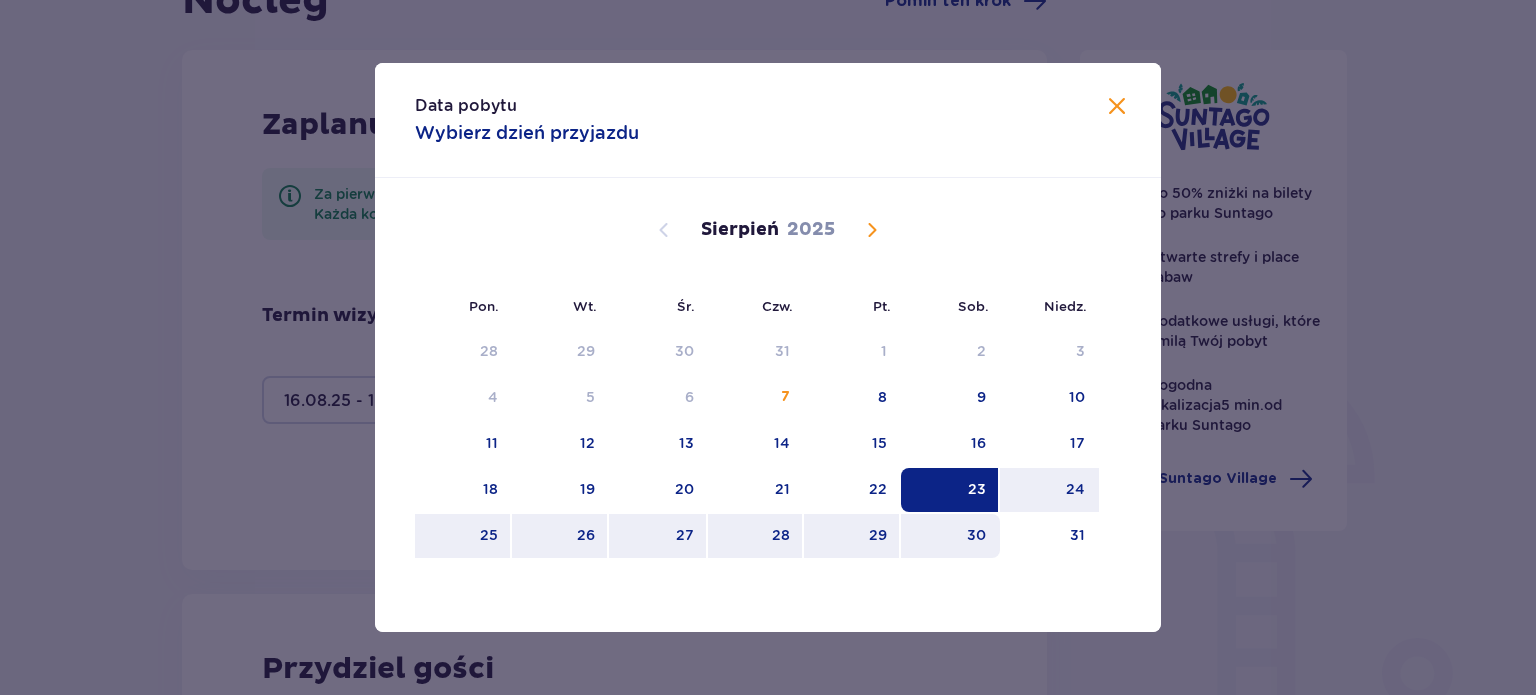 click on "30" at bounding box center [976, 535] 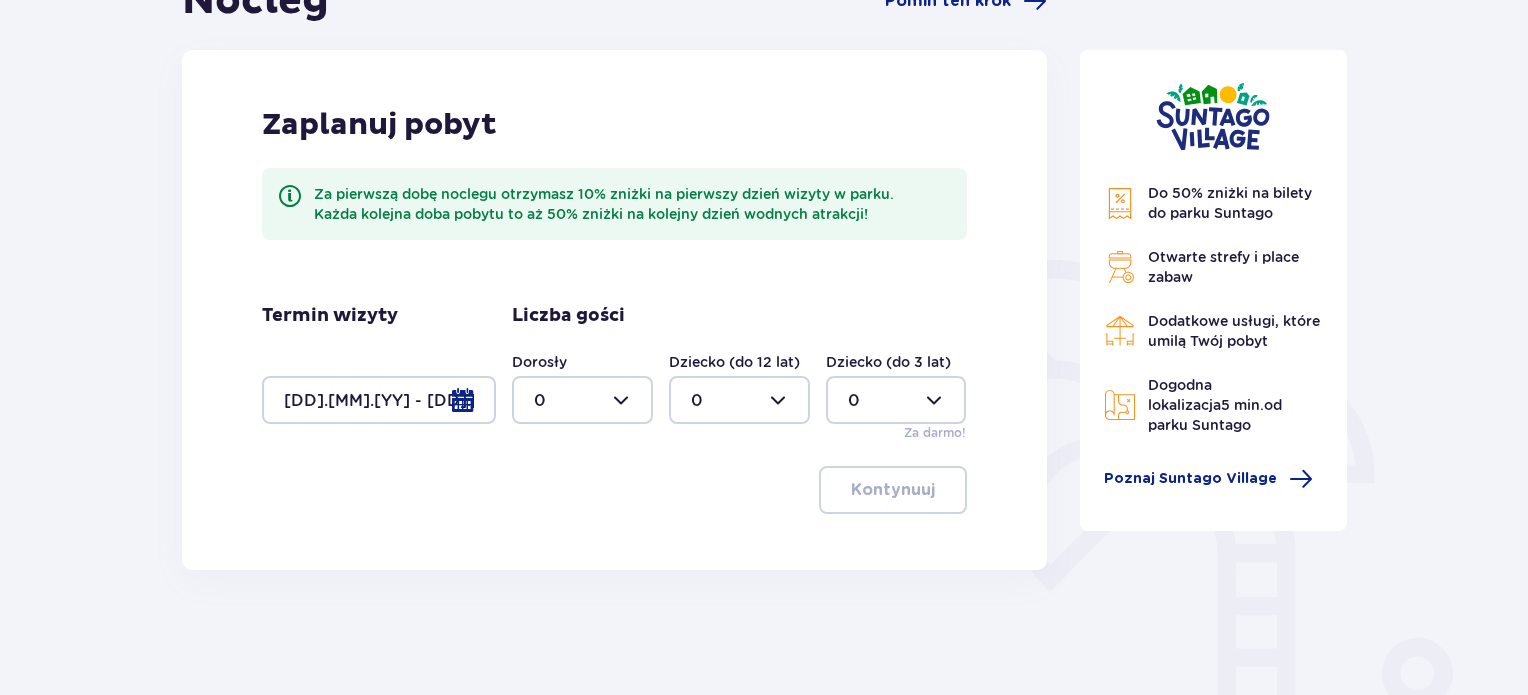 click on "Do 50% zniżki na bilety do parku Suntago   Otwarte strefy i place zabaw   Dodatkowe usługi, które umilą Twój pobyt   Dogodna lokalizacja  5 min.  od parku Suntago   Poznaj Suntago Village" at bounding box center (1214, 375) 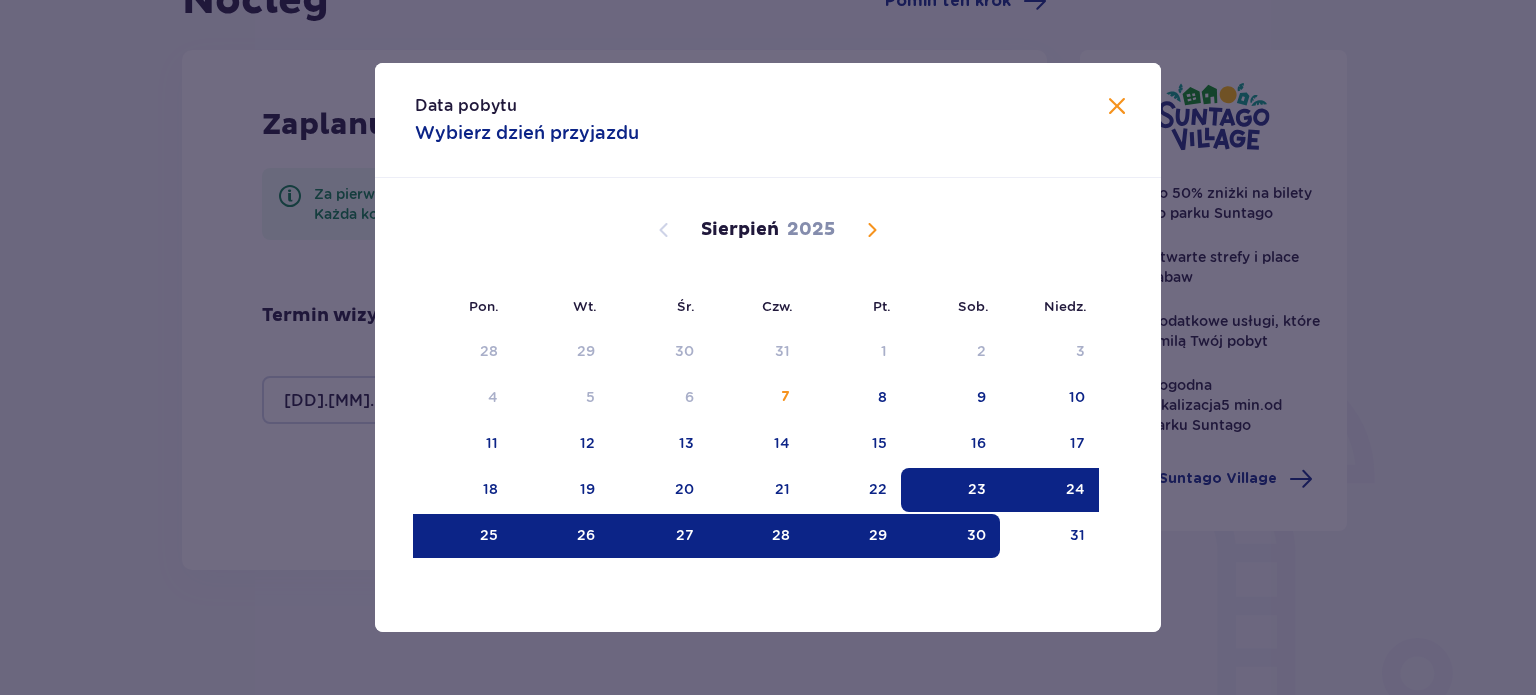 click on "30" at bounding box center [976, 535] 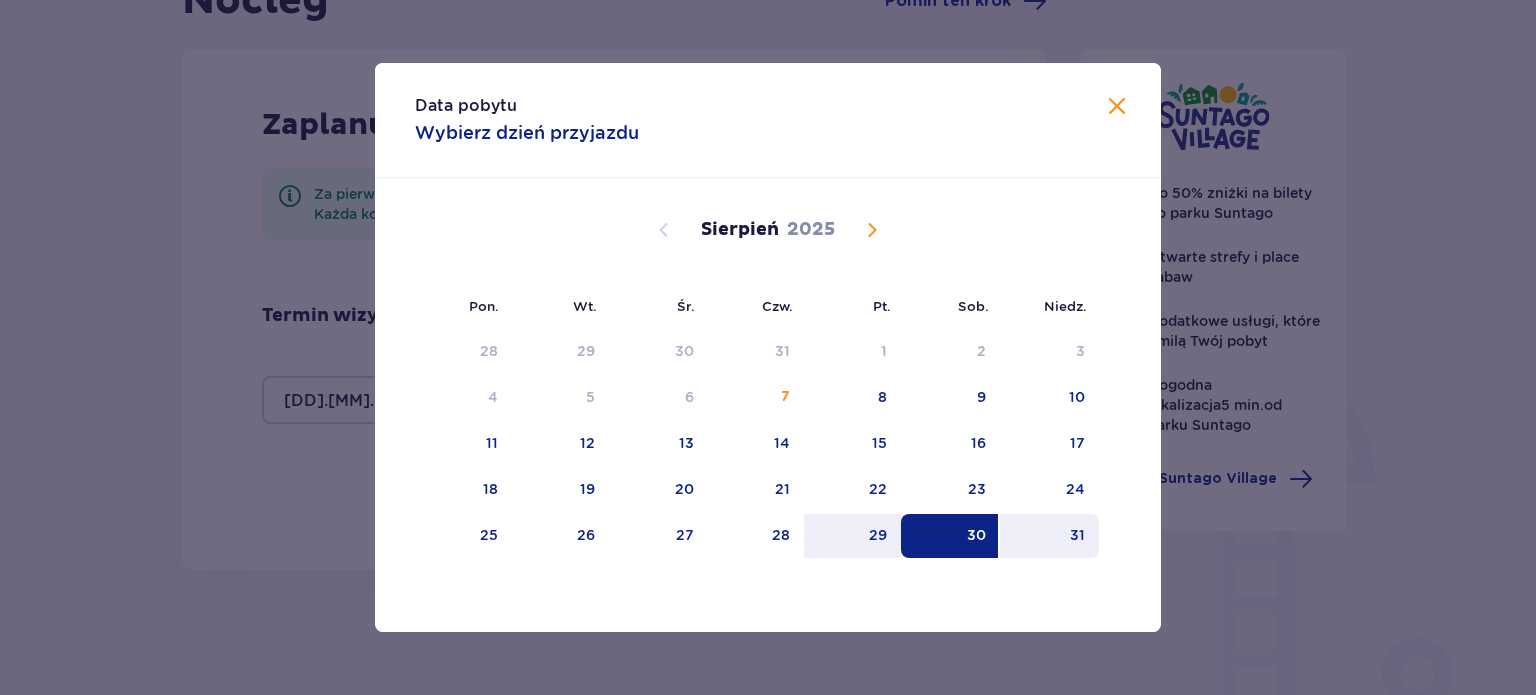 click on "31" at bounding box center [1049, 536] 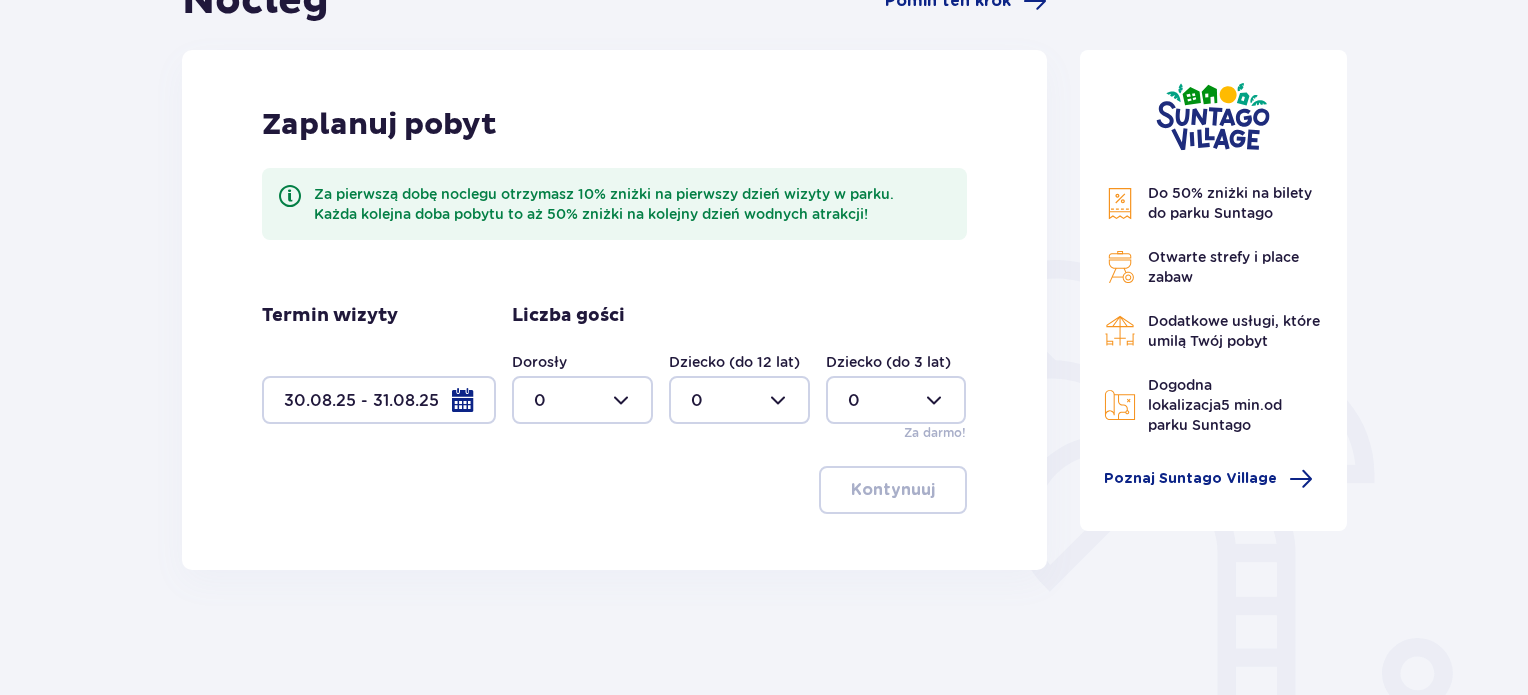 click at bounding box center [582, 400] 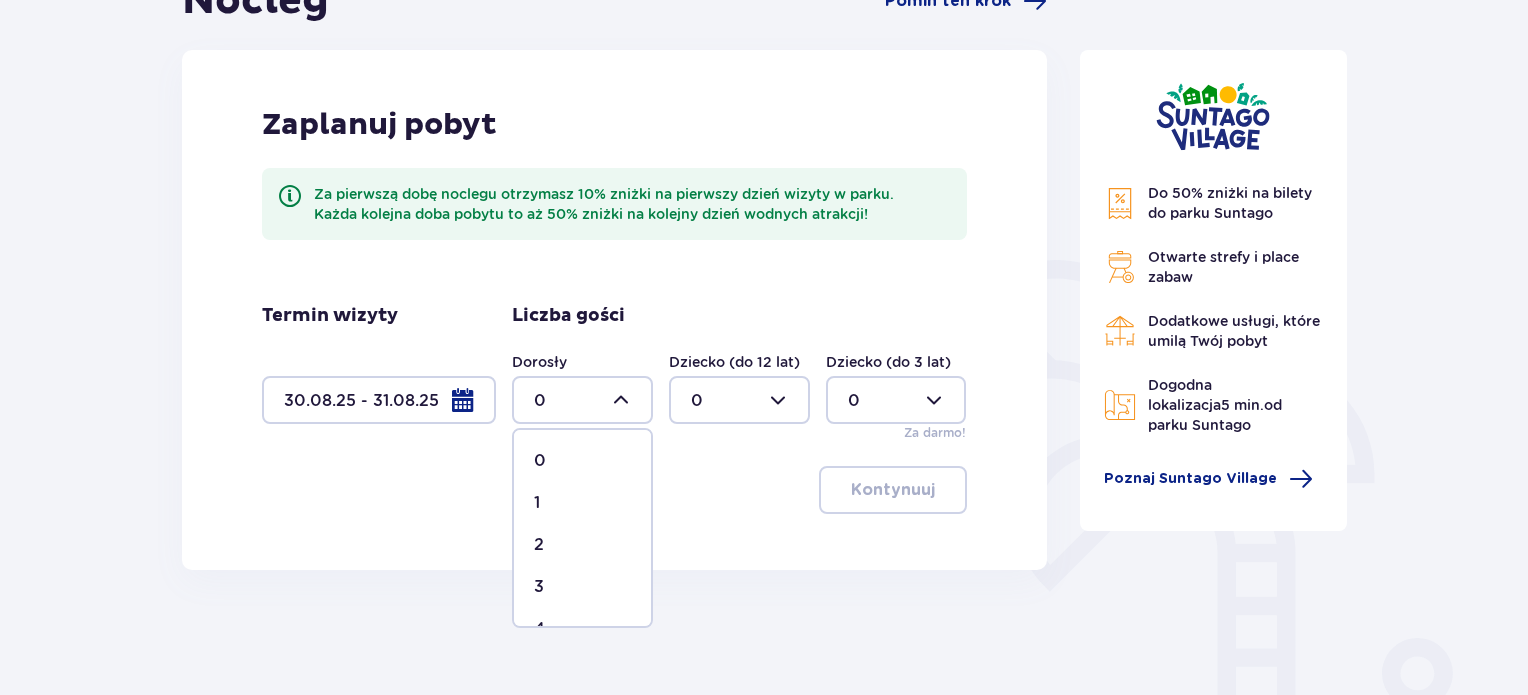 click on "3" at bounding box center [582, 587] 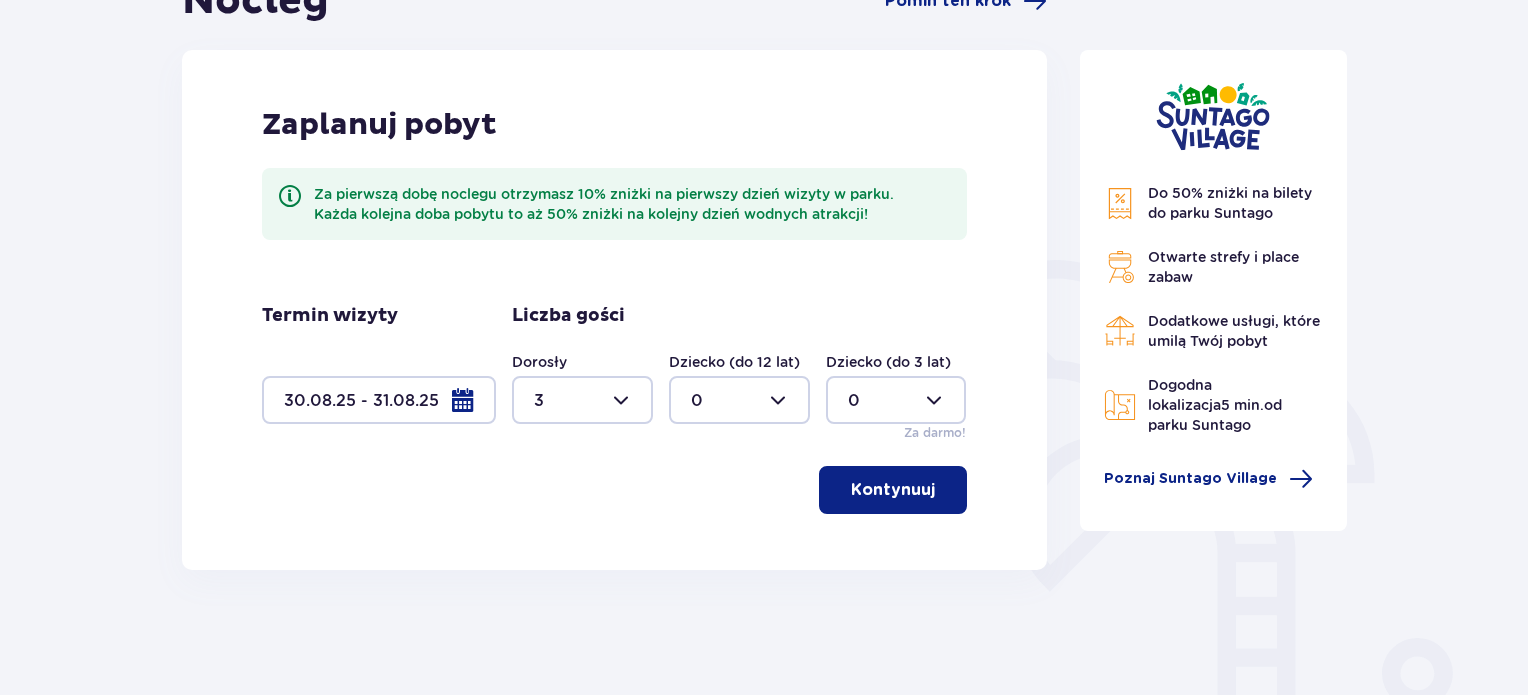 click at bounding box center [739, 400] 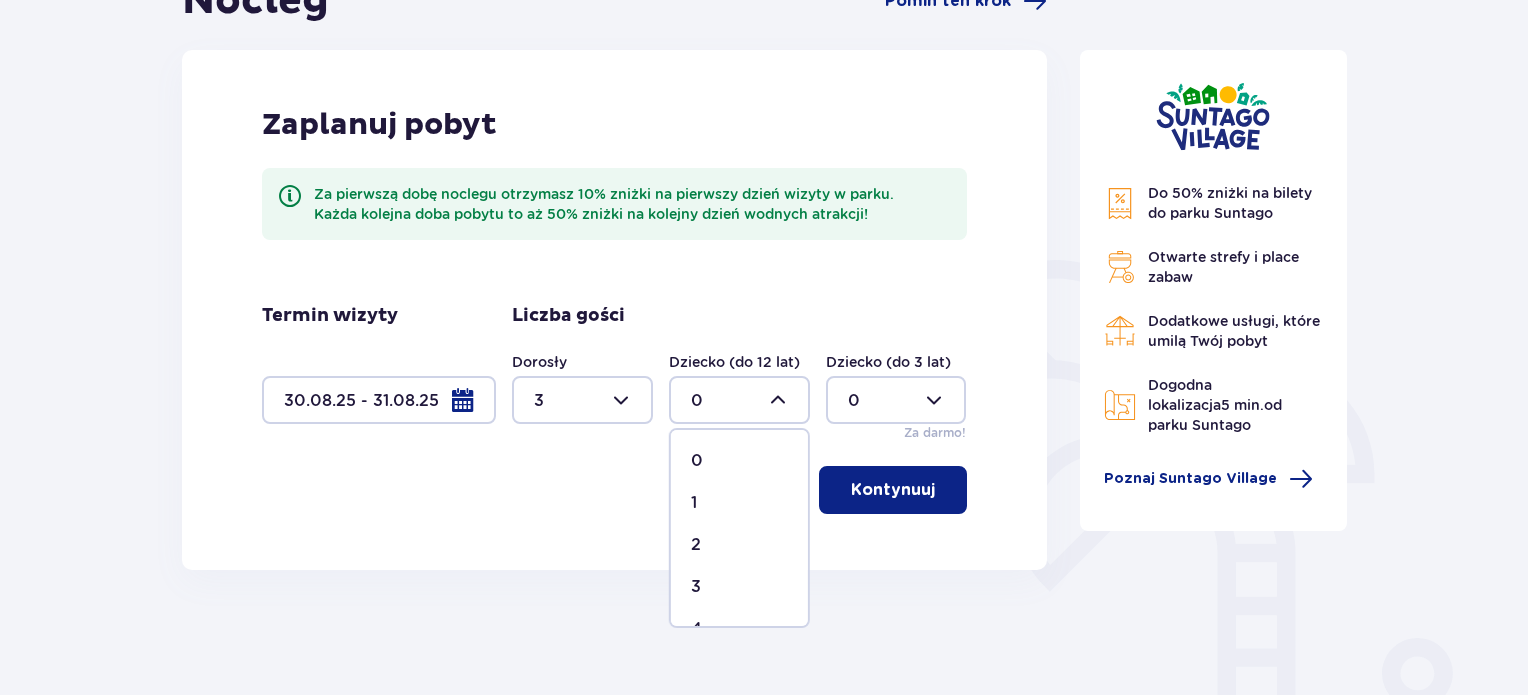 click on "2" at bounding box center (739, 545) 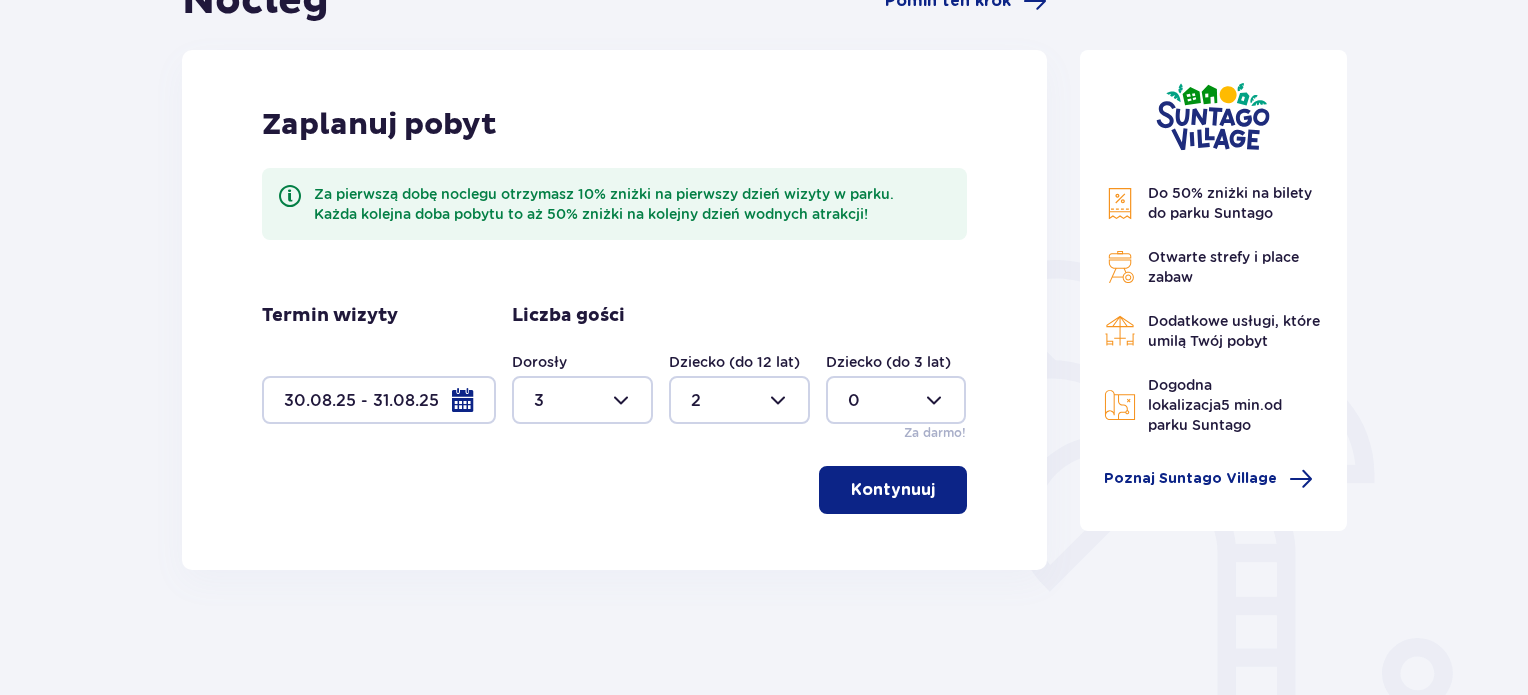 click on "Kontynuuj" at bounding box center [893, 490] 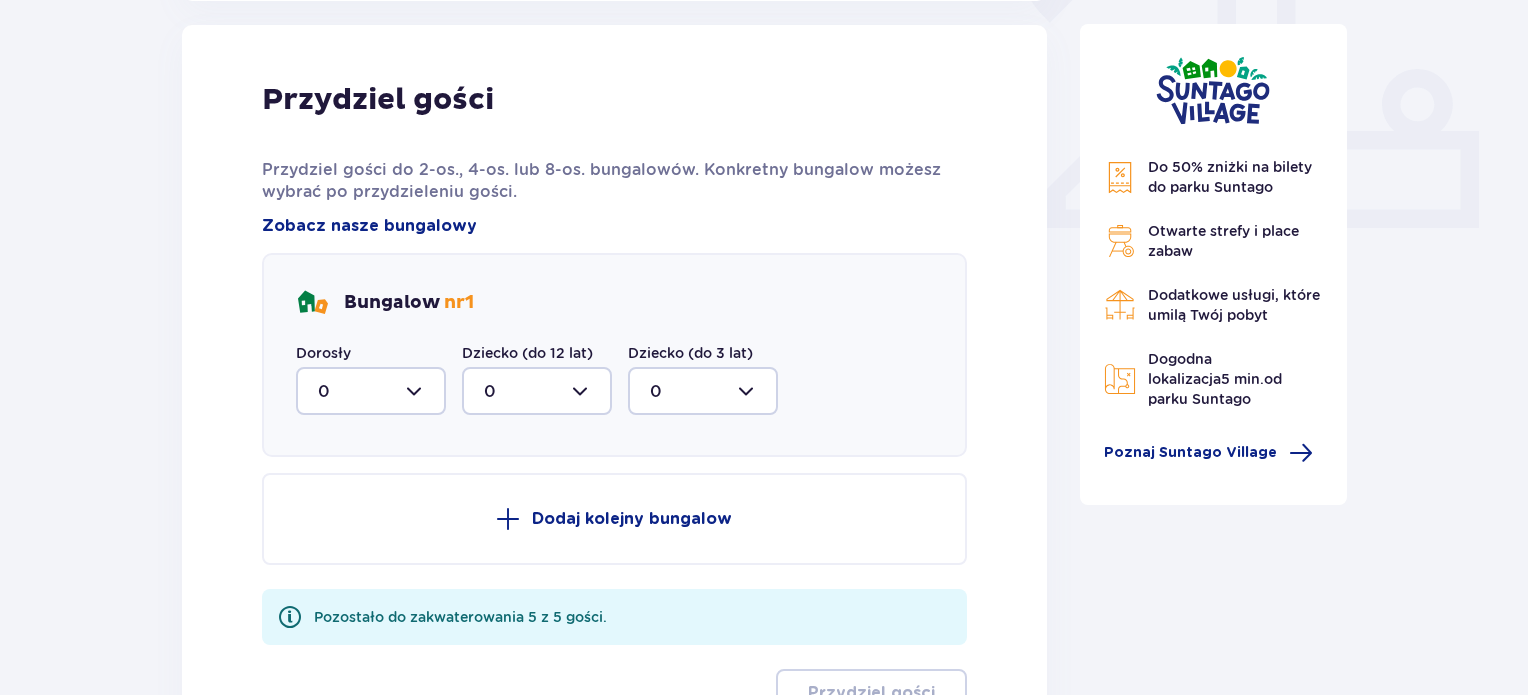 scroll, scrollTop: 806, scrollLeft: 0, axis: vertical 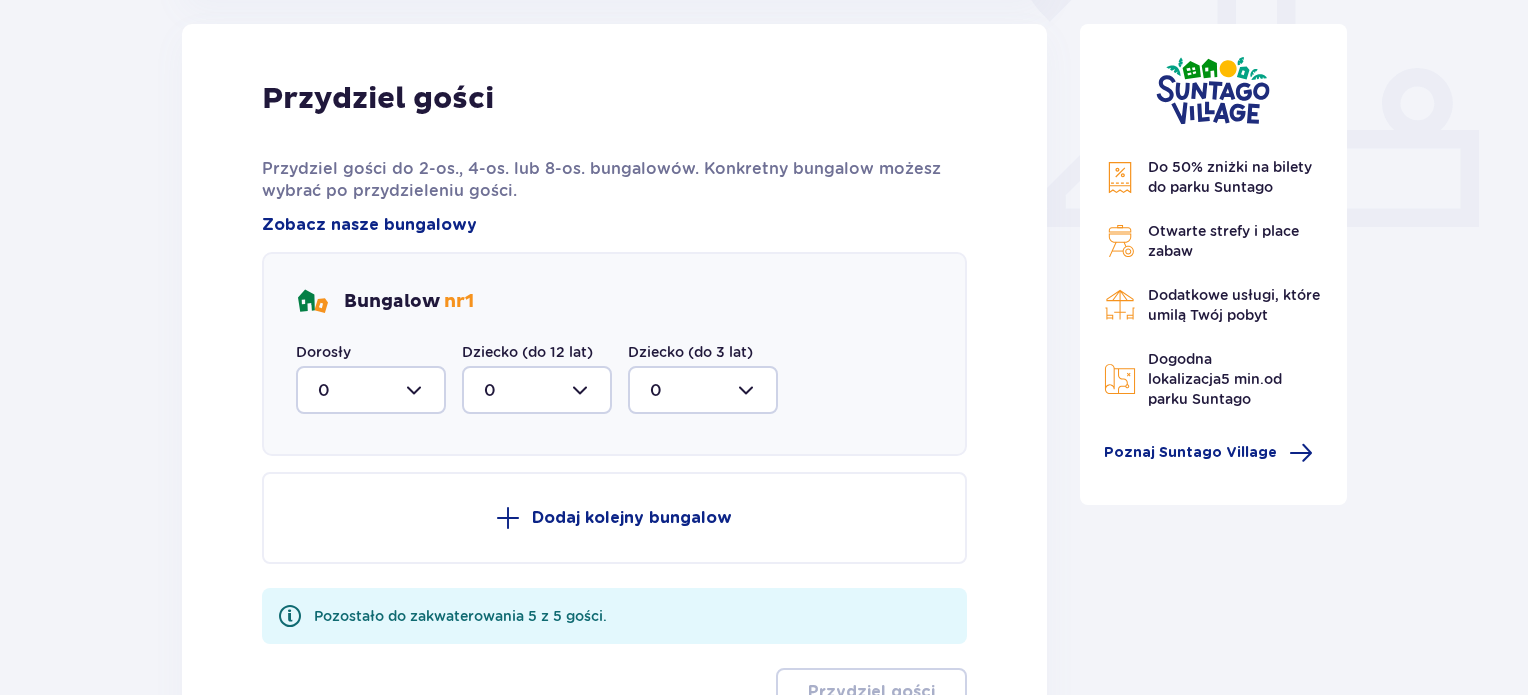 click on "Bungalow   nr  1 Dorosły   0 Dziecko (do 12 lat)   0 Dziecko (do 3 lat)   0" at bounding box center [614, 354] 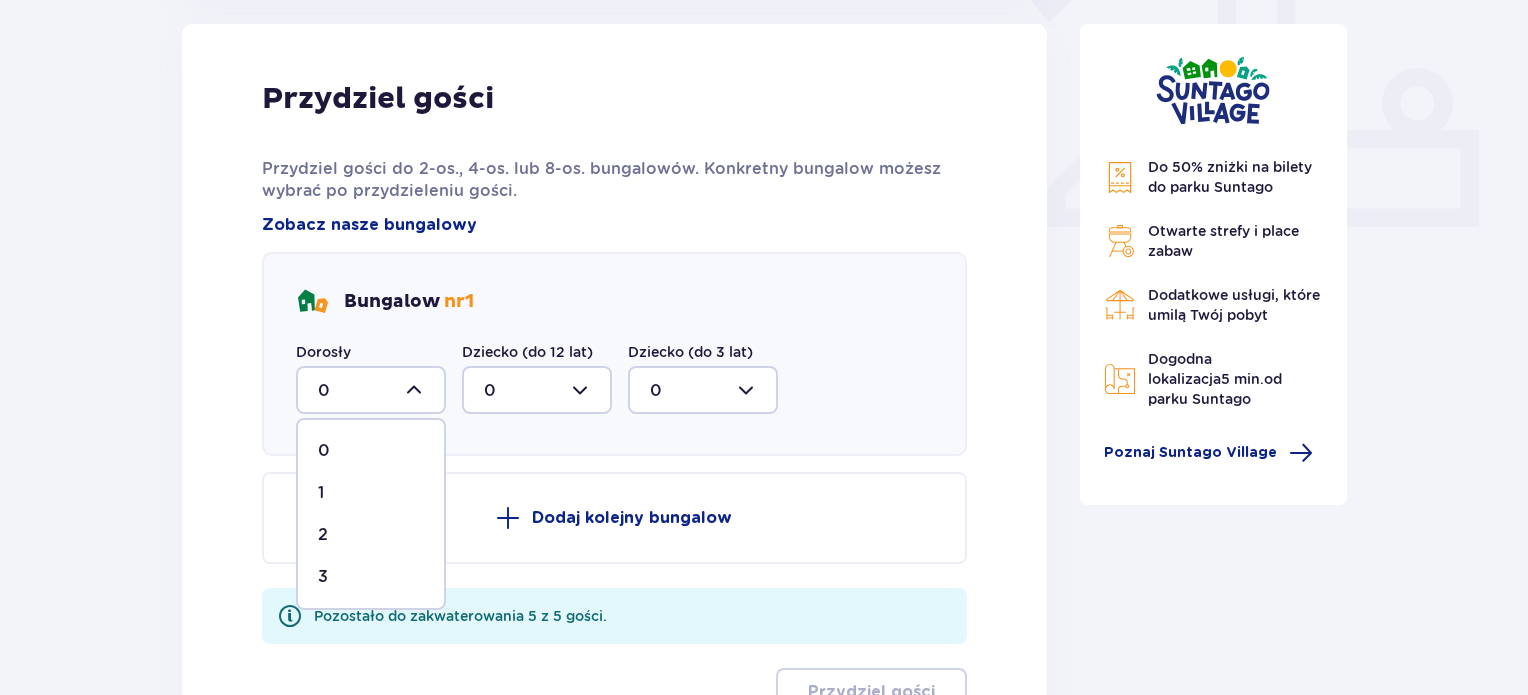 click on "3" at bounding box center (371, 577) 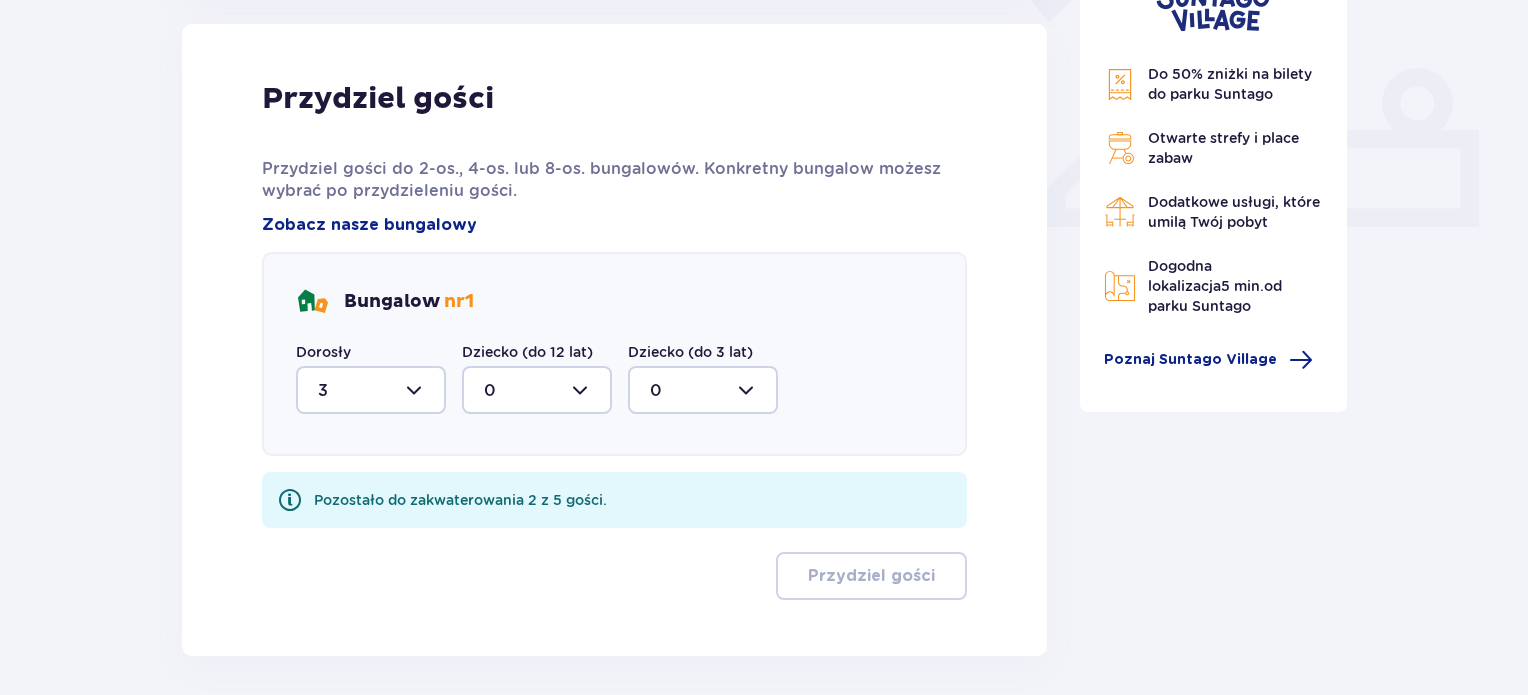 click at bounding box center (537, 390) 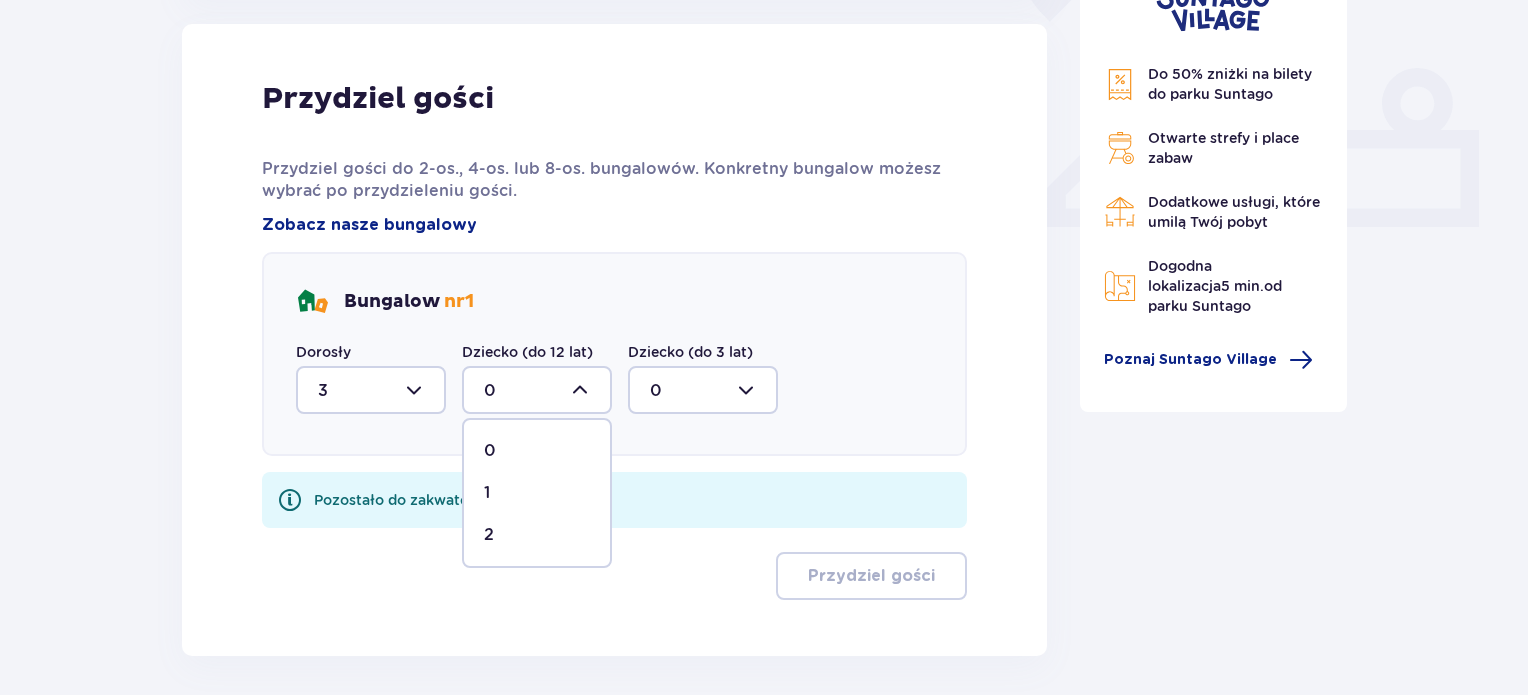 click on "2" at bounding box center [537, 535] 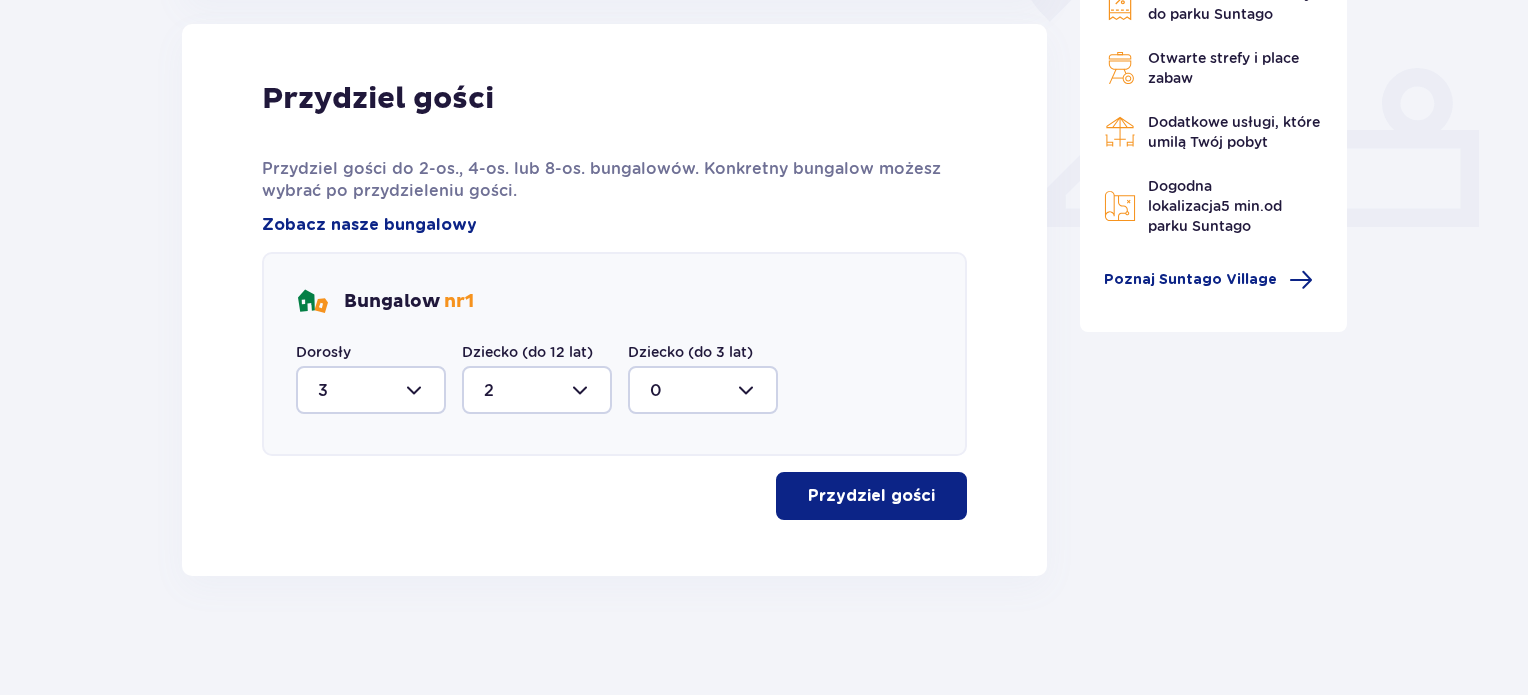 click on "Przydziel gości" at bounding box center [871, 496] 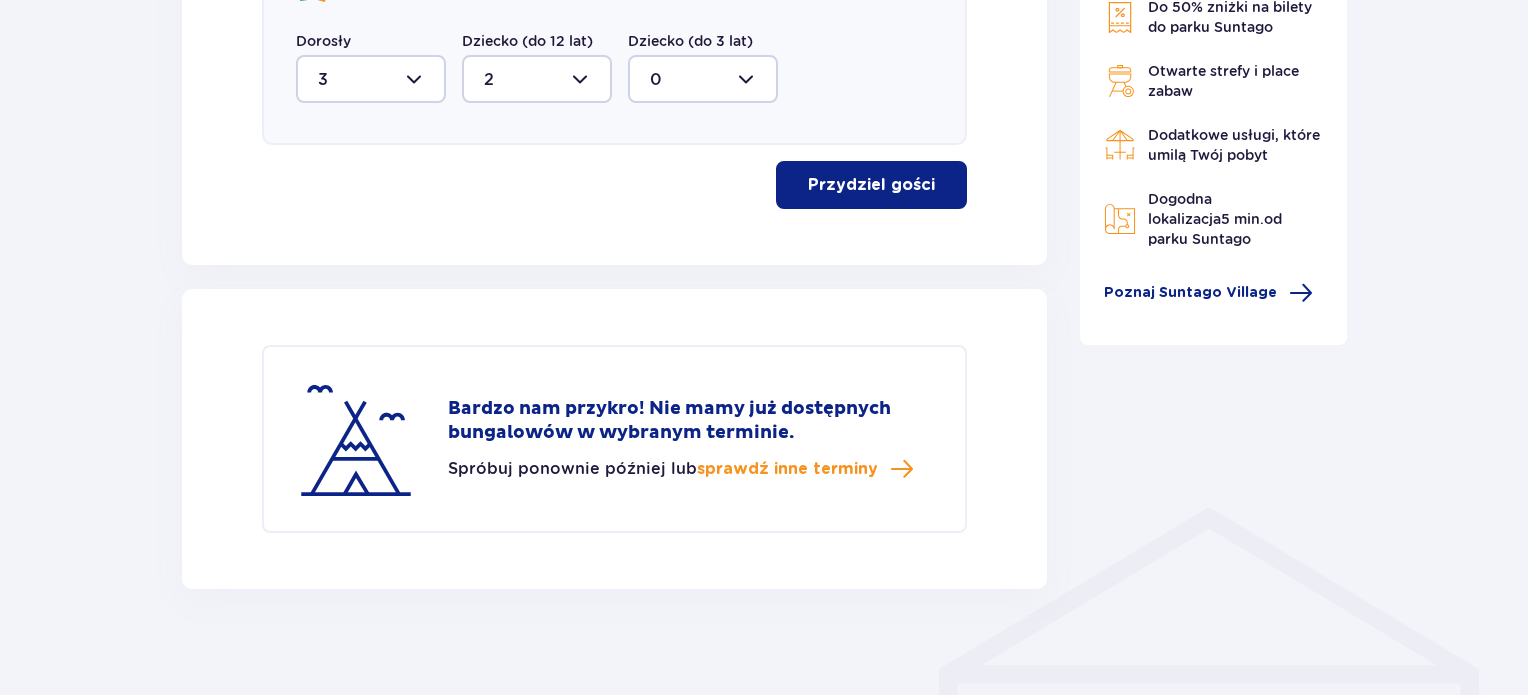 scroll, scrollTop: 1129, scrollLeft: 0, axis: vertical 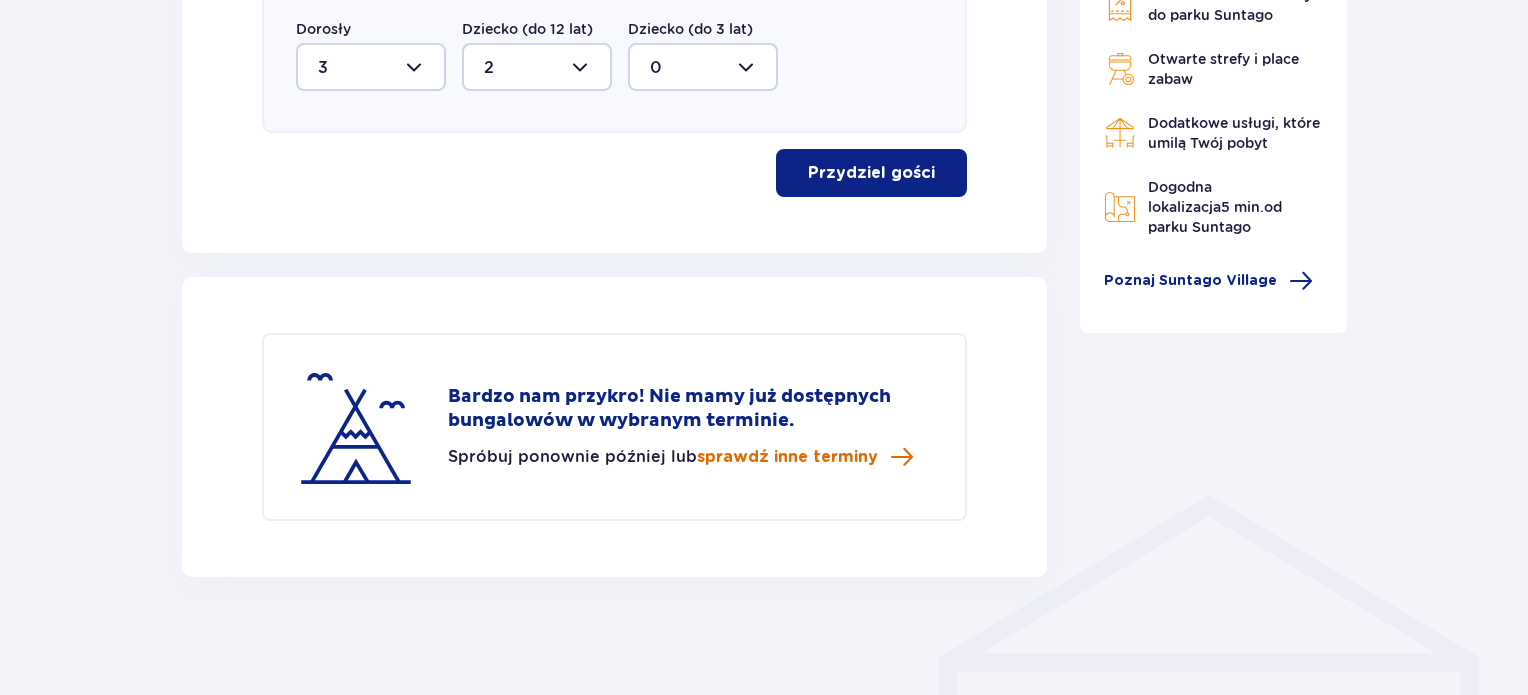 click on "sprawdź inne terminy" at bounding box center [787, 457] 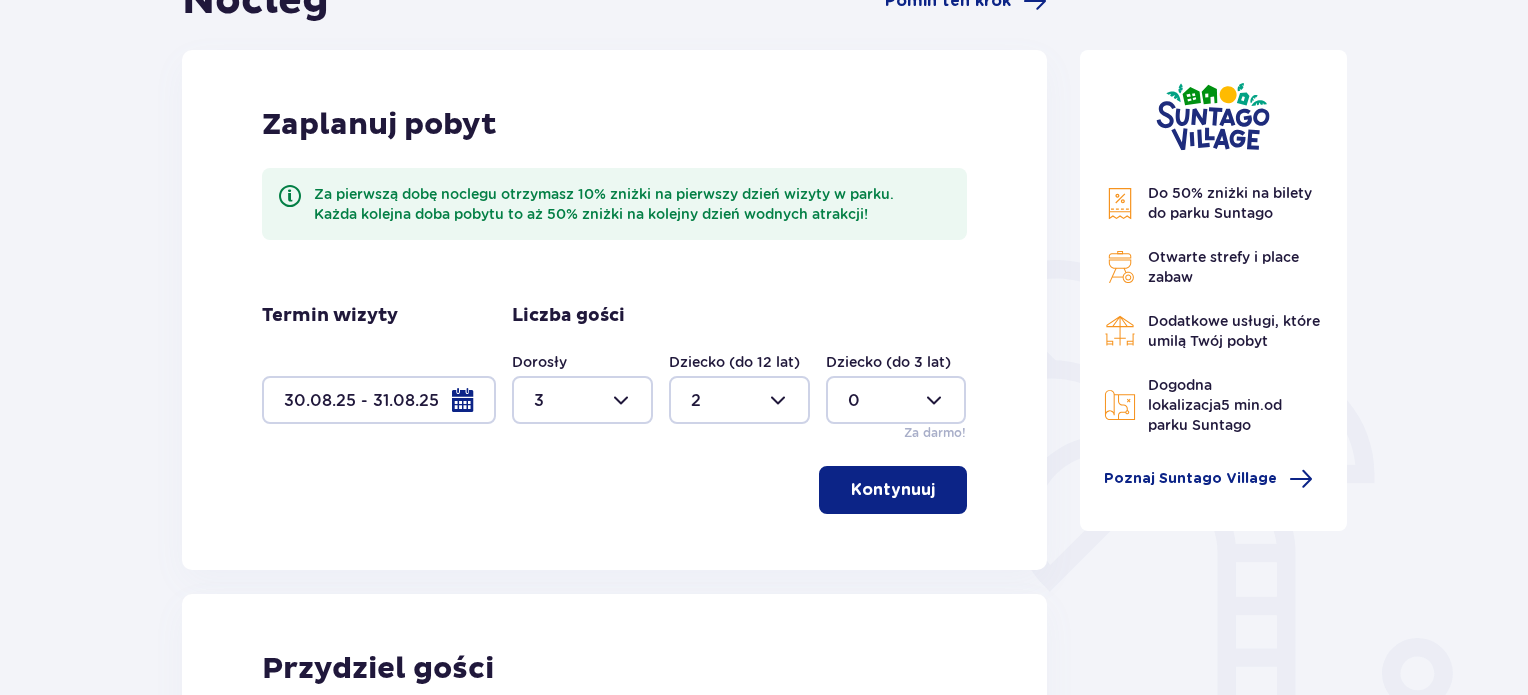 scroll, scrollTop: 236, scrollLeft: 0, axis: vertical 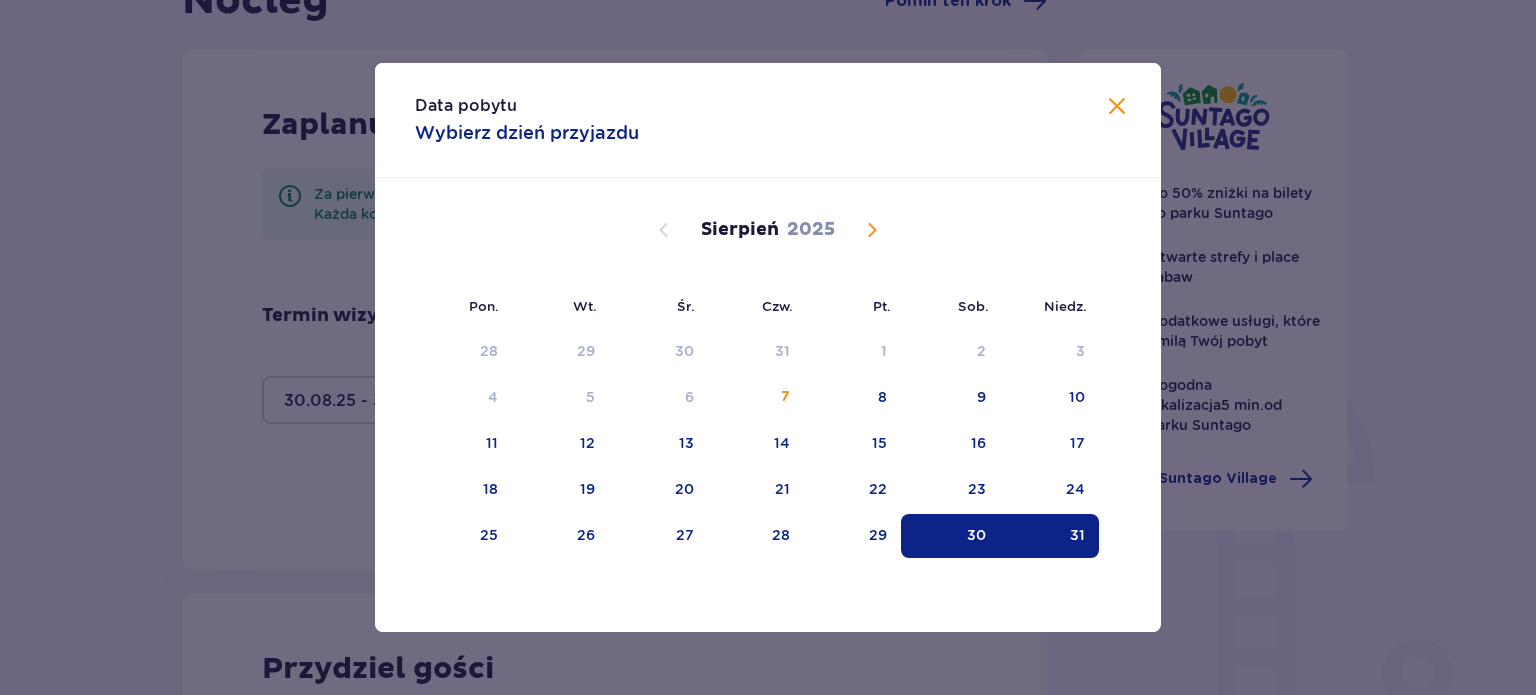 click at bounding box center (872, 230) 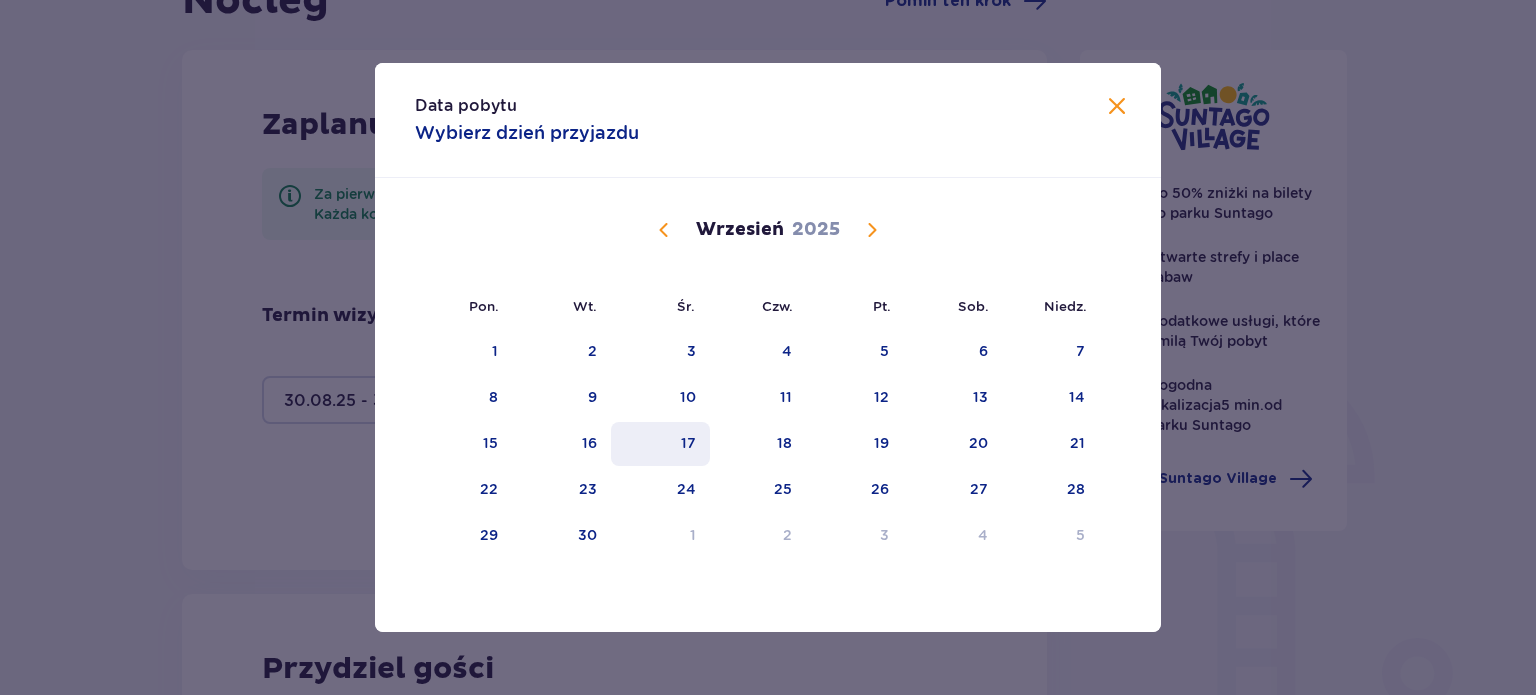 click on "17" at bounding box center (660, 444) 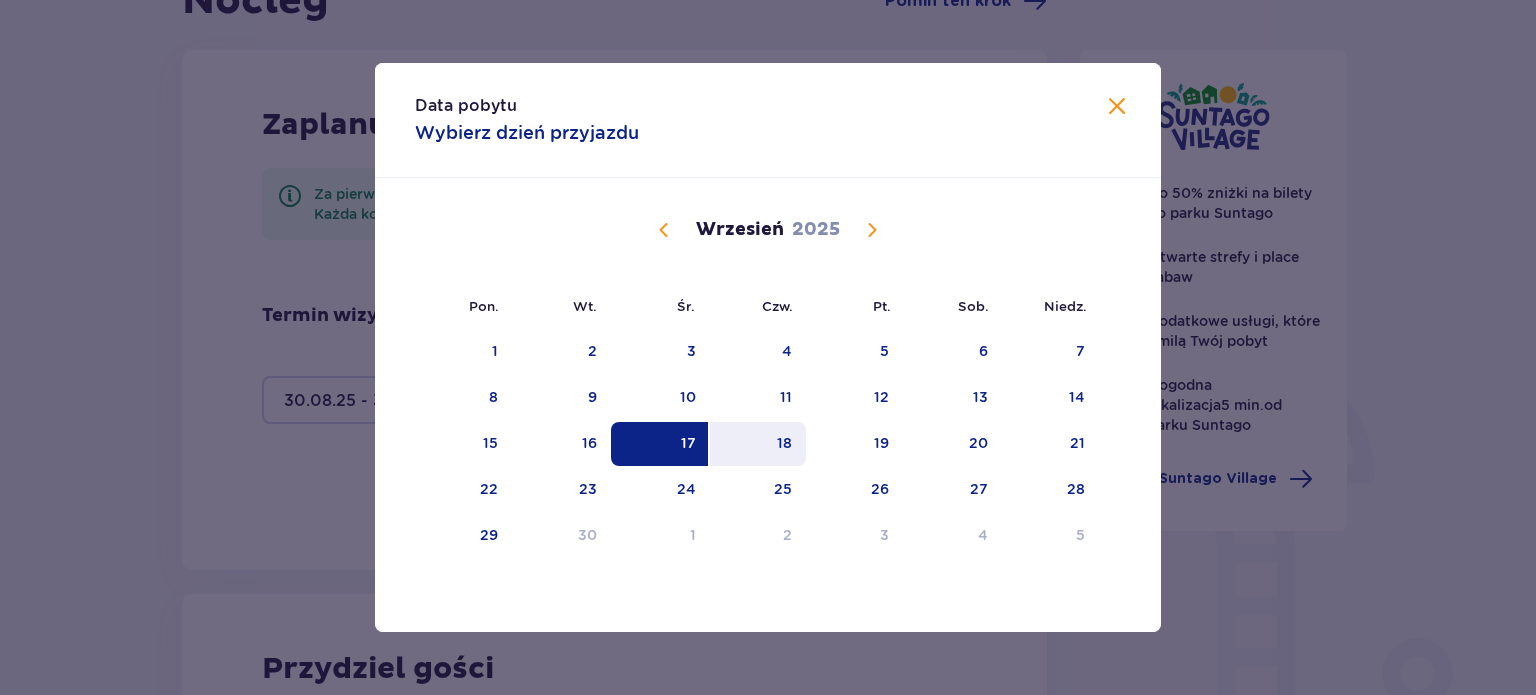 click on "18" at bounding box center [758, 444] 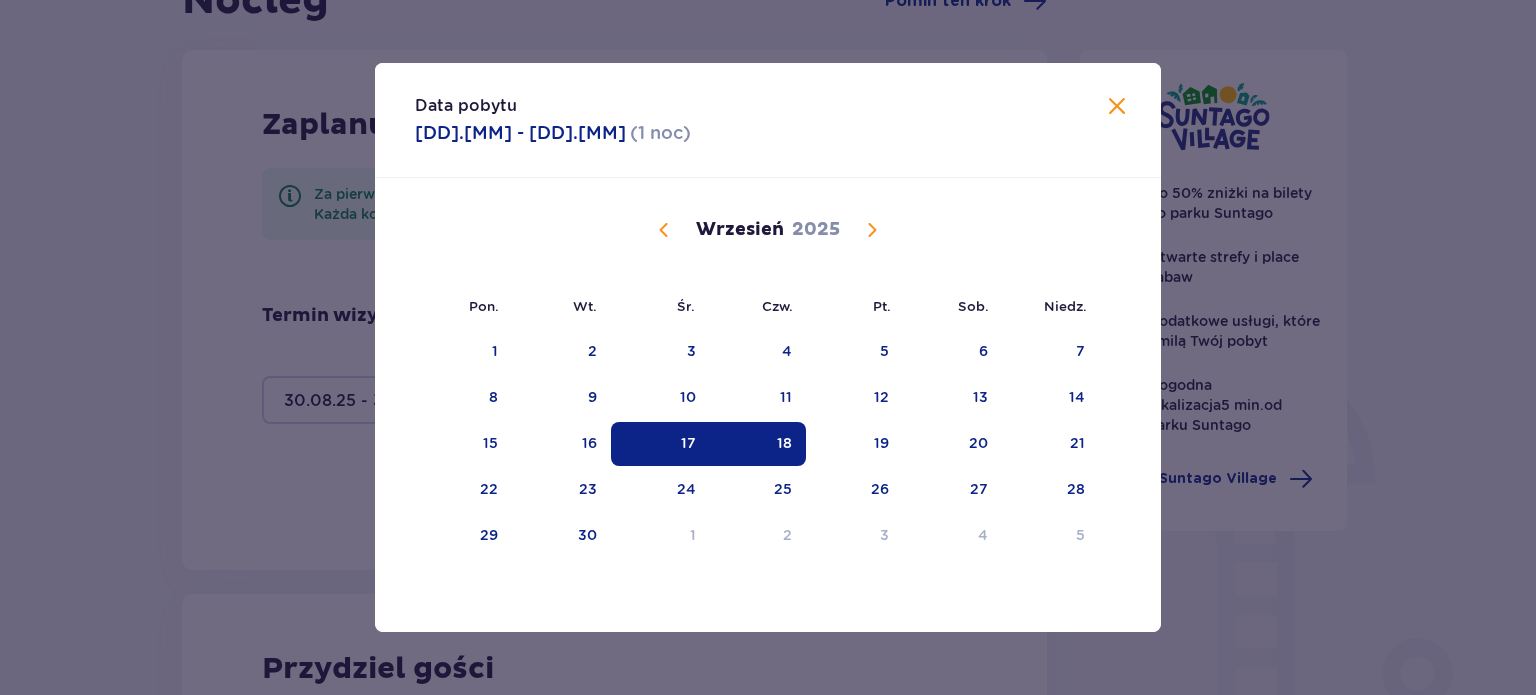 type on "17.09.25 - 18.09.25" 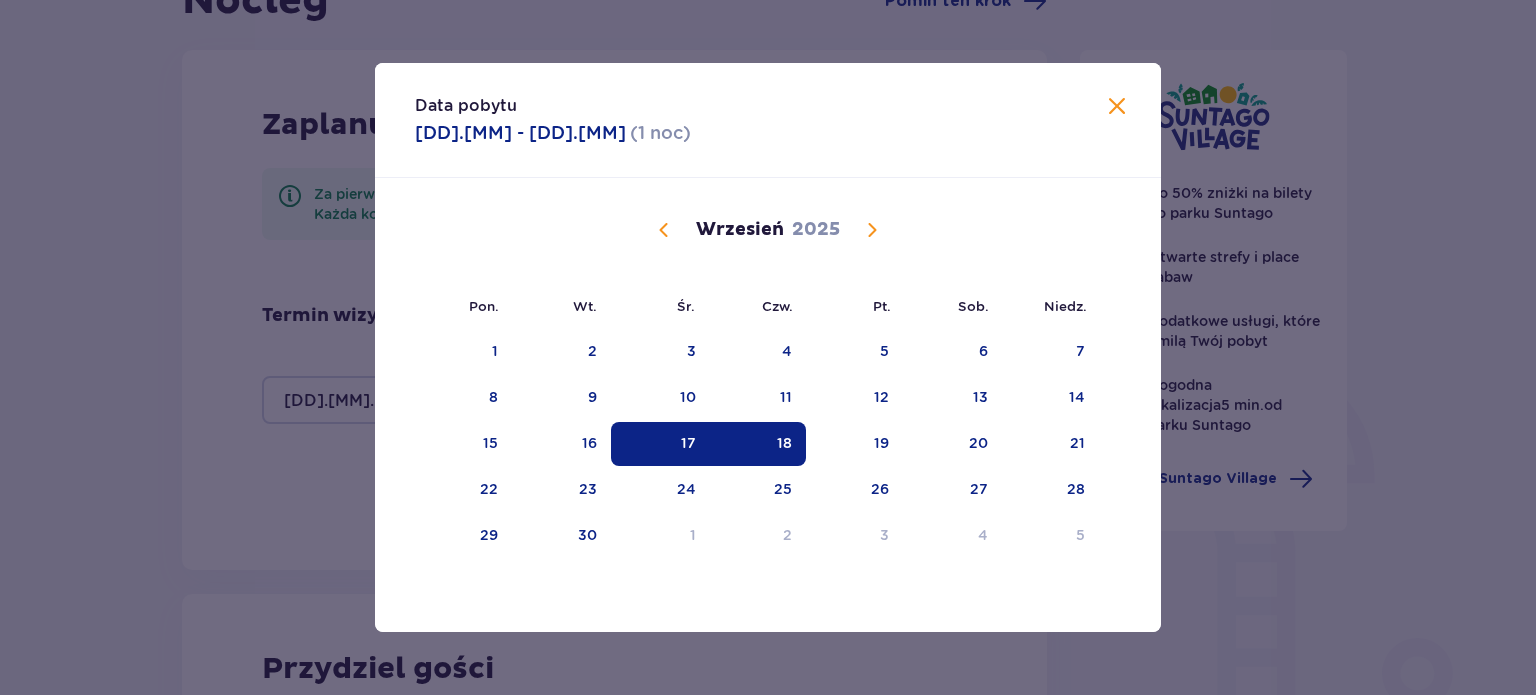 type on "0" 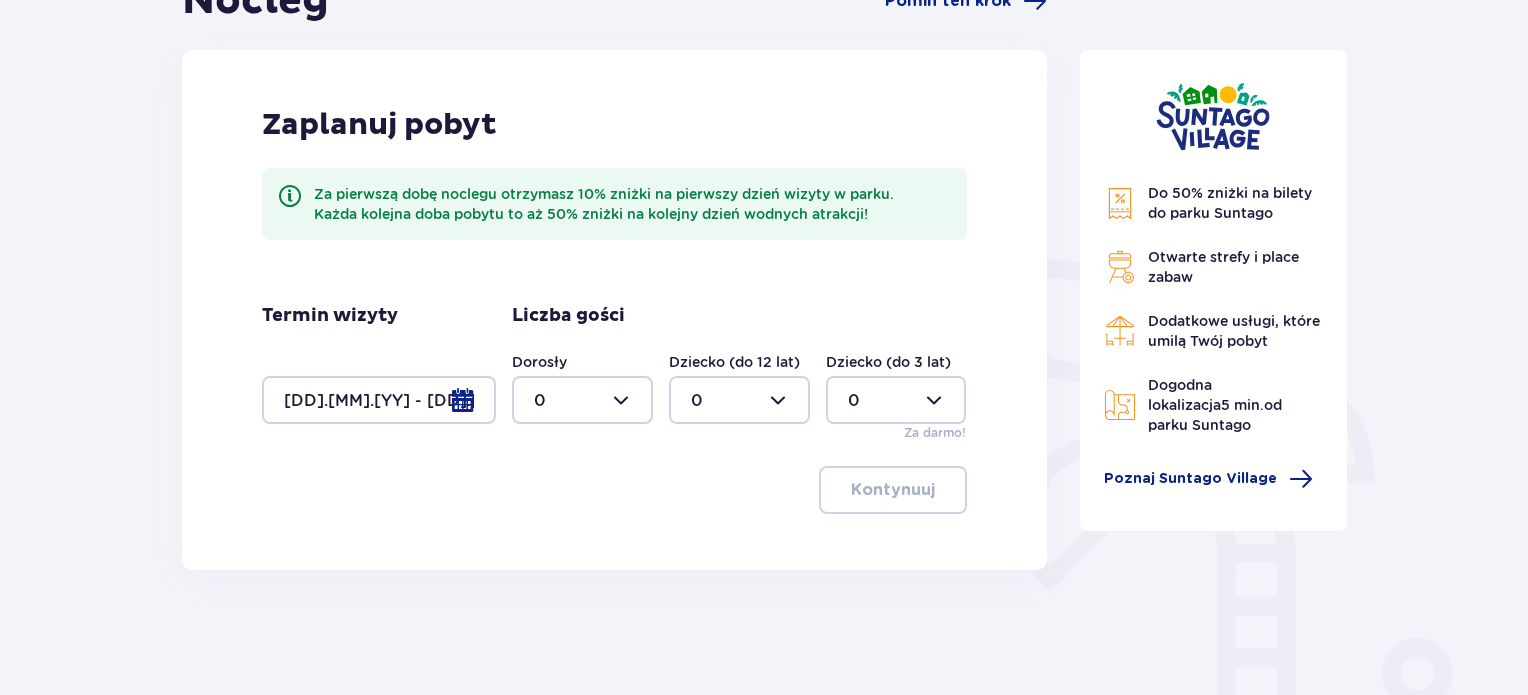 click at bounding box center (582, 400) 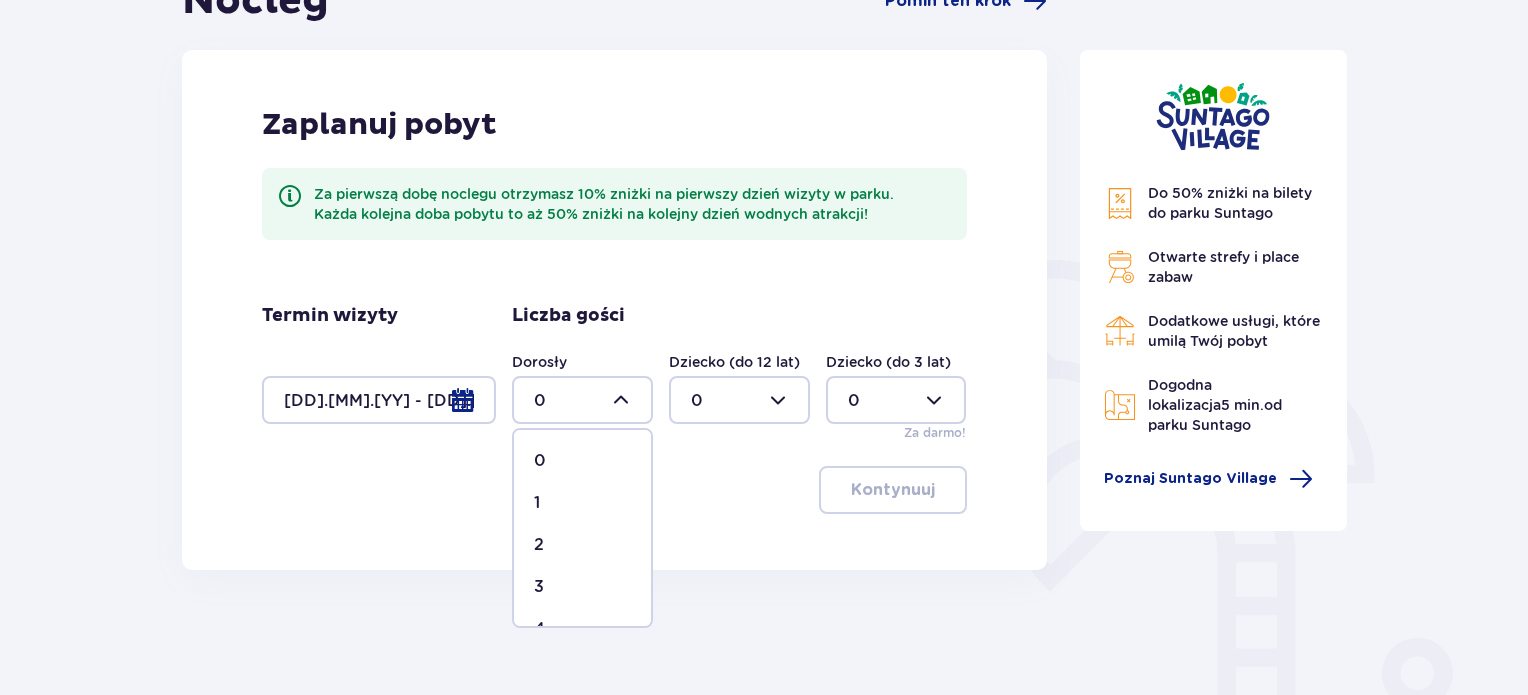 click on "3" at bounding box center (582, 587) 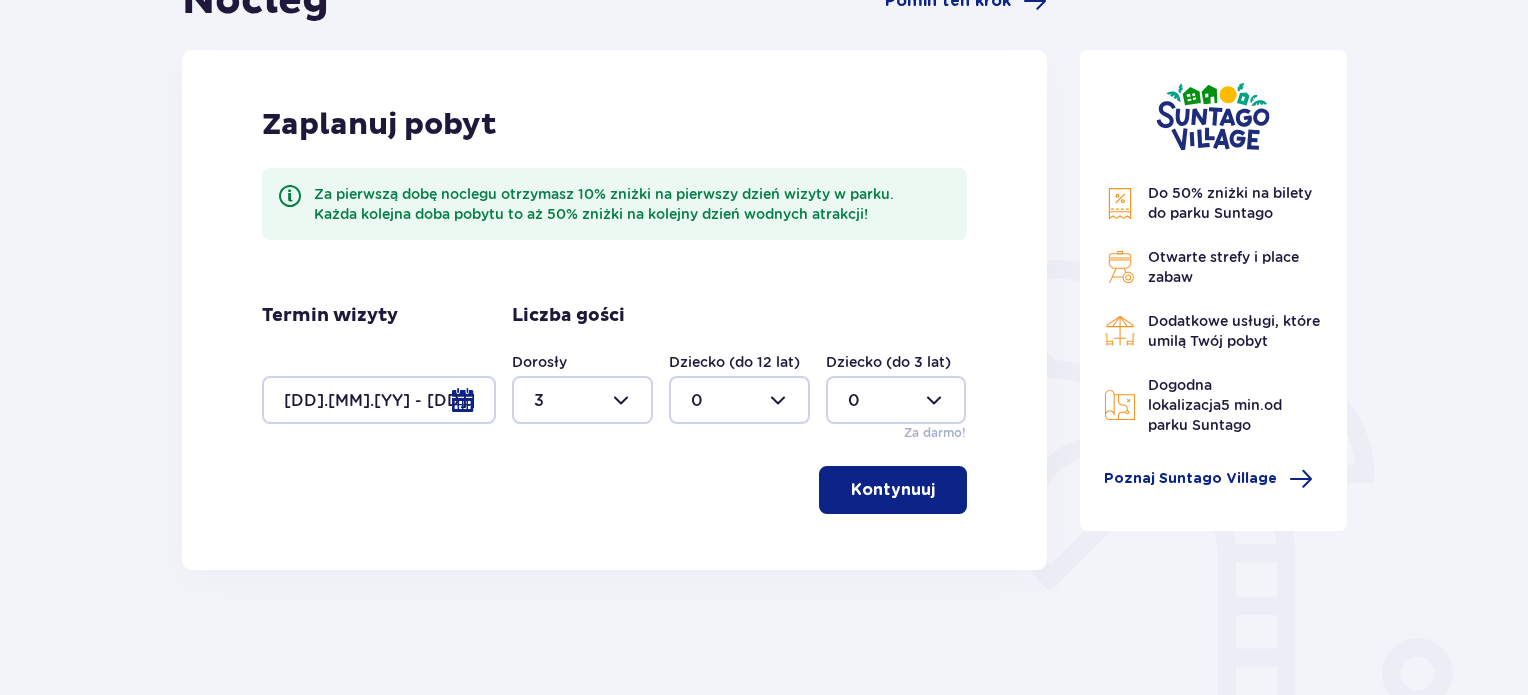 click on "Dorosły   3 Dziecko (do 12 lat)   0 Dziecko (do 3 lat)   0 Za darmo!" at bounding box center (739, 397) 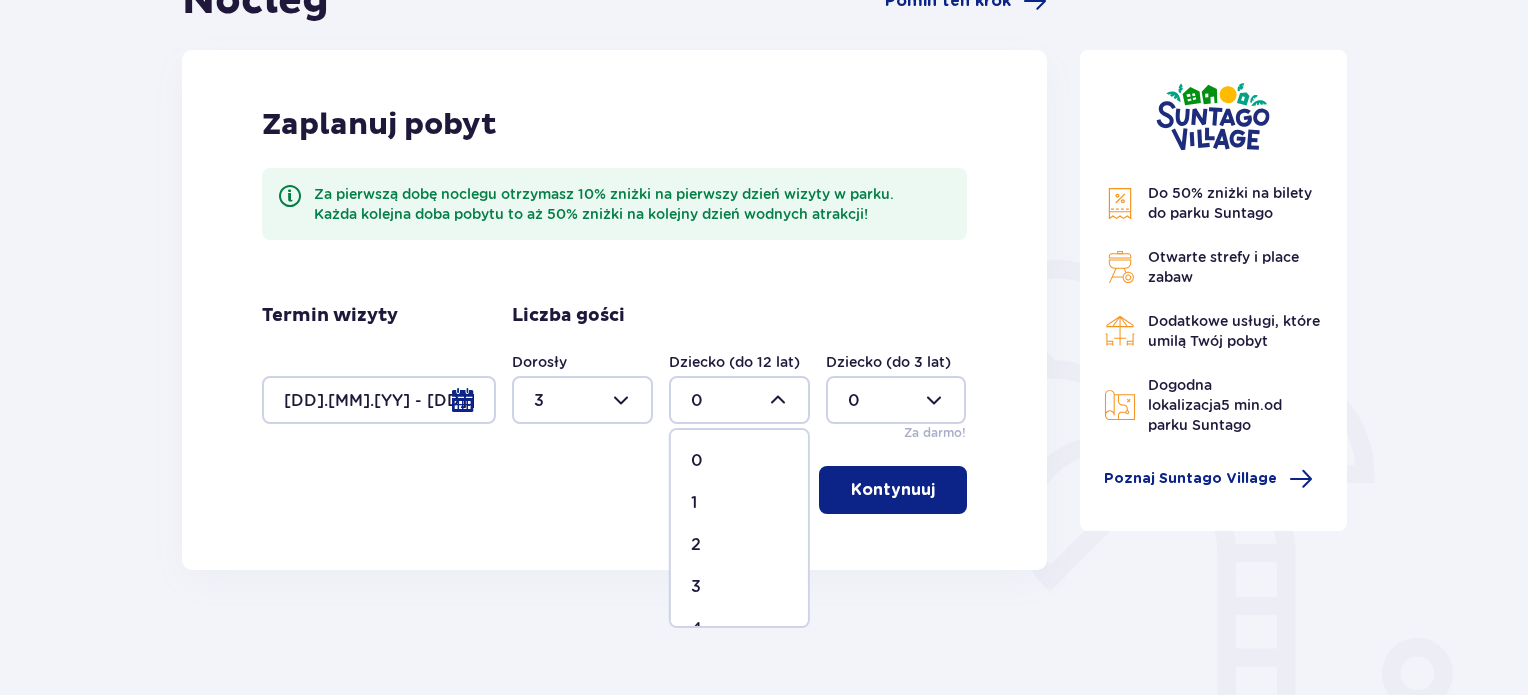 click on "2" at bounding box center (739, 545) 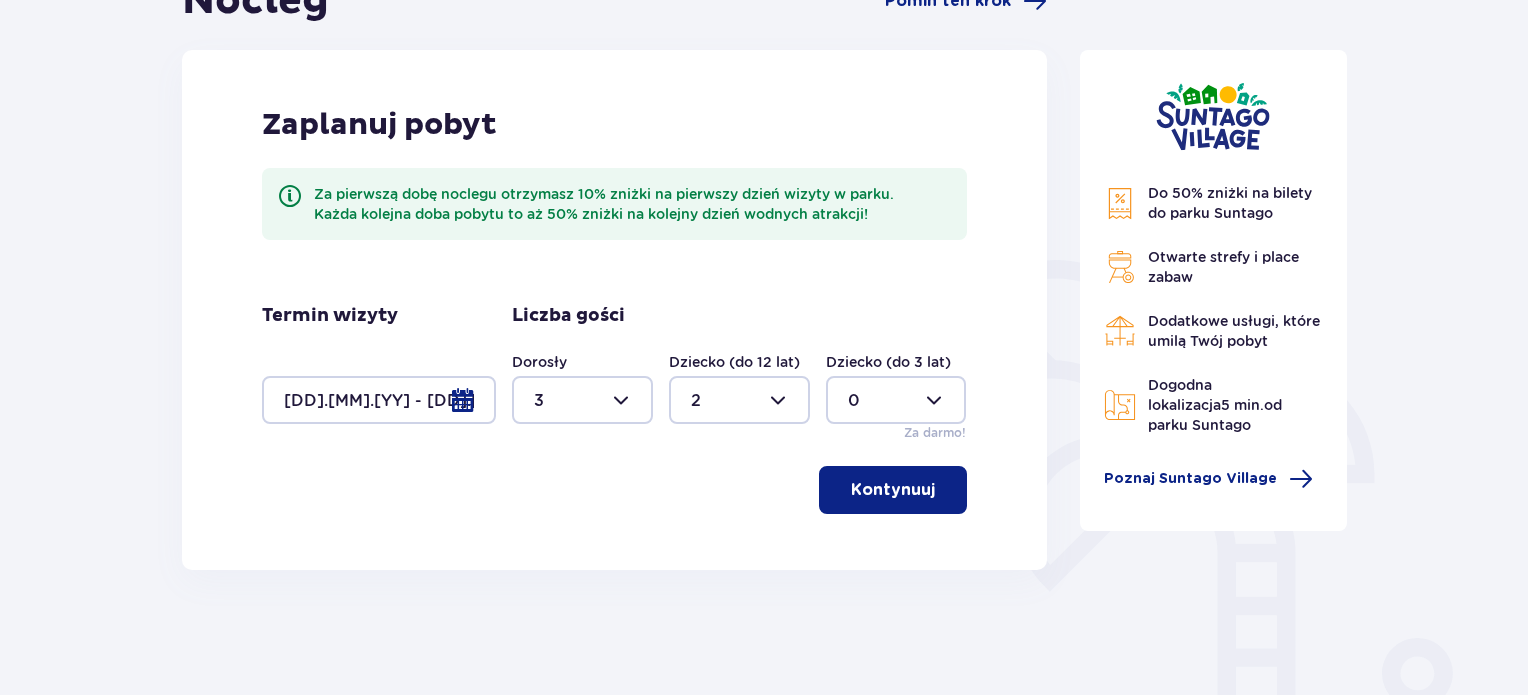 click on "Kontynuuj" at bounding box center [893, 490] 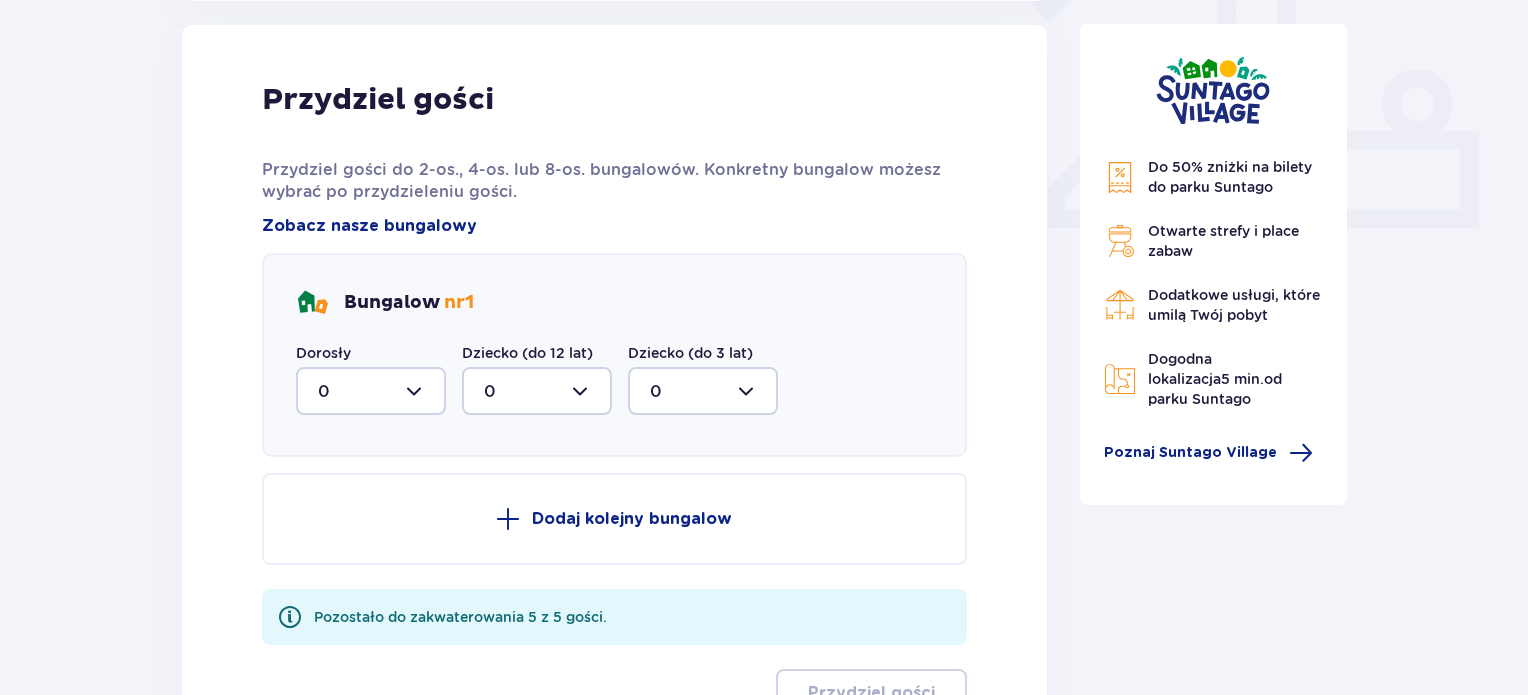 scroll, scrollTop: 806, scrollLeft: 0, axis: vertical 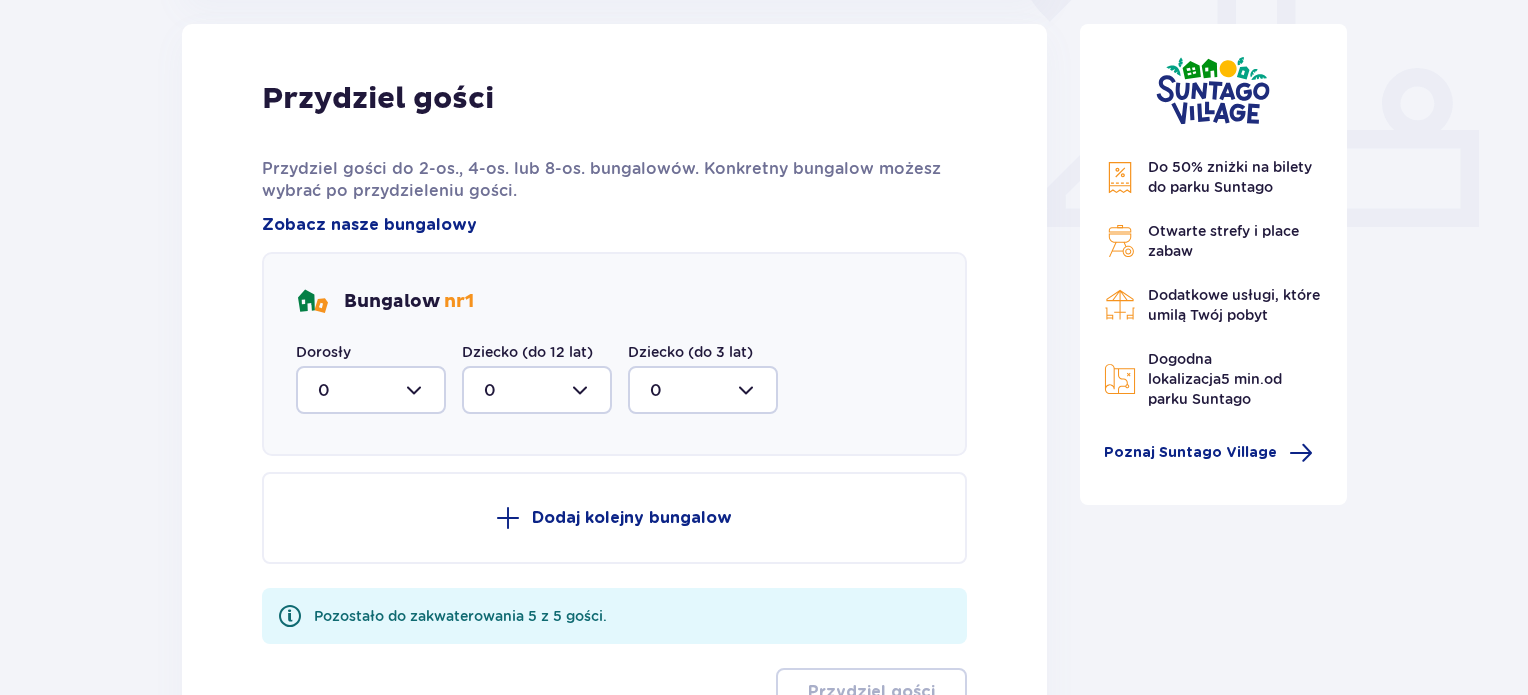 click at bounding box center (371, 390) 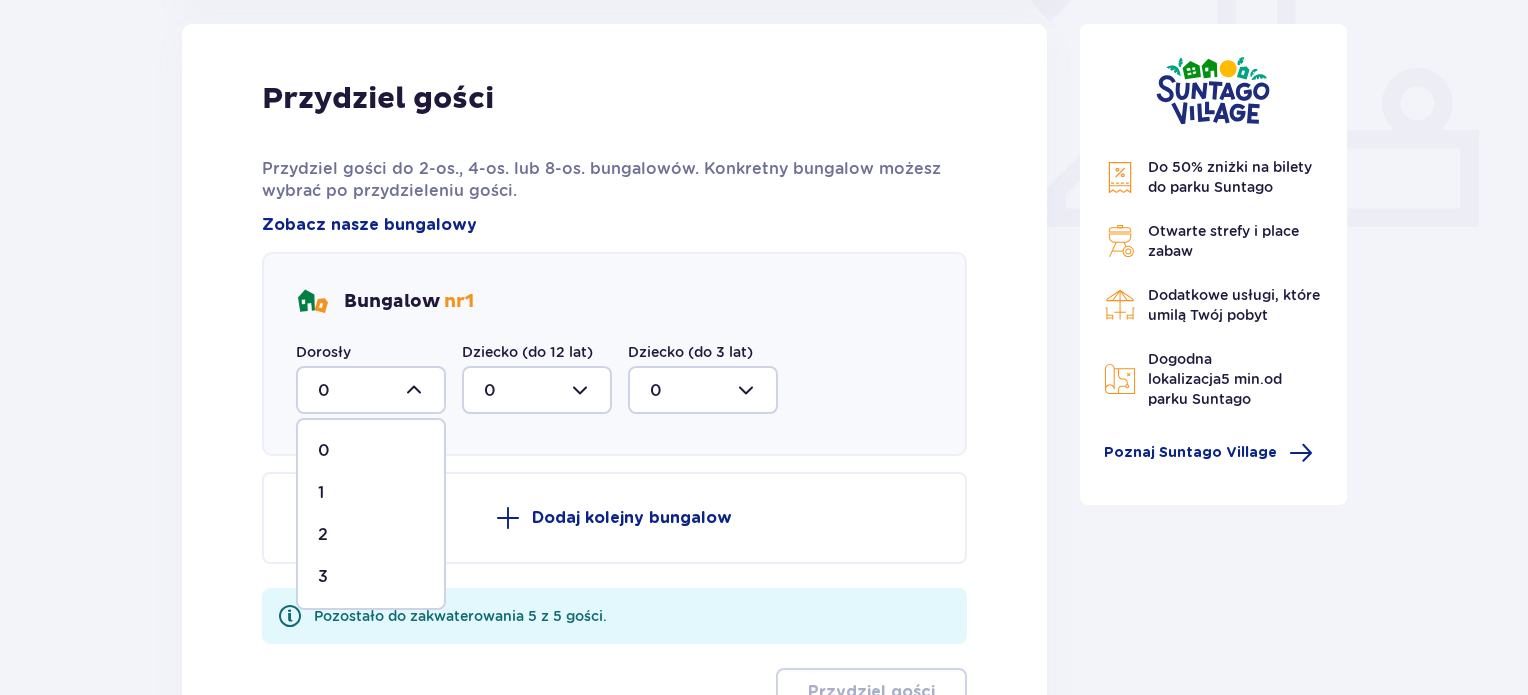 click on "3" at bounding box center (371, 577) 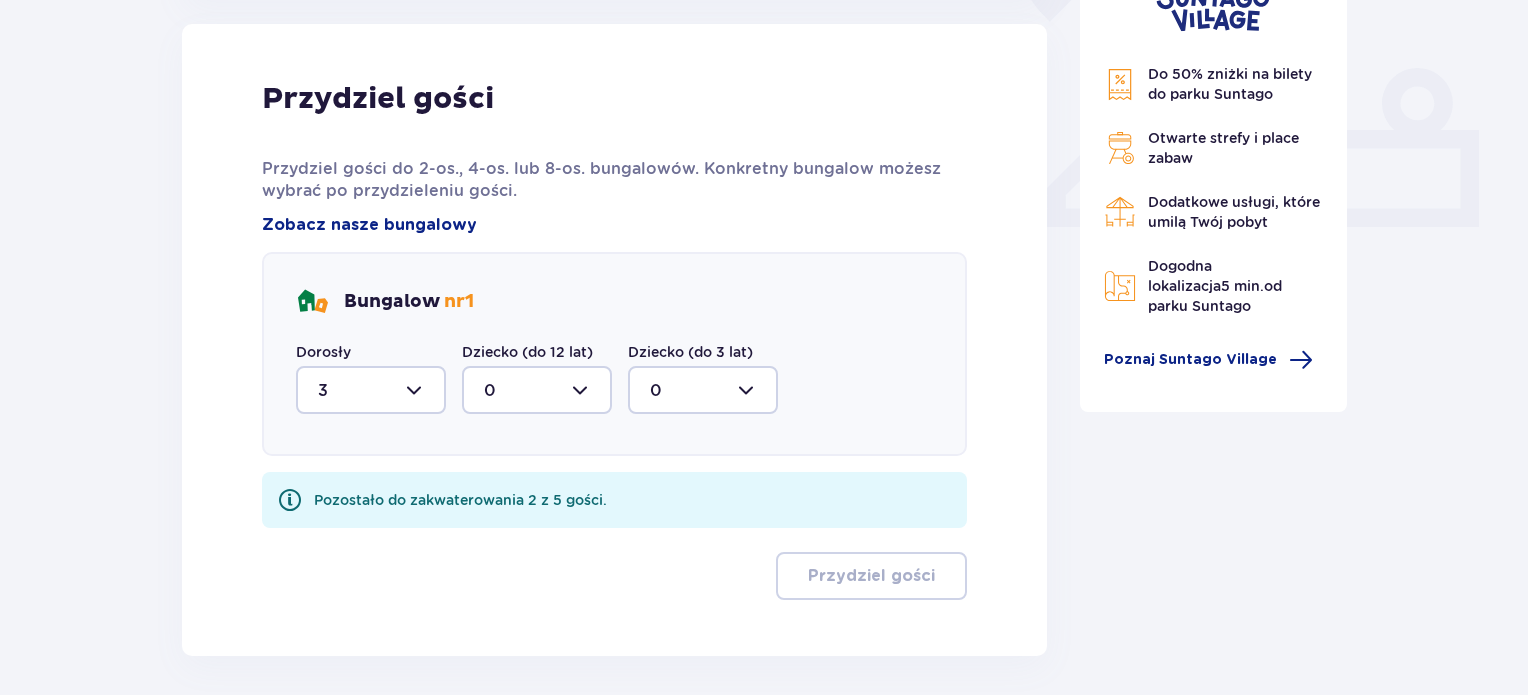 click at bounding box center [537, 390] 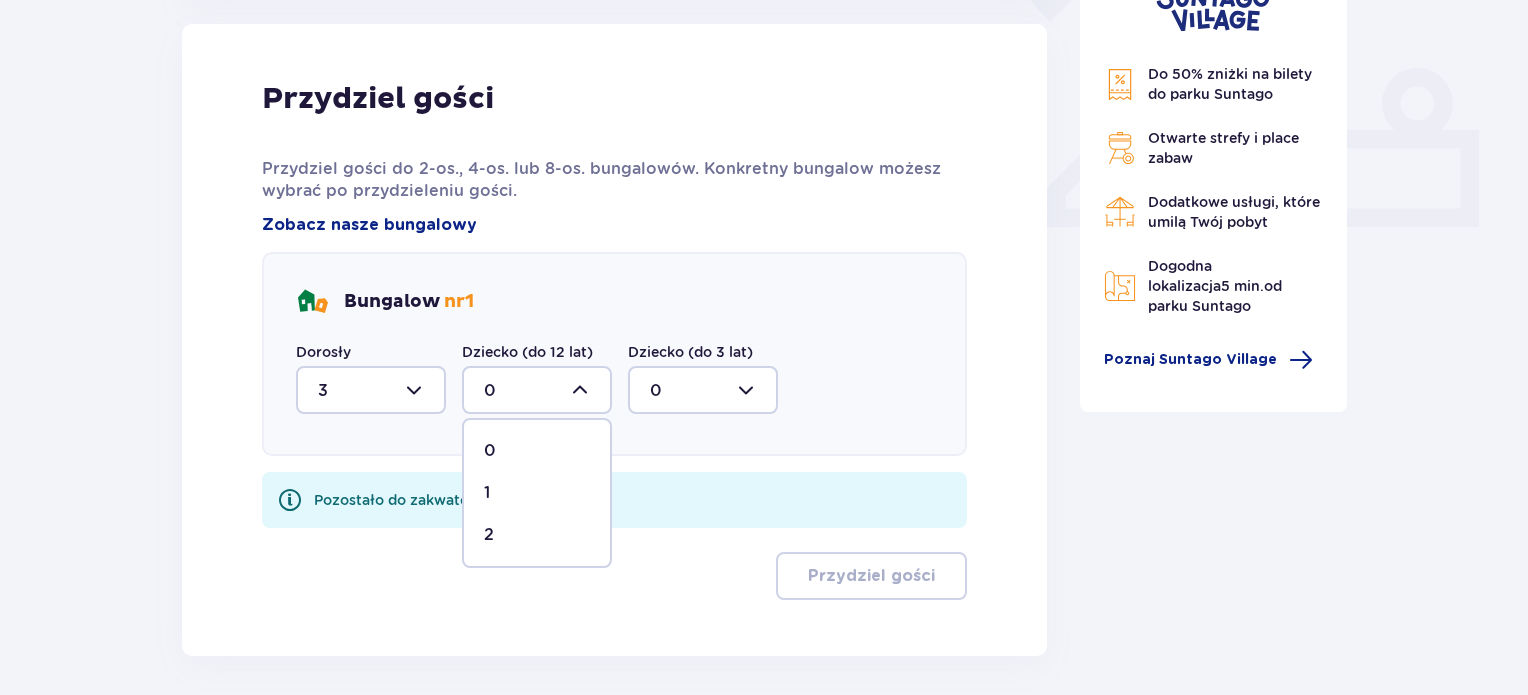 click on "2" at bounding box center (537, 535) 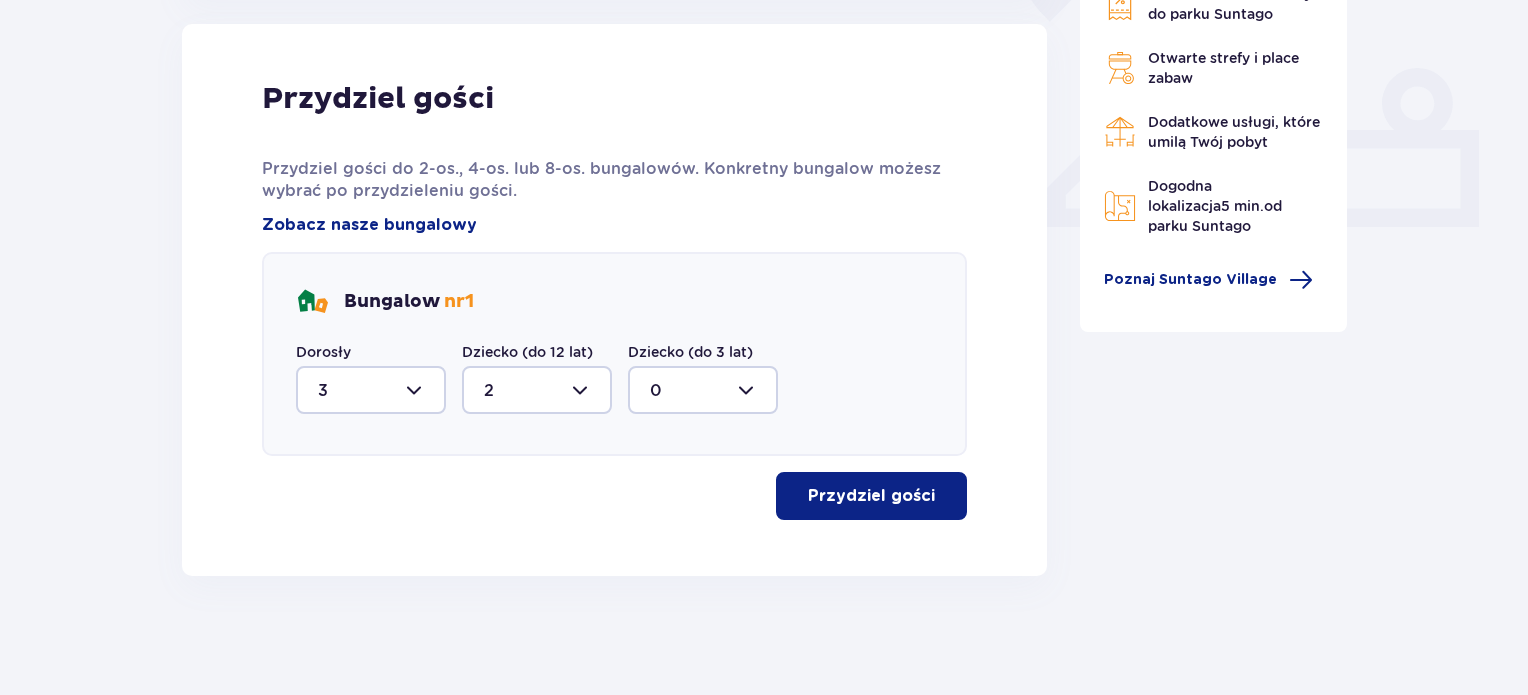 click on "Przydziel gości" at bounding box center (871, 496) 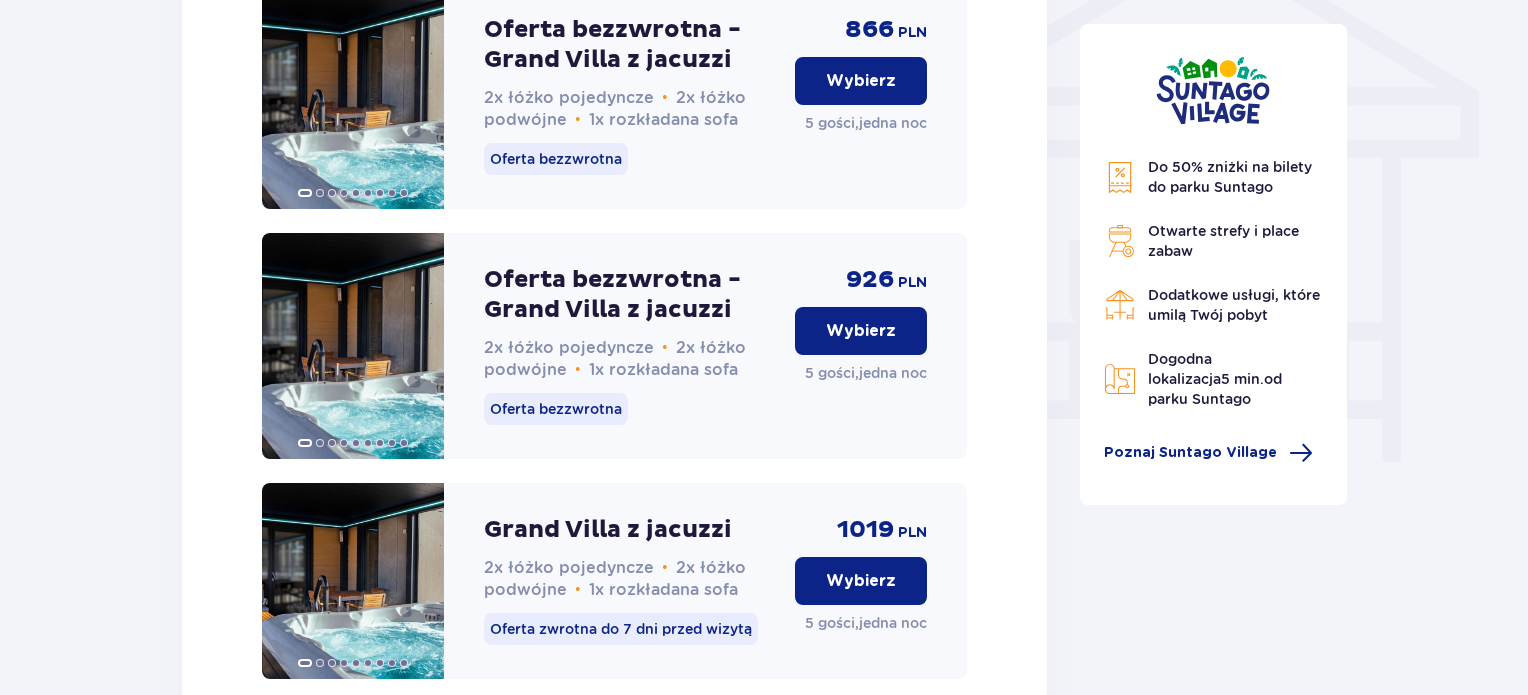 scroll, scrollTop: 1781, scrollLeft: 0, axis: vertical 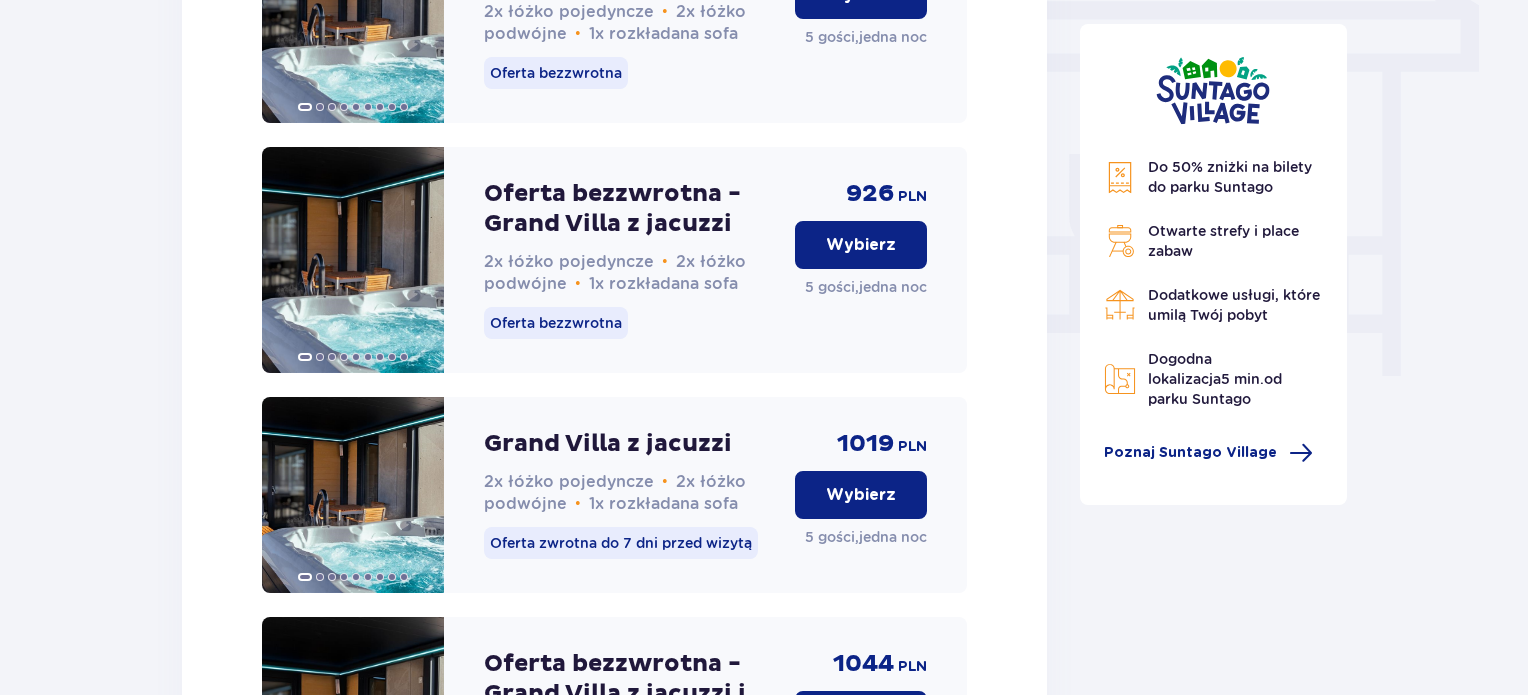 click on "Wybierz" at bounding box center [861, 245] 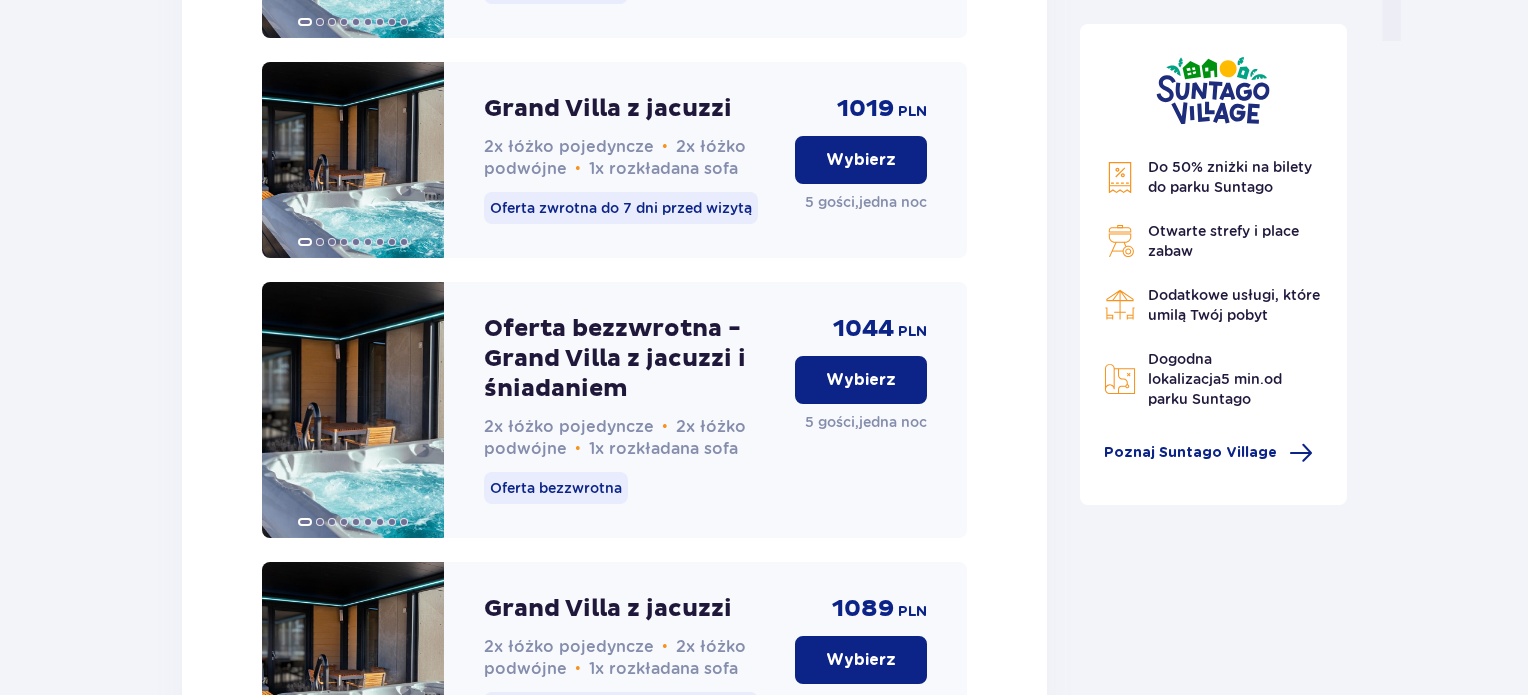 scroll, scrollTop: 2079, scrollLeft: 0, axis: vertical 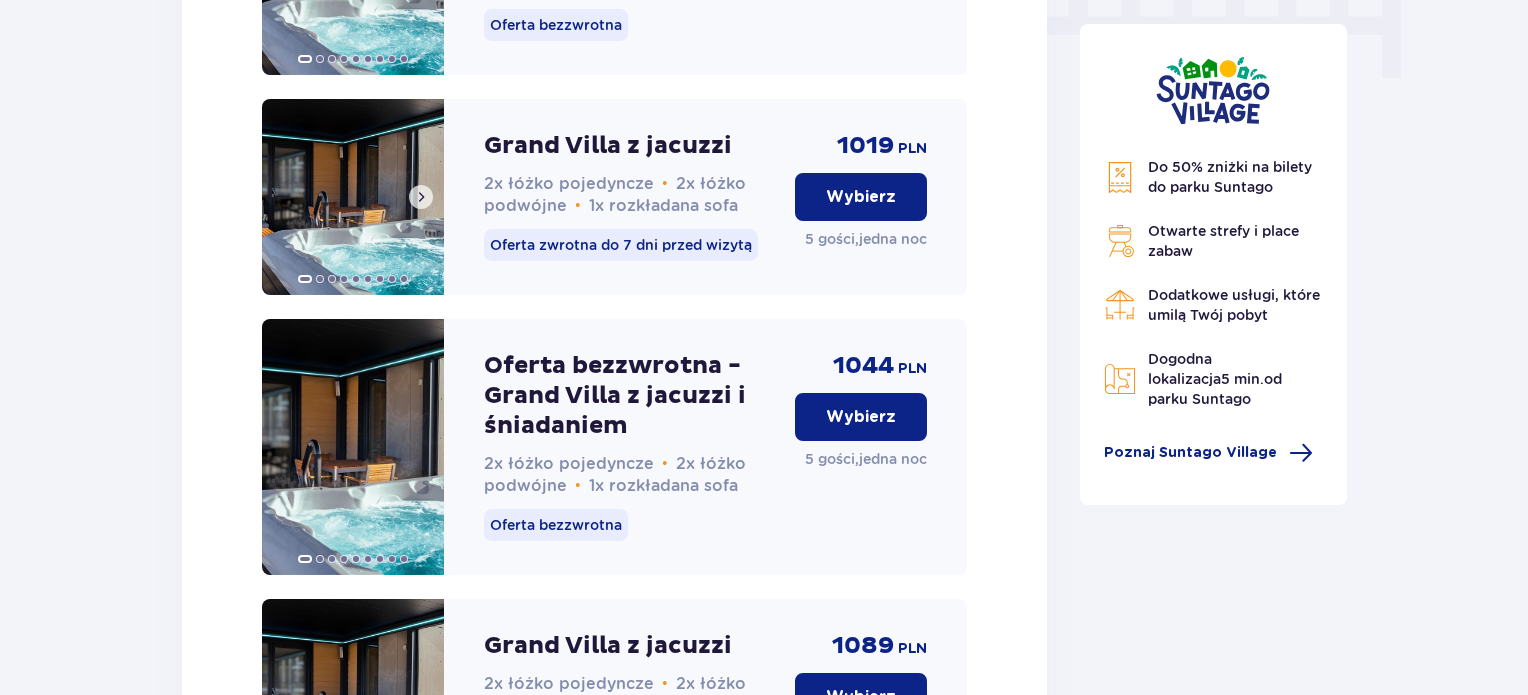 click at bounding box center [421, 197] 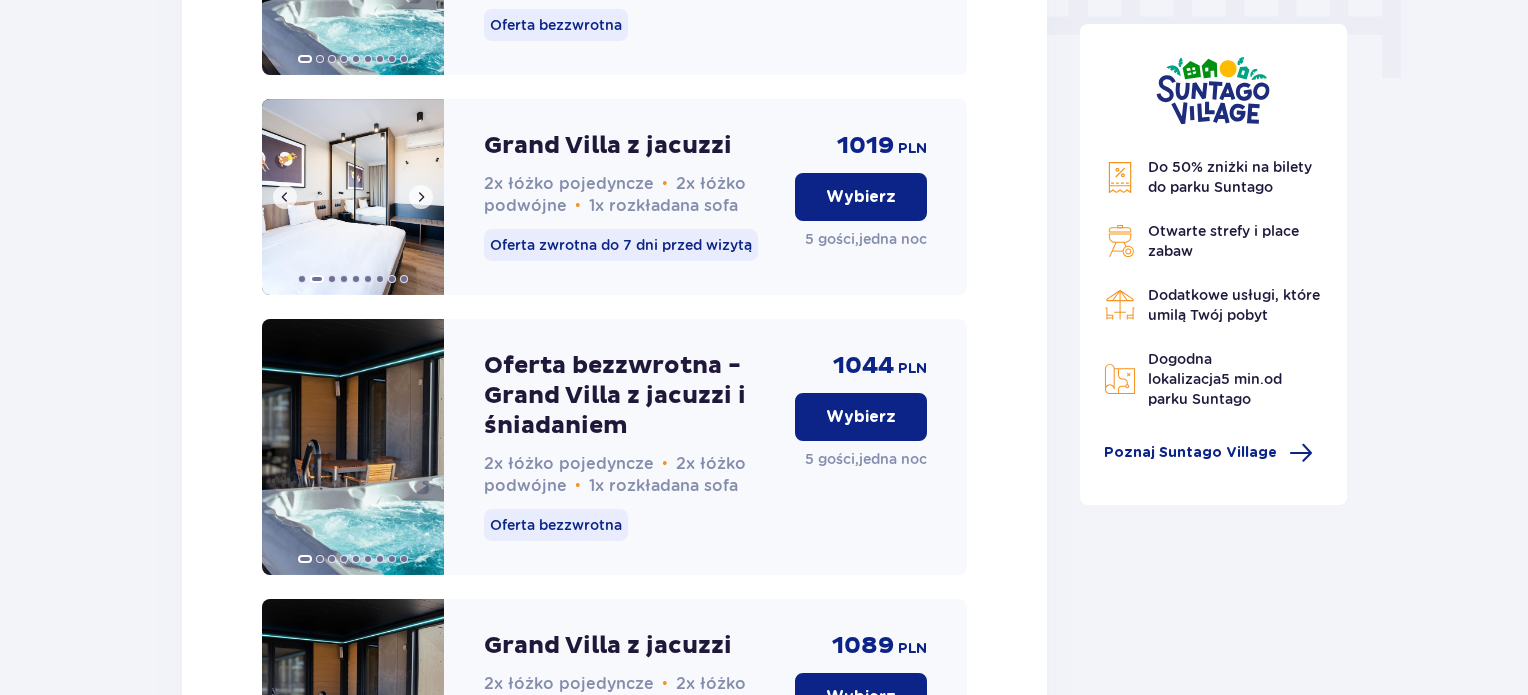 click at bounding box center (421, 197) 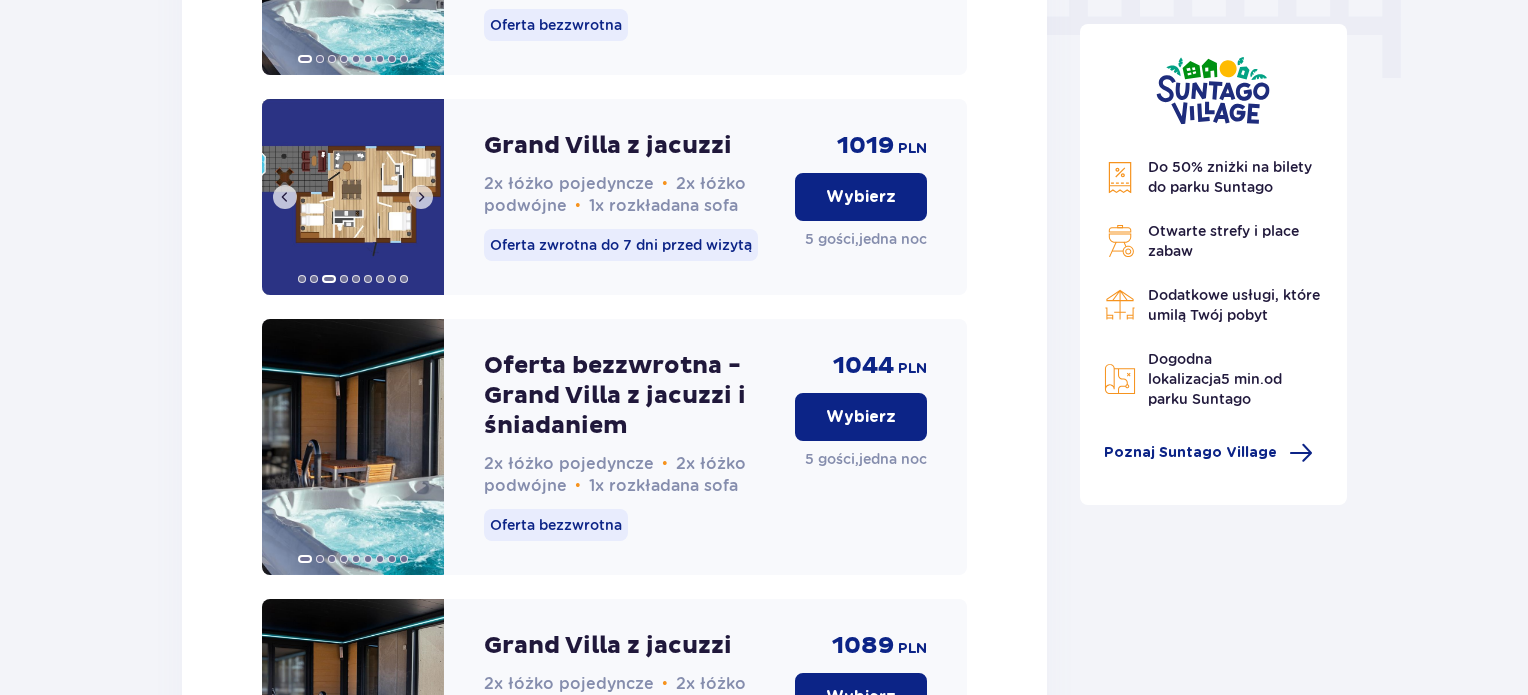 click at bounding box center [421, 197] 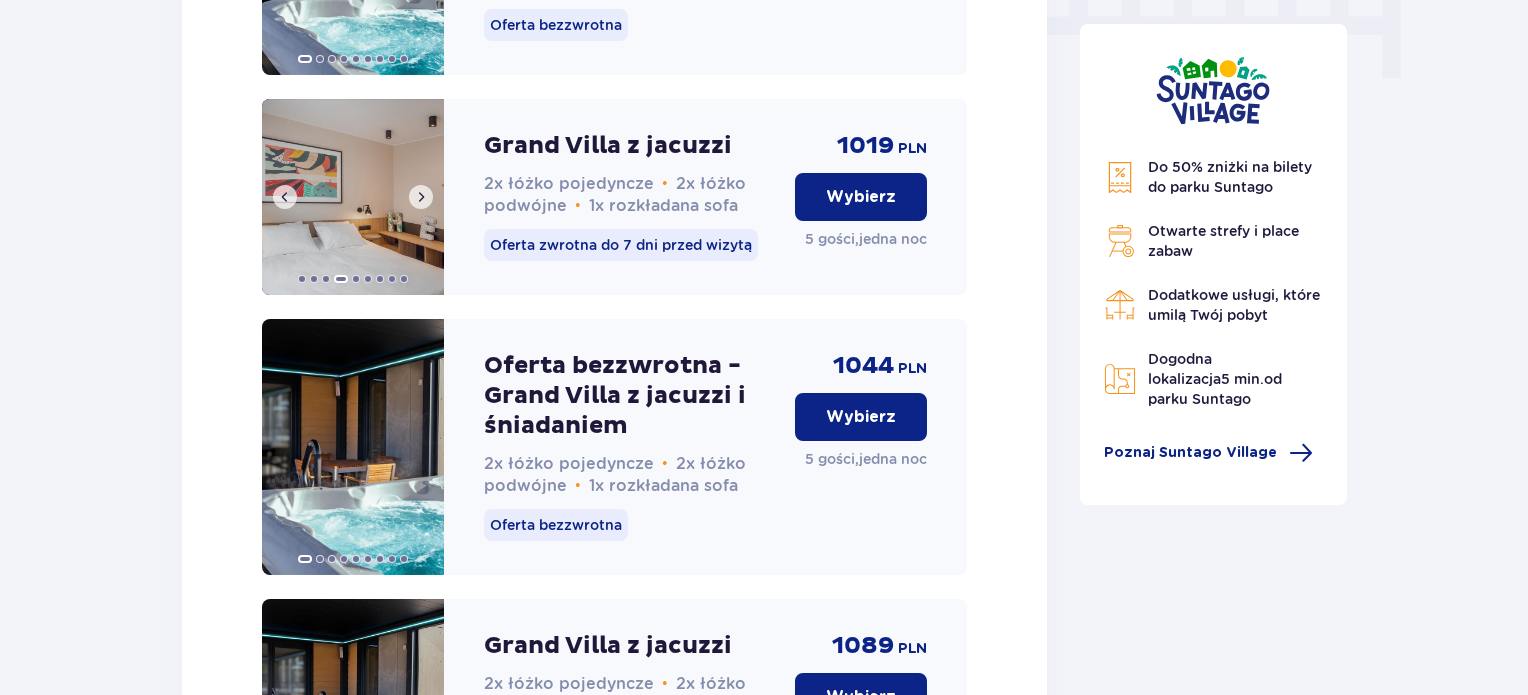 click at bounding box center [421, 197] 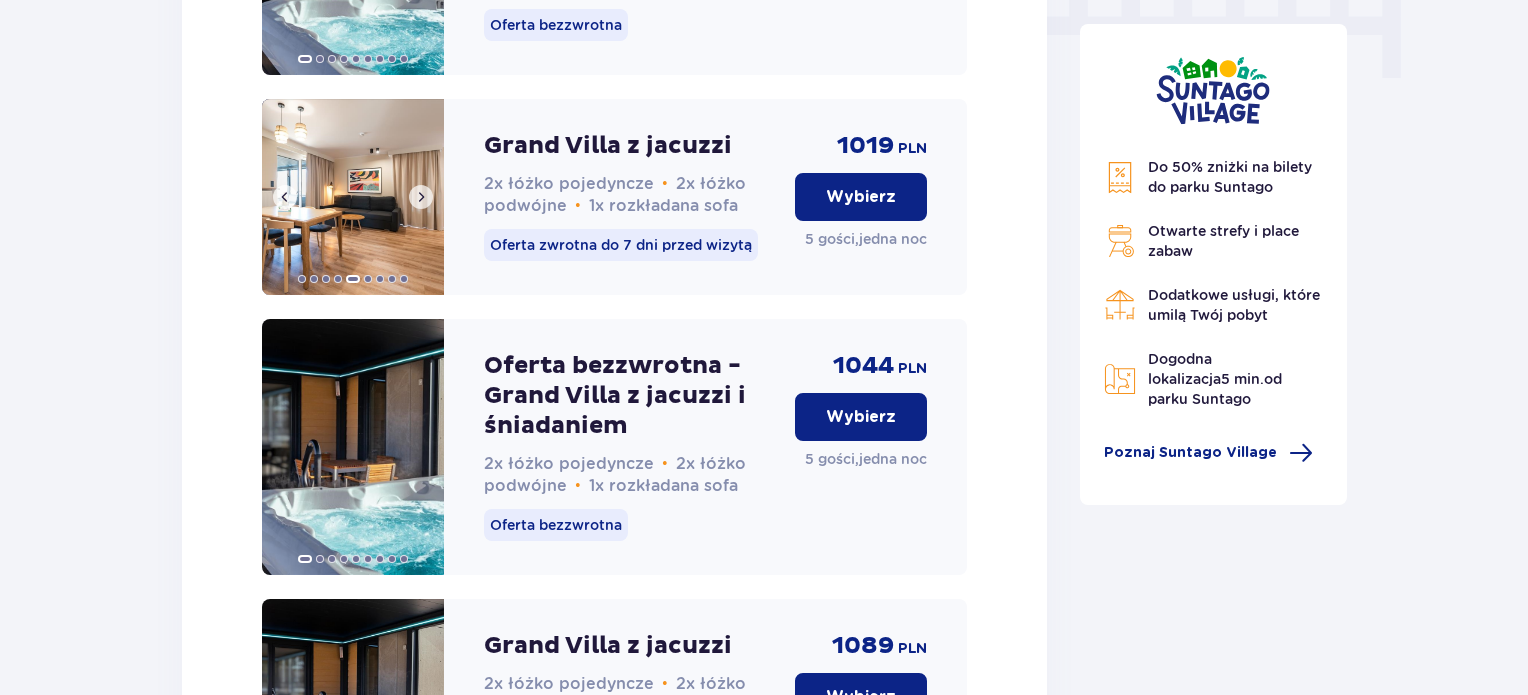click at bounding box center (421, 197) 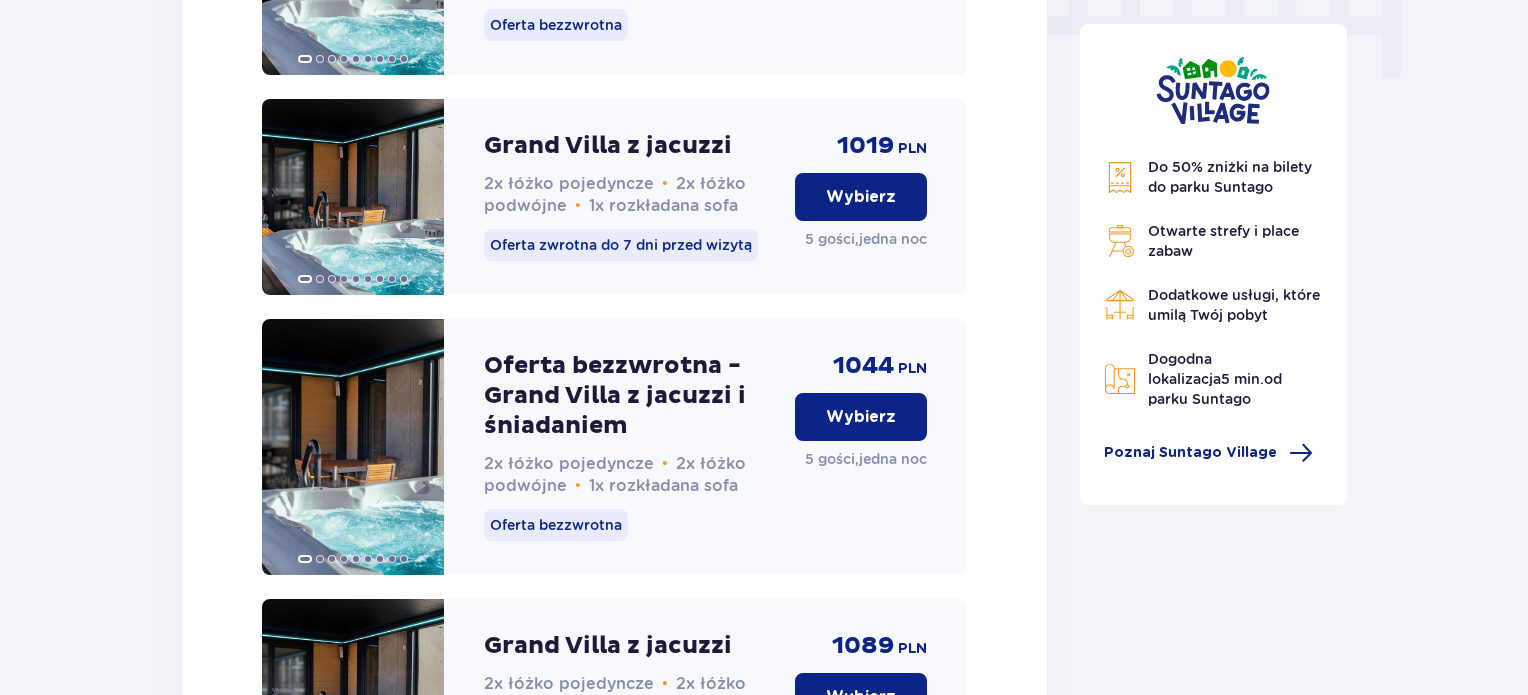 click at bounding box center (421, 197) 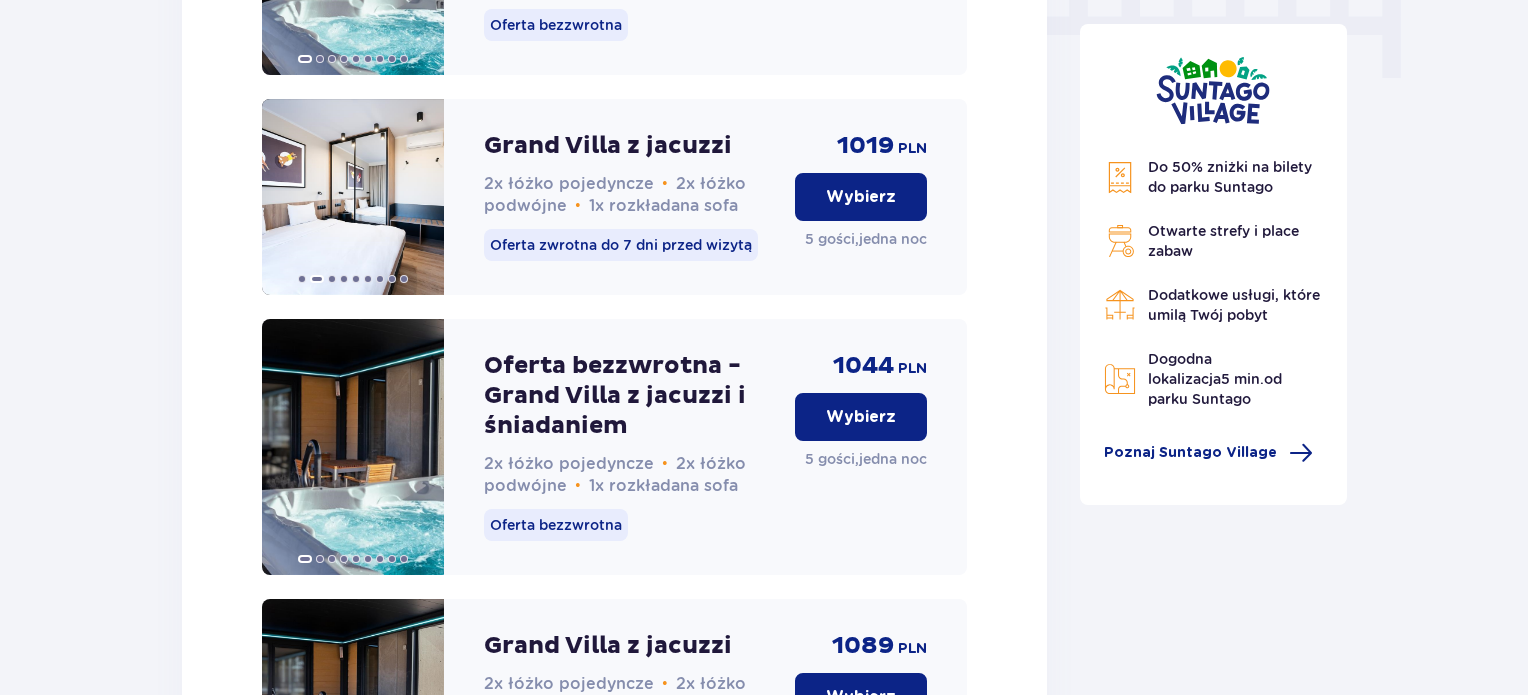 click at bounding box center (421, 197) 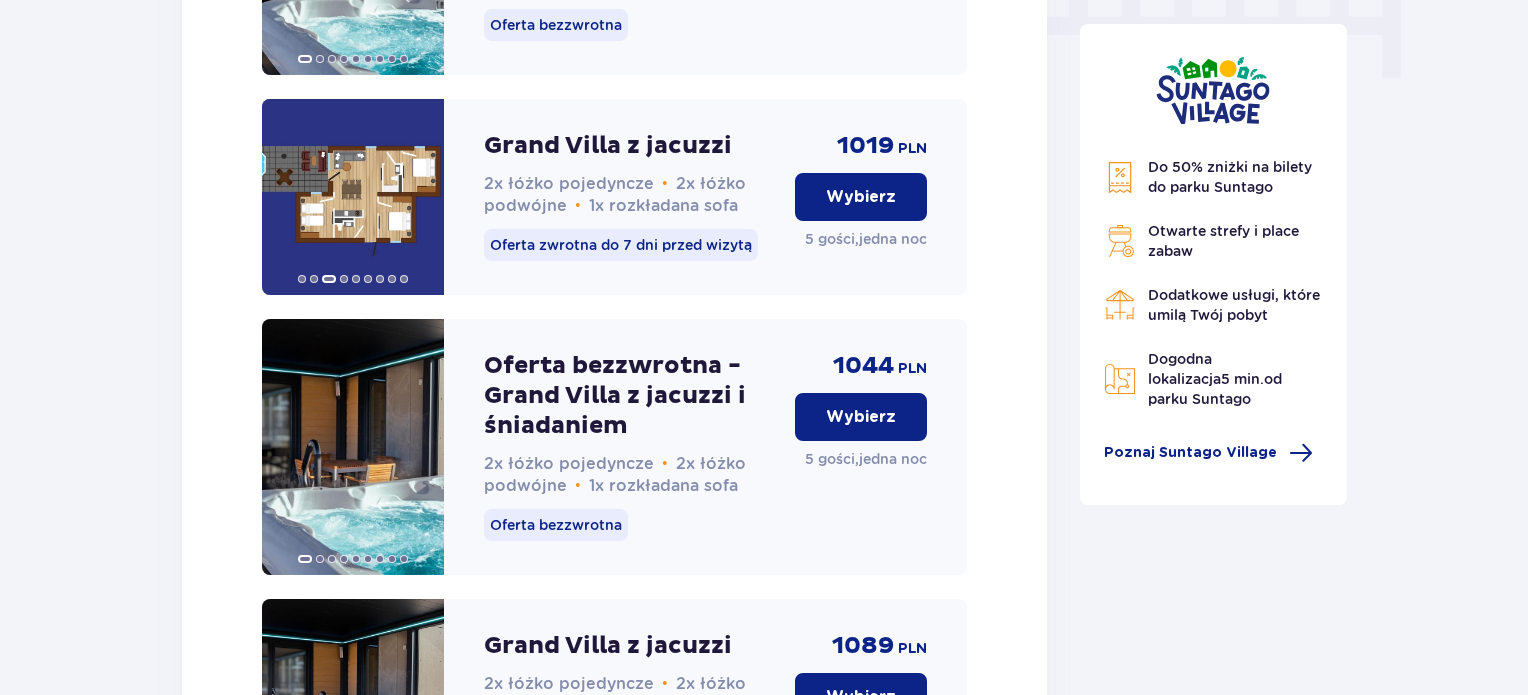 click at bounding box center (421, 197) 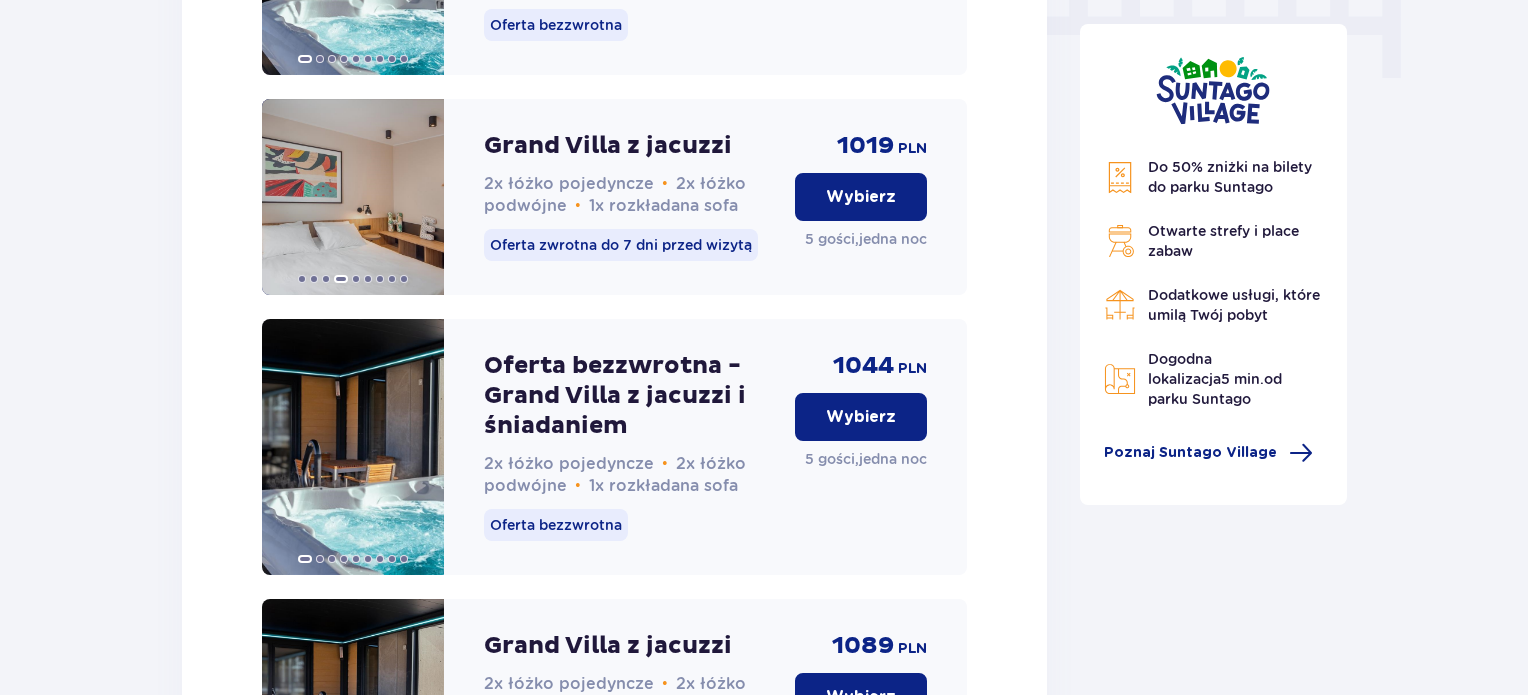 click at bounding box center (421, 197) 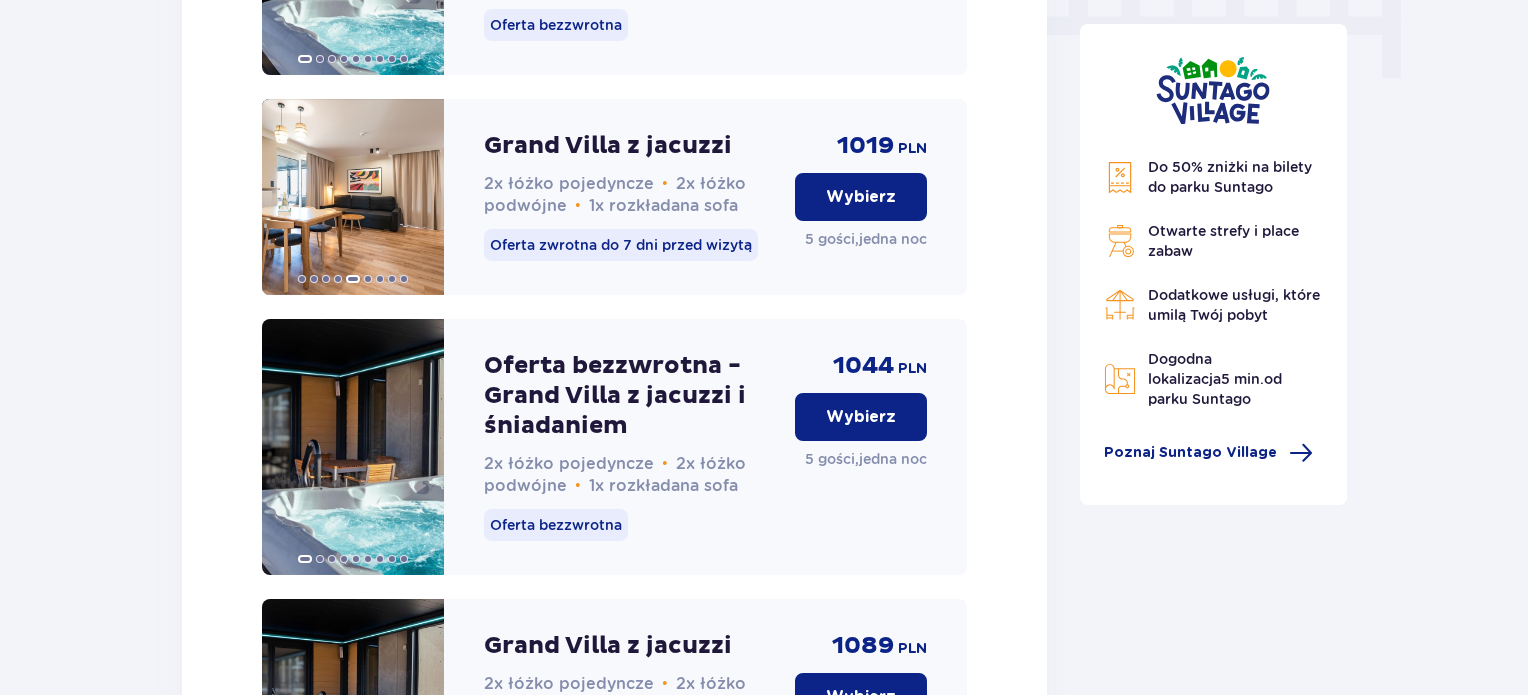 click at bounding box center [421, 197] 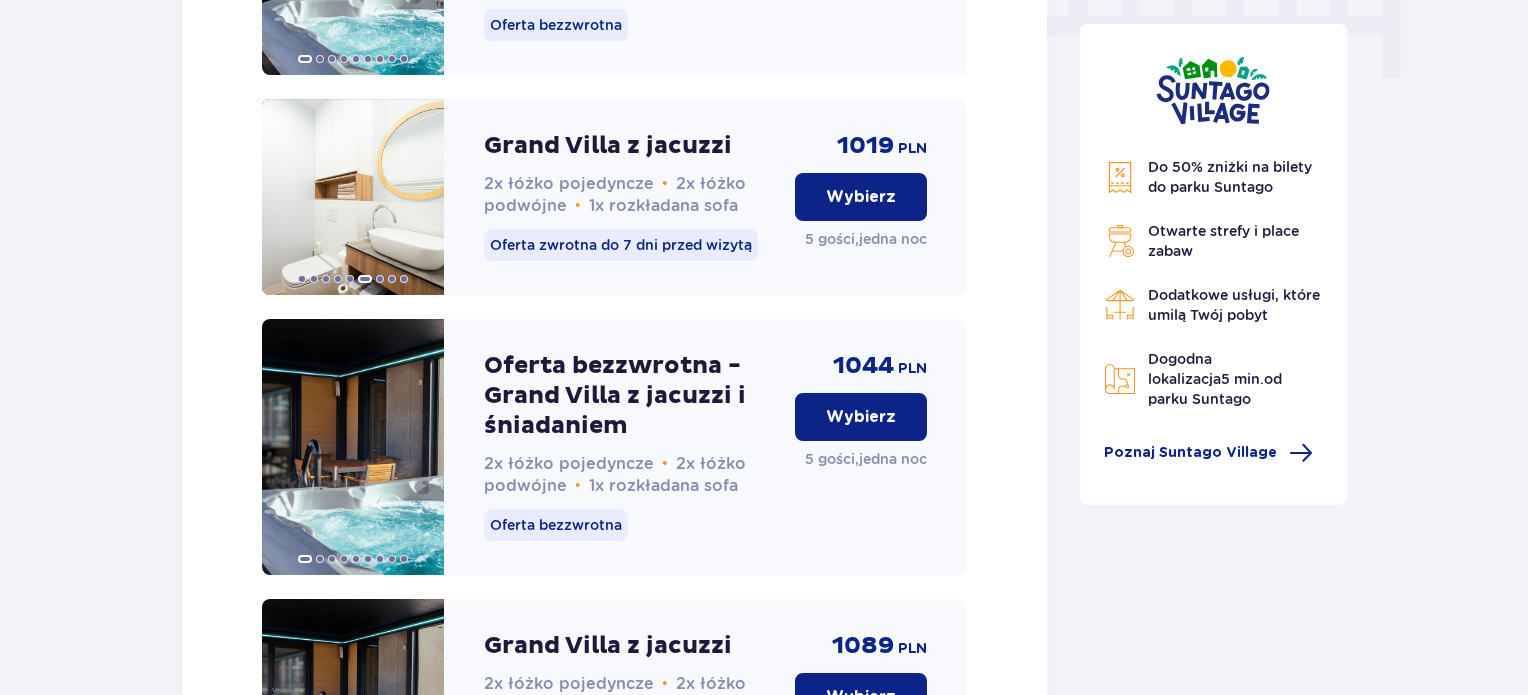 click at bounding box center [421, 197] 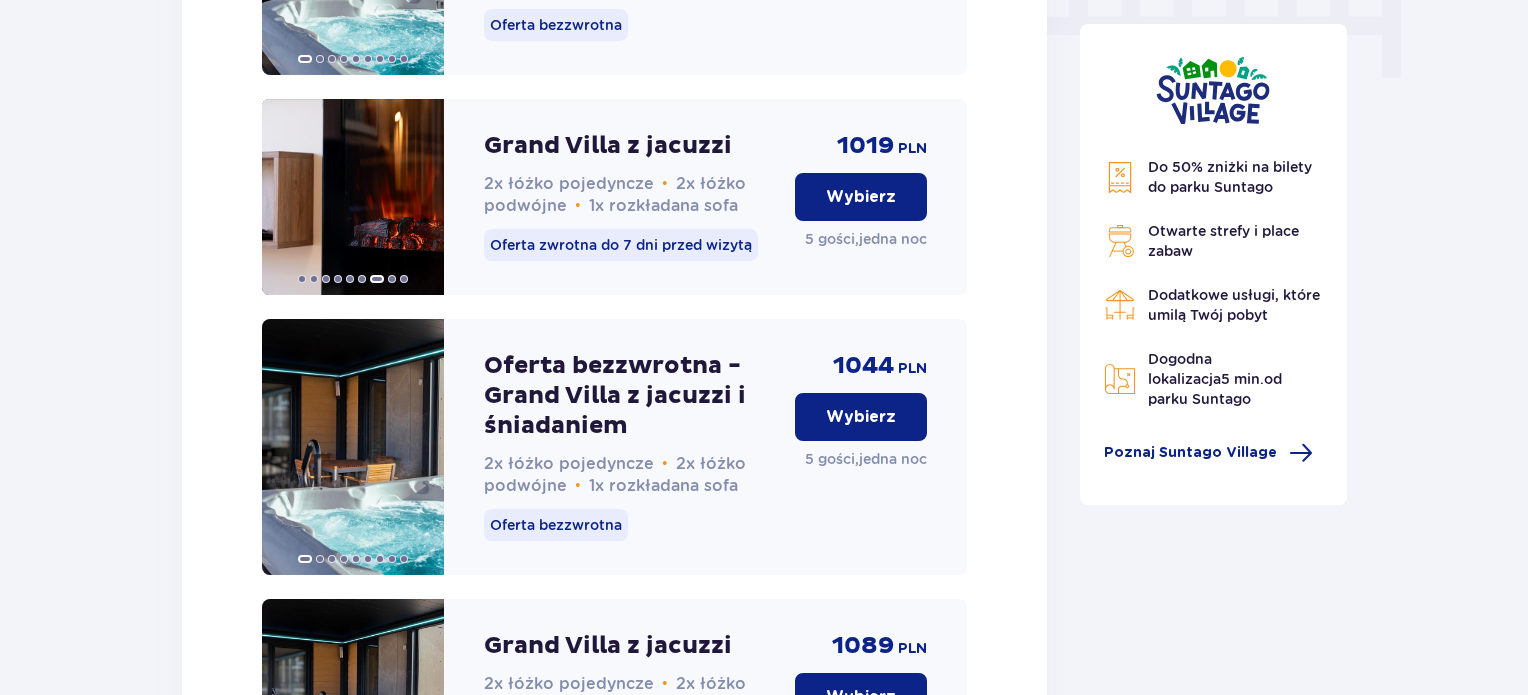 click at bounding box center [421, 197] 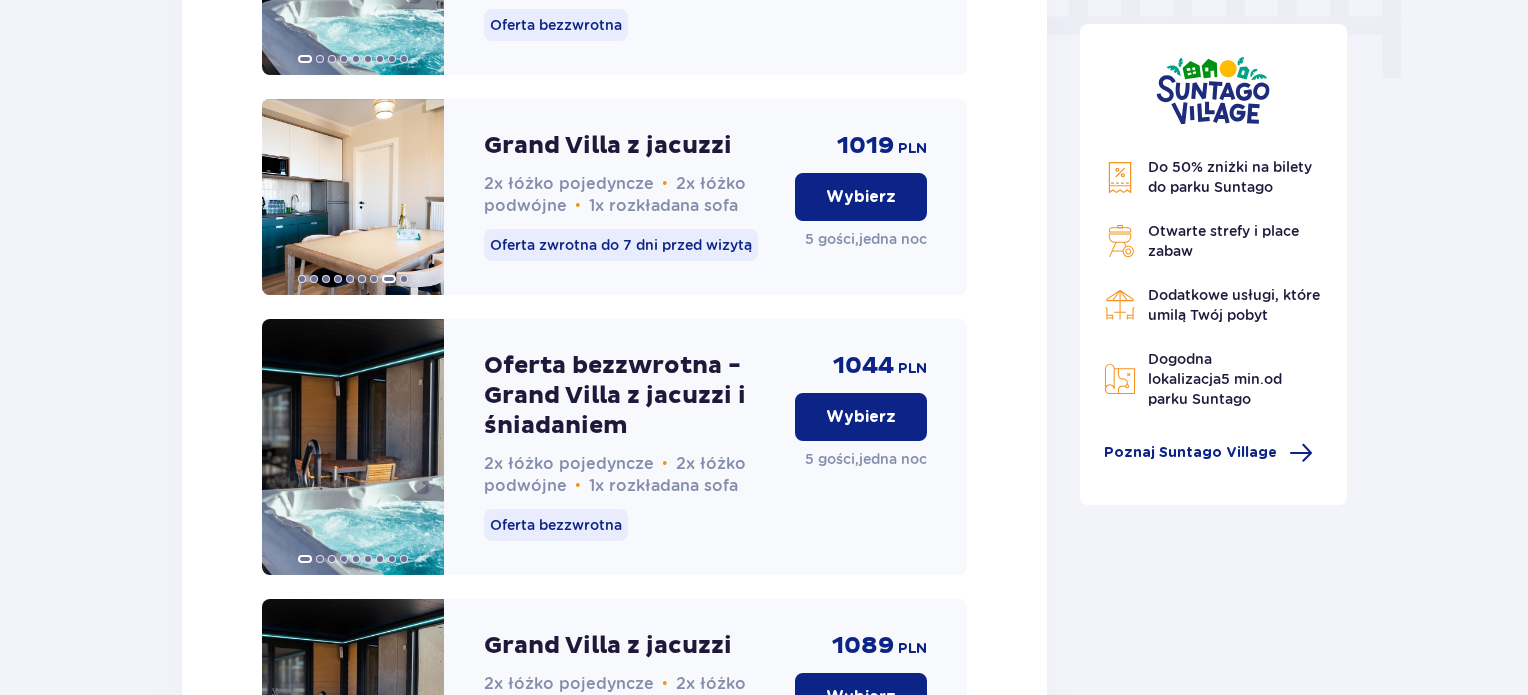 click at bounding box center (421, 197) 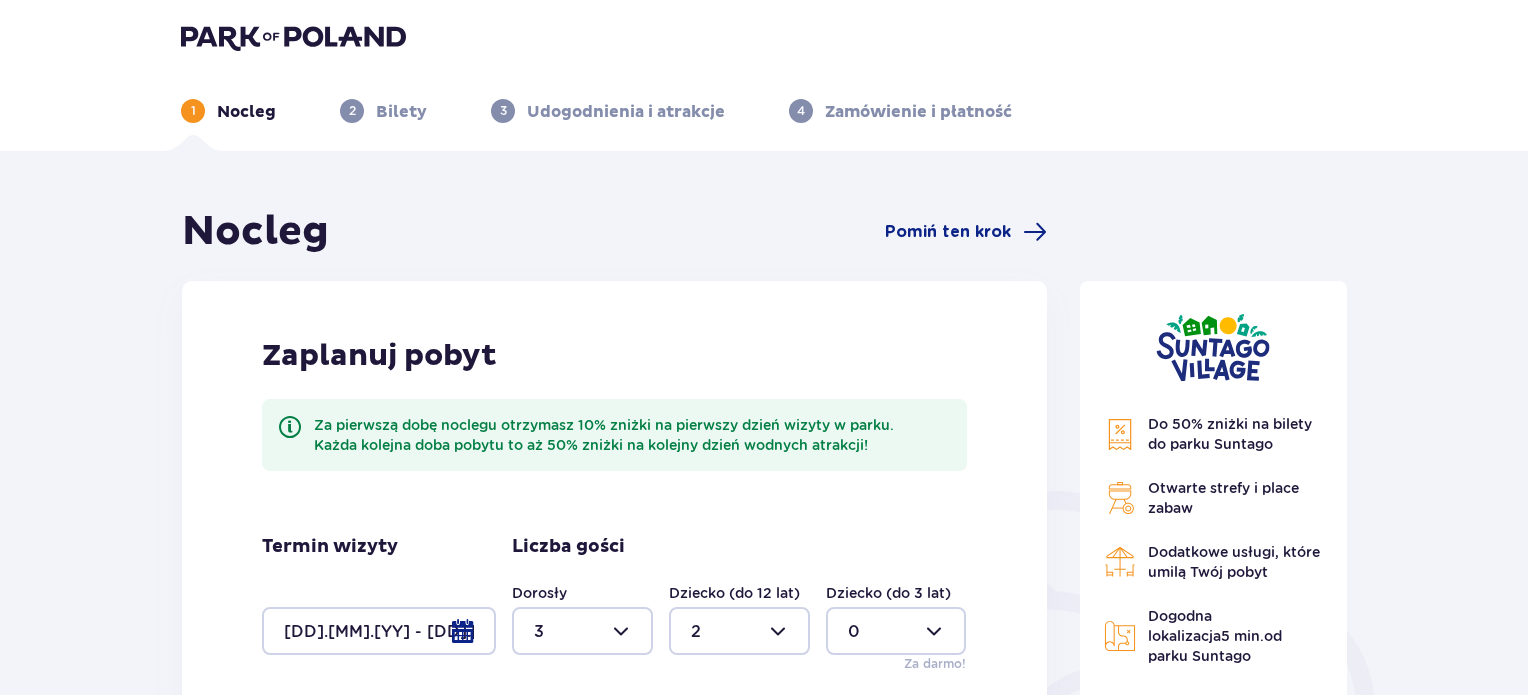 scroll, scrollTop: 0, scrollLeft: 0, axis: both 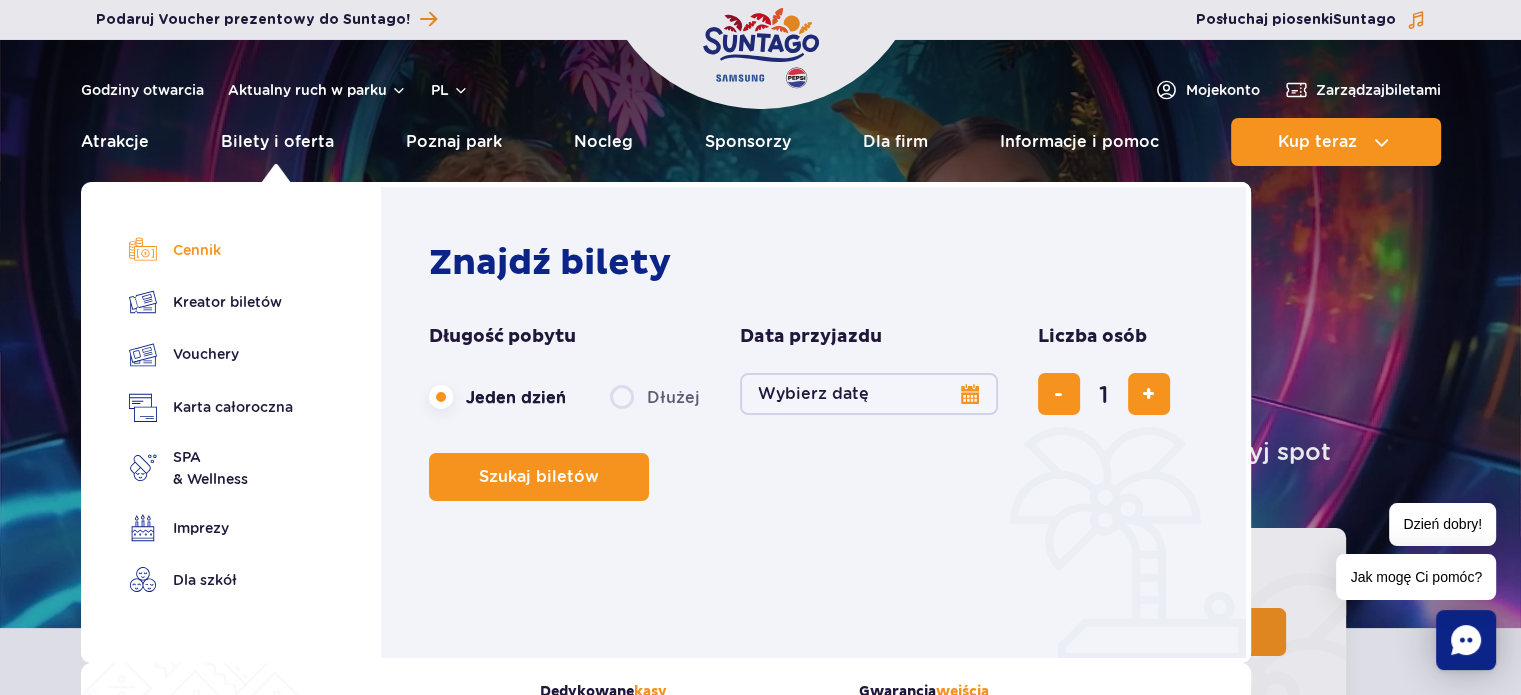 click on "Cennik" at bounding box center (211, 250) 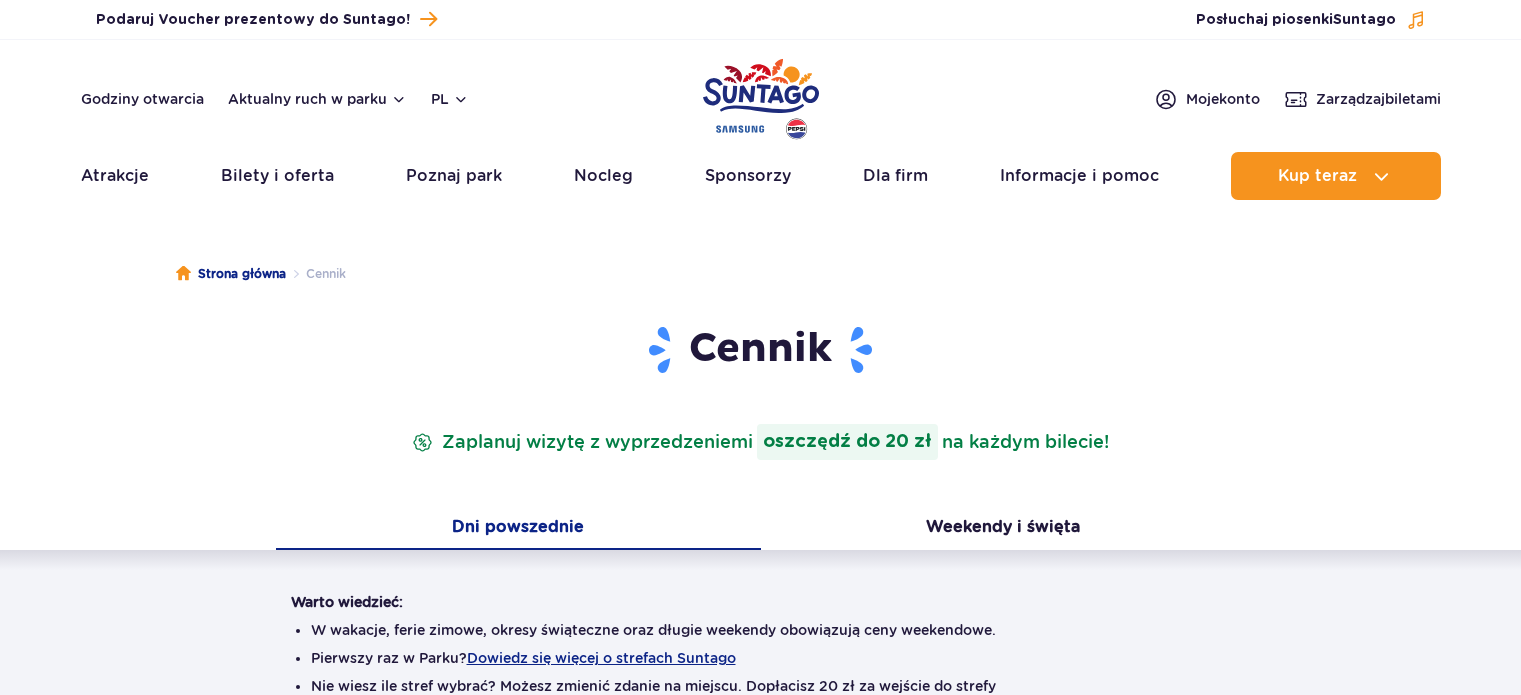 scroll, scrollTop: 0, scrollLeft: 0, axis: both 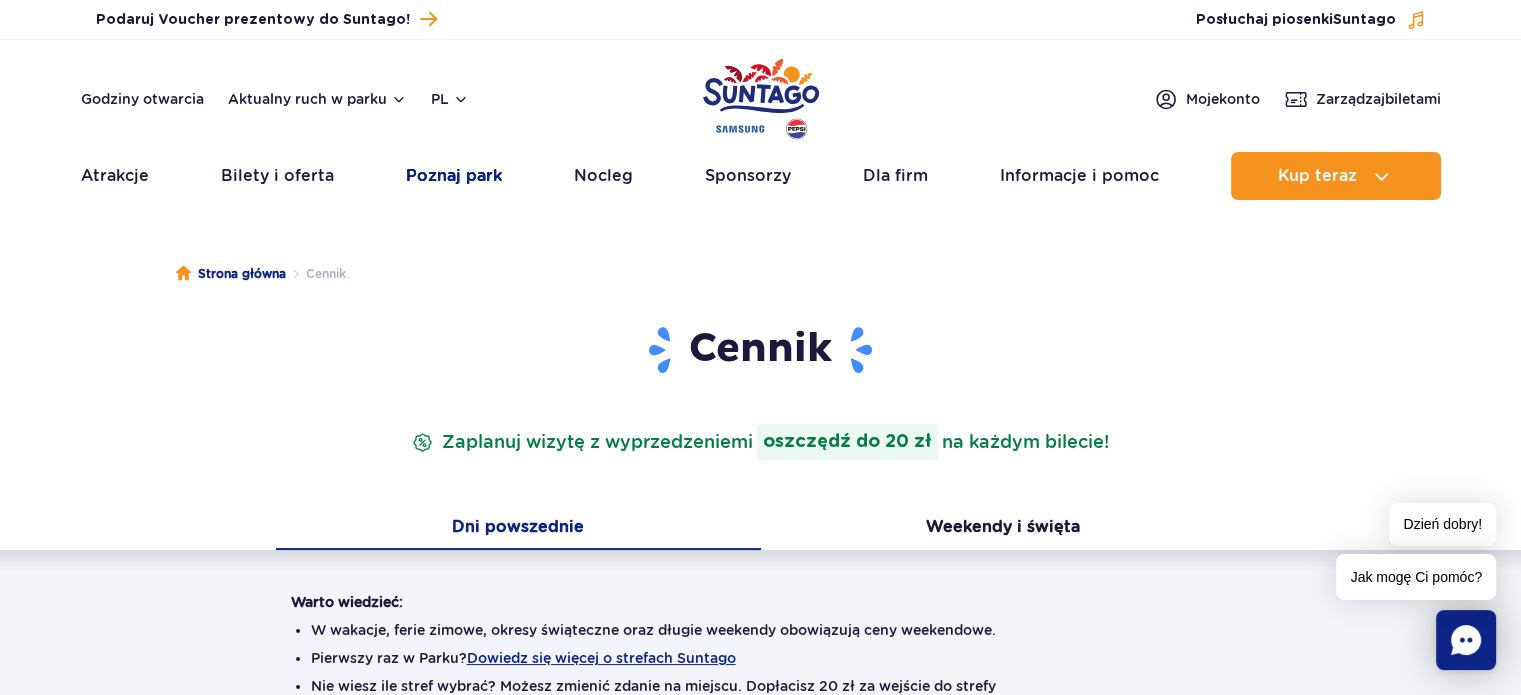 click on "Poznaj park" at bounding box center (454, 176) 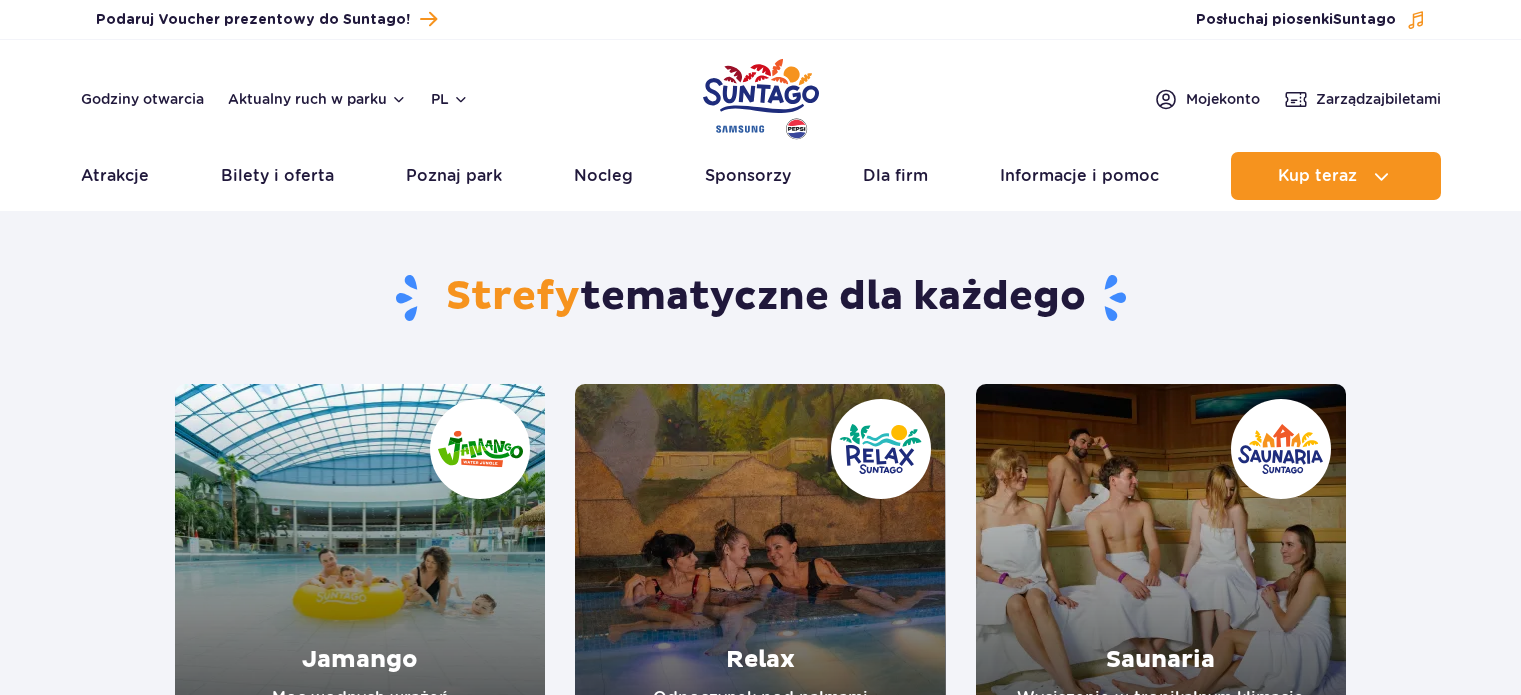 scroll, scrollTop: 0, scrollLeft: 0, axis: both 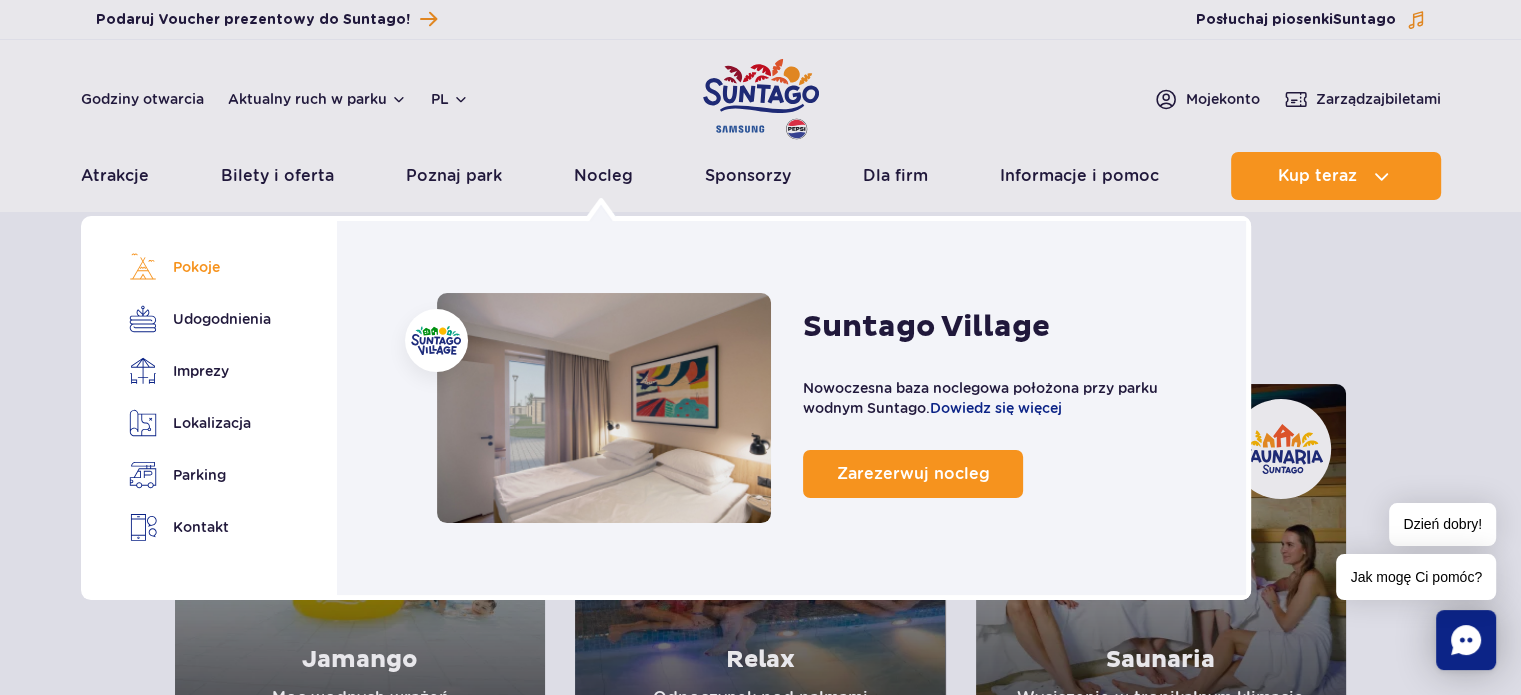 click on "Pokoje" at bounding box center [196, 267] 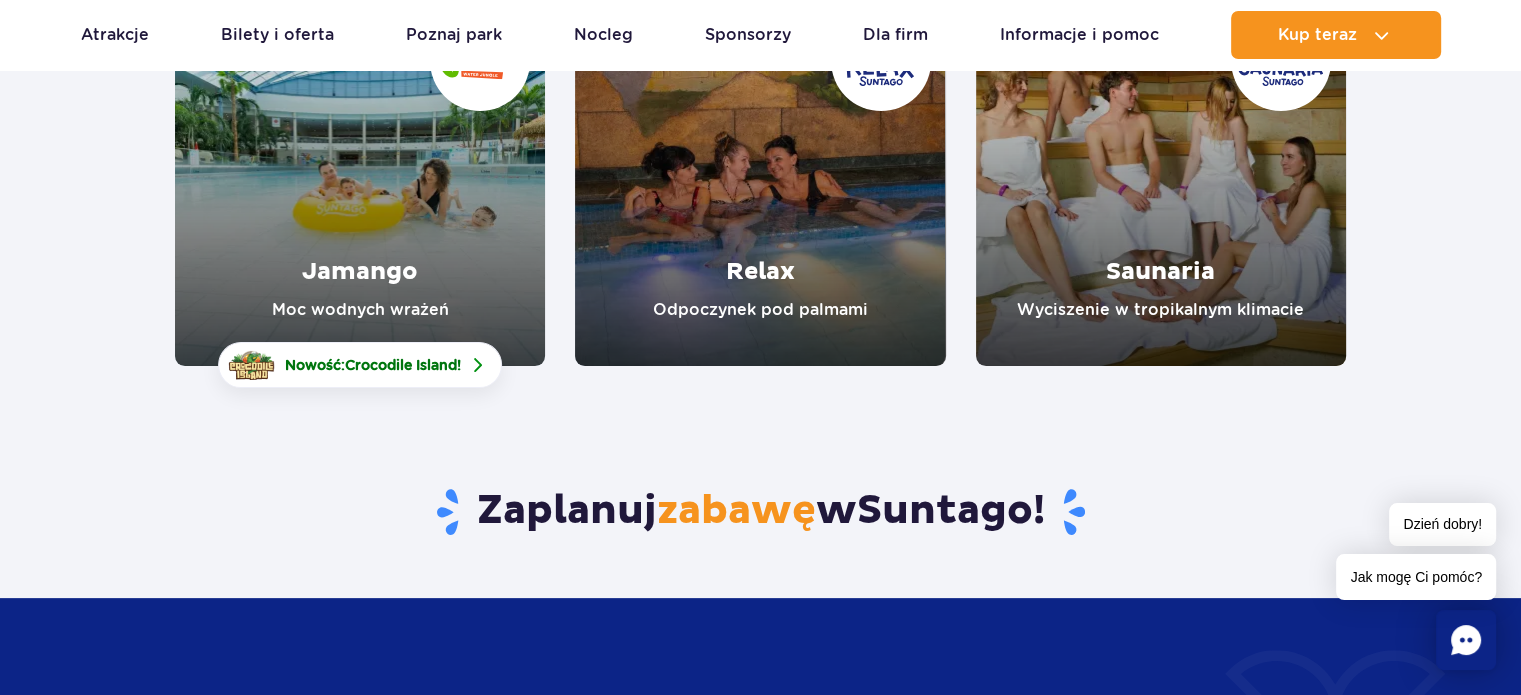 scroll, scrollTop: 0, scrollLeft: 0, axis: both 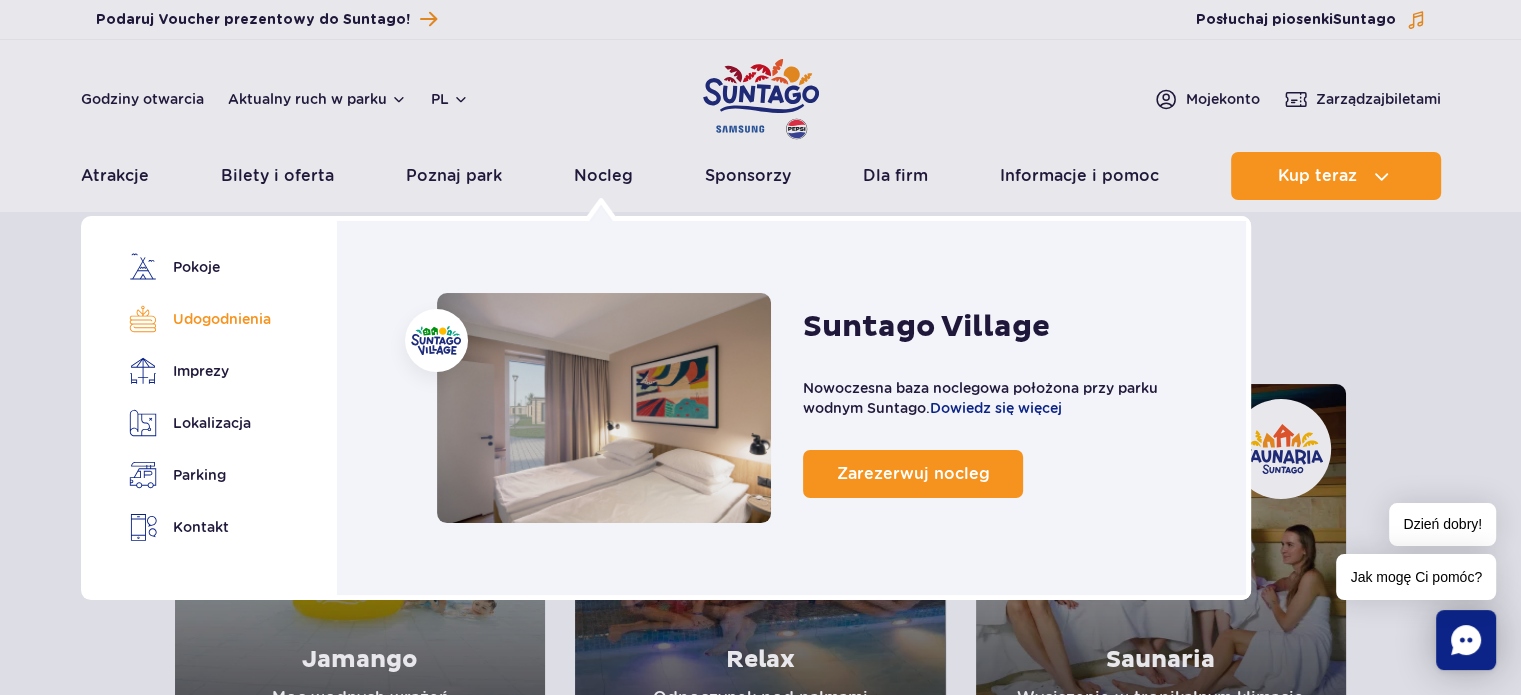 click on "Udogodnienia" at bounding box center (196, 319) 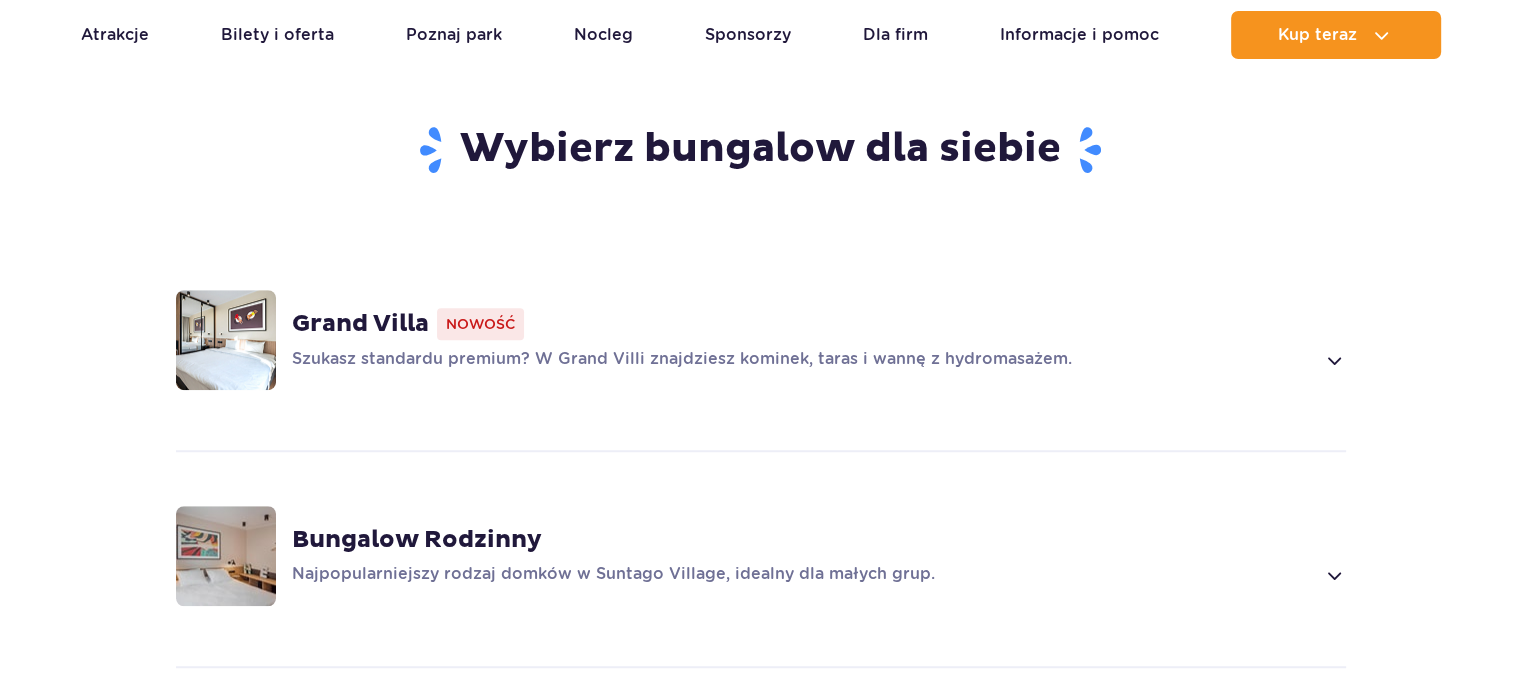 scroll, scrollTop: 0, scrollLeft: 0, axis: both 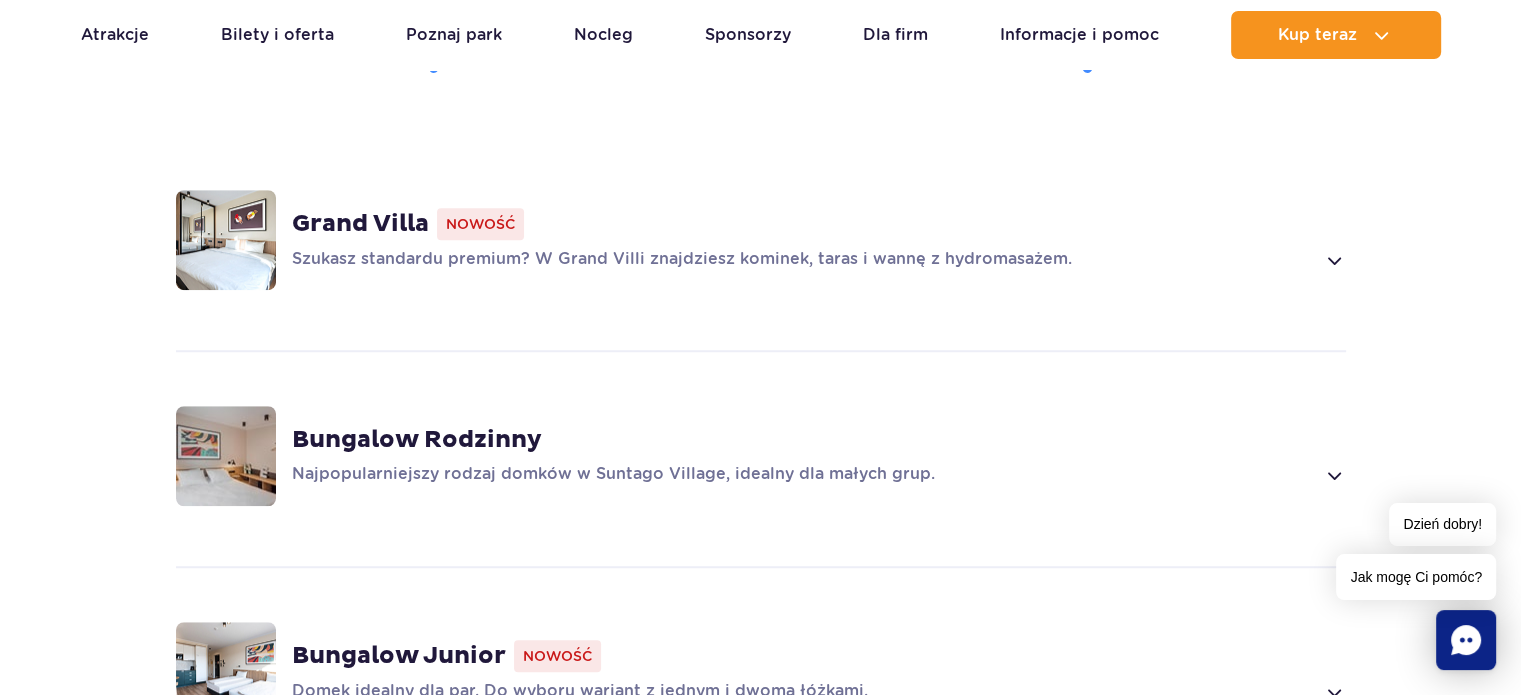 click on "Bungalow Rodzinny" at bounding box center (417, 440) 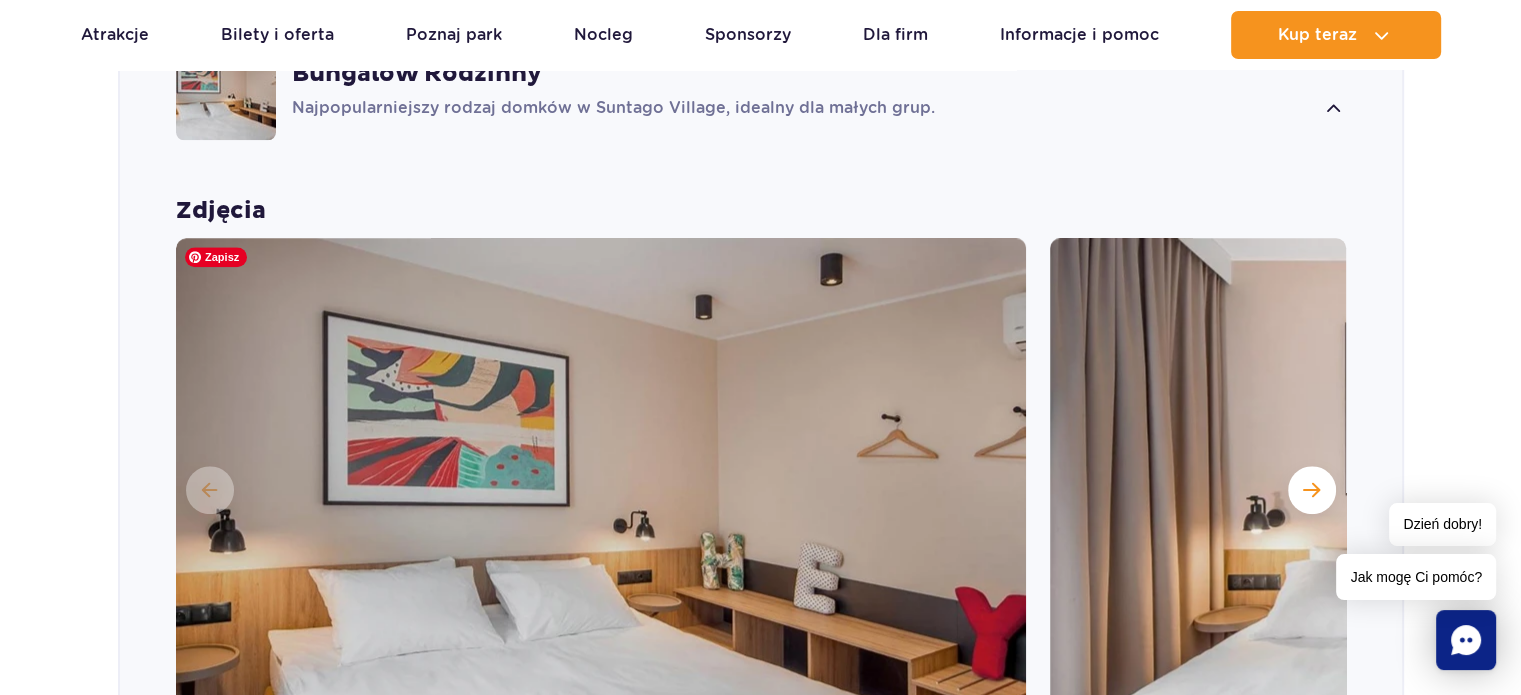 scroll, scrollTop: 1887, scrollLeft: 0, axis: vertical 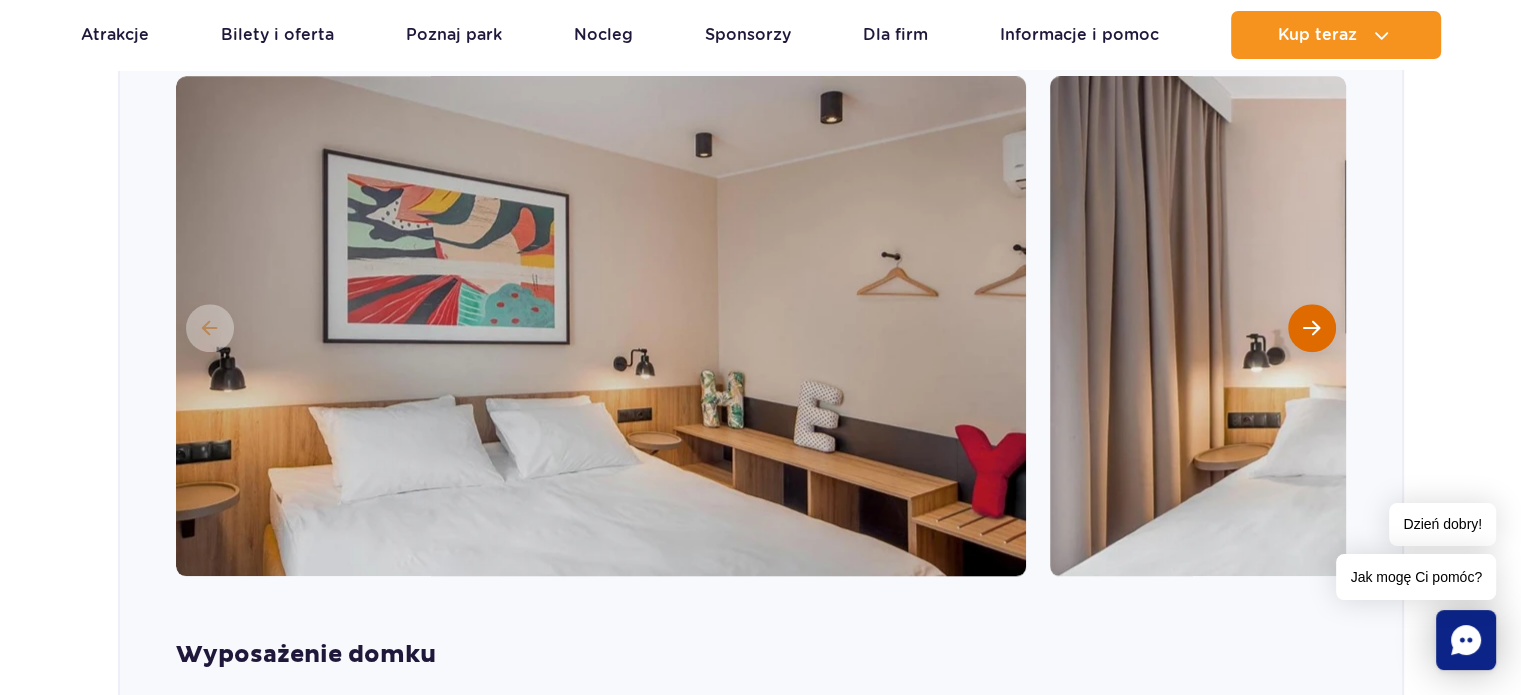 click at bounding box center [1311, 328] 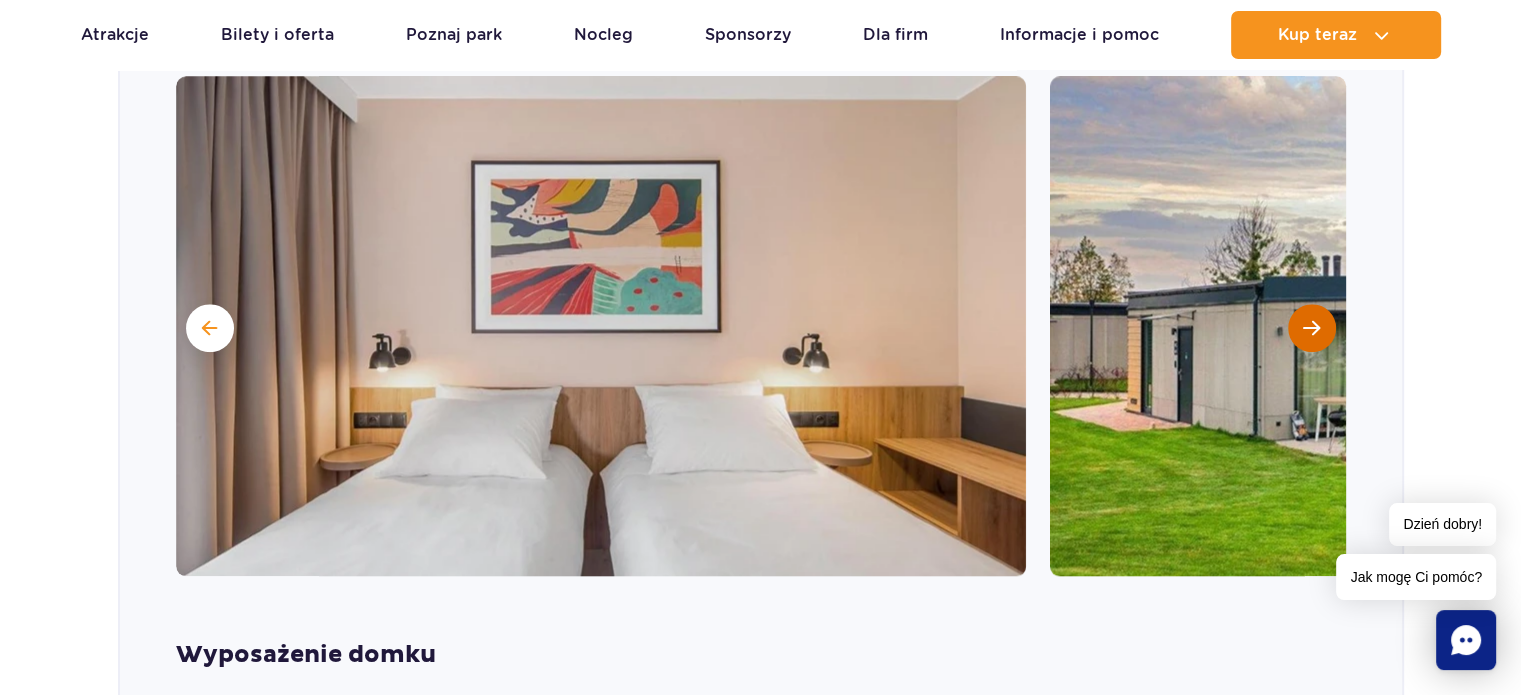 click at bounding box center (1311, 328) 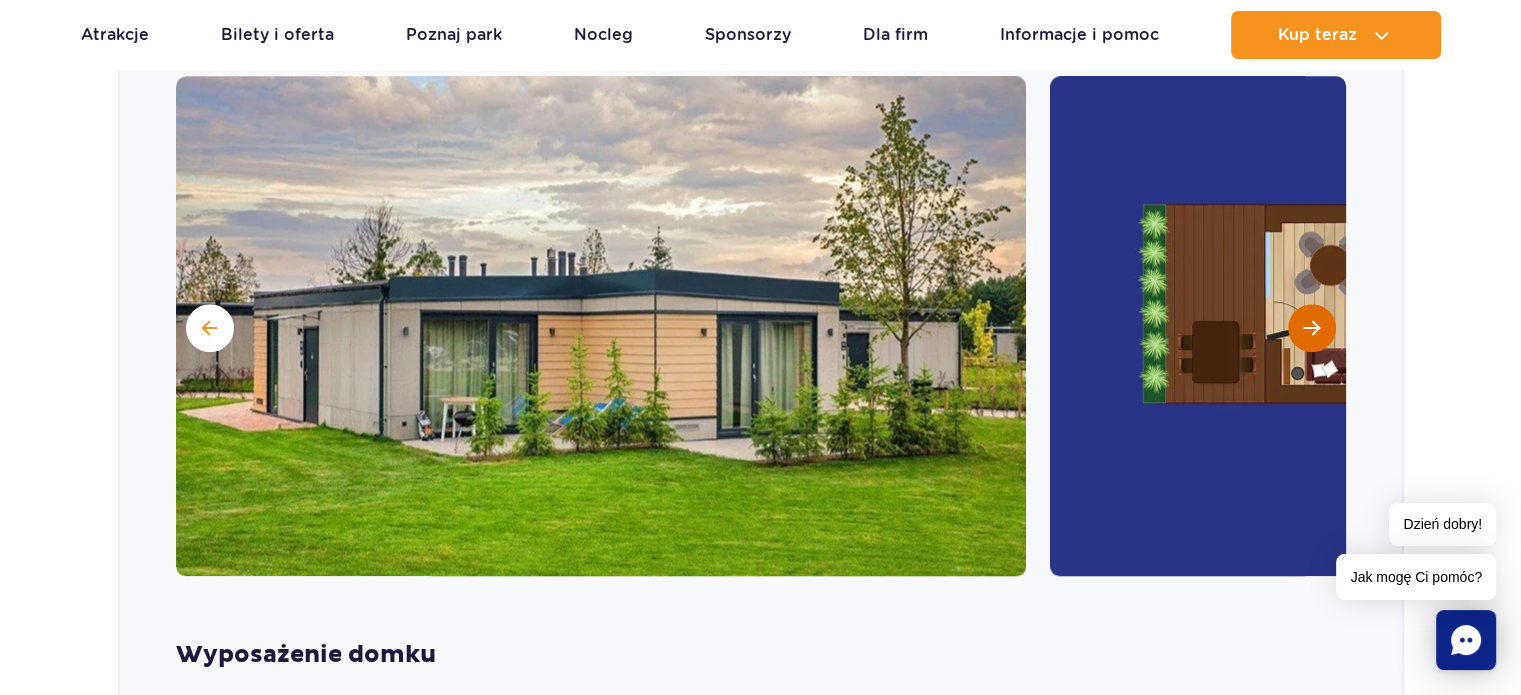 click at bounding box center [1311, 328] 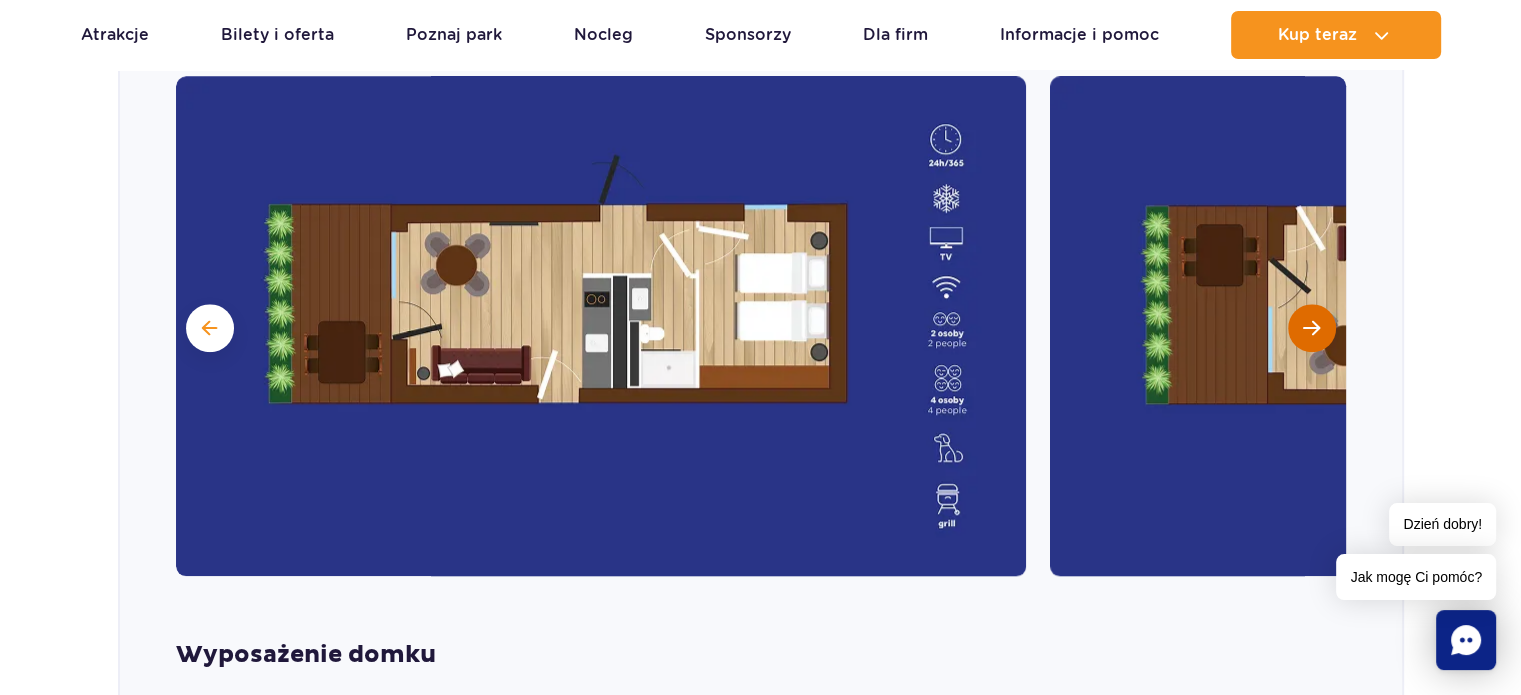 click at bounding box center (1311, 328) 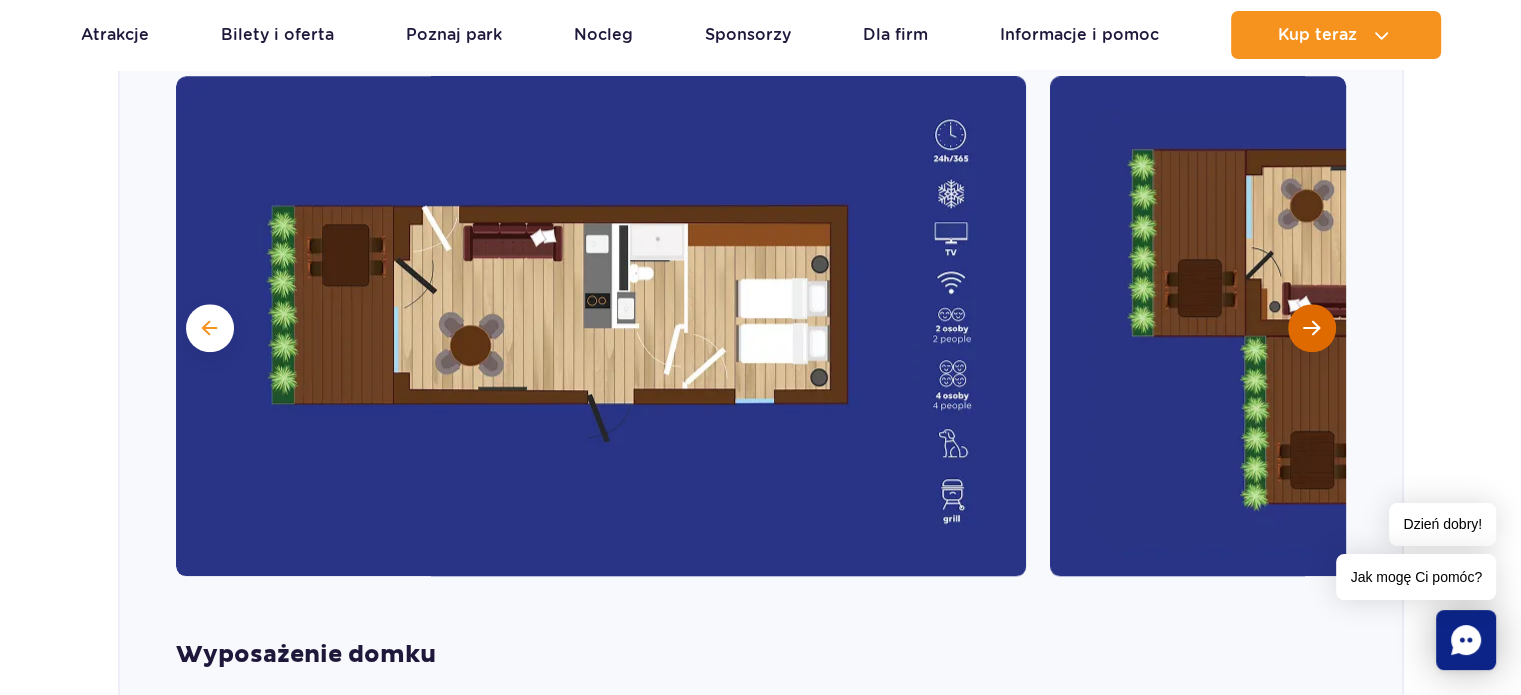 click at bounding box center (1311, 328) 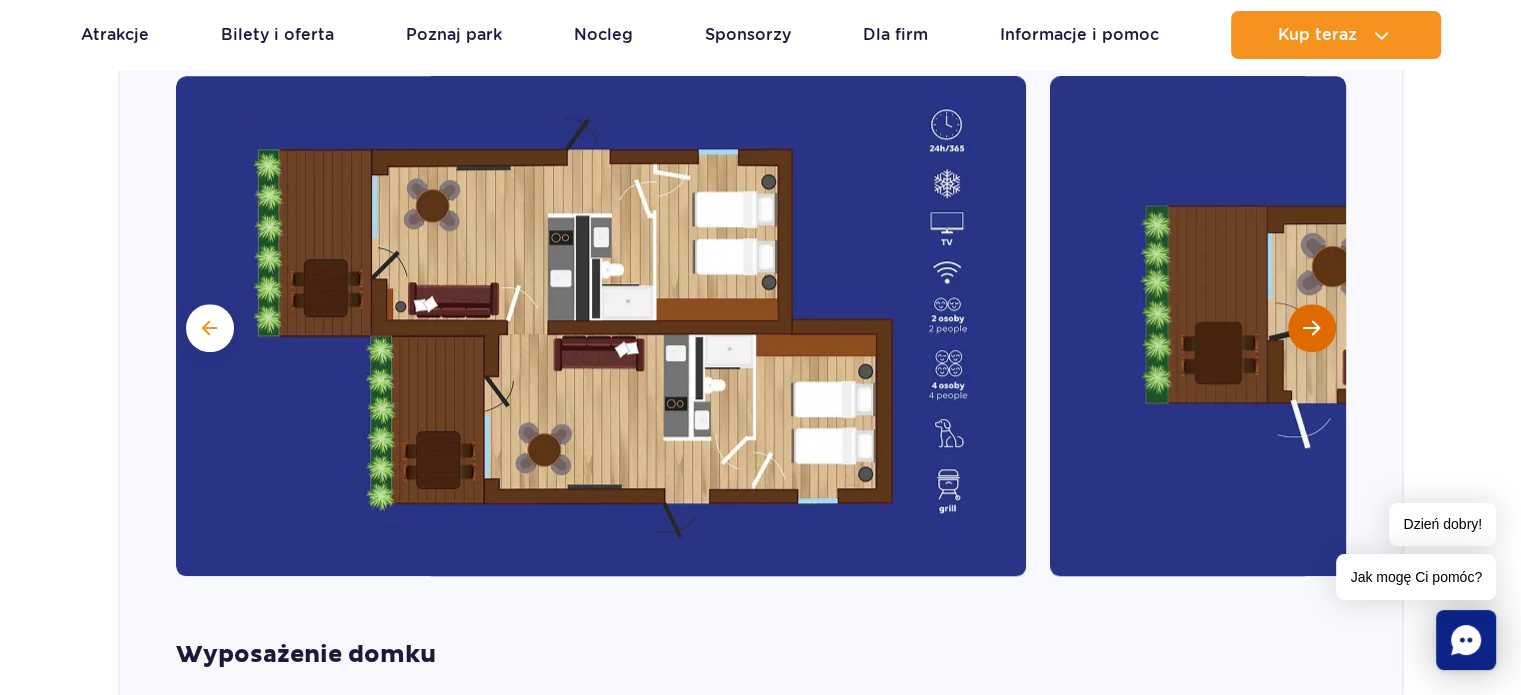 click at bounding box center (1311, 328) 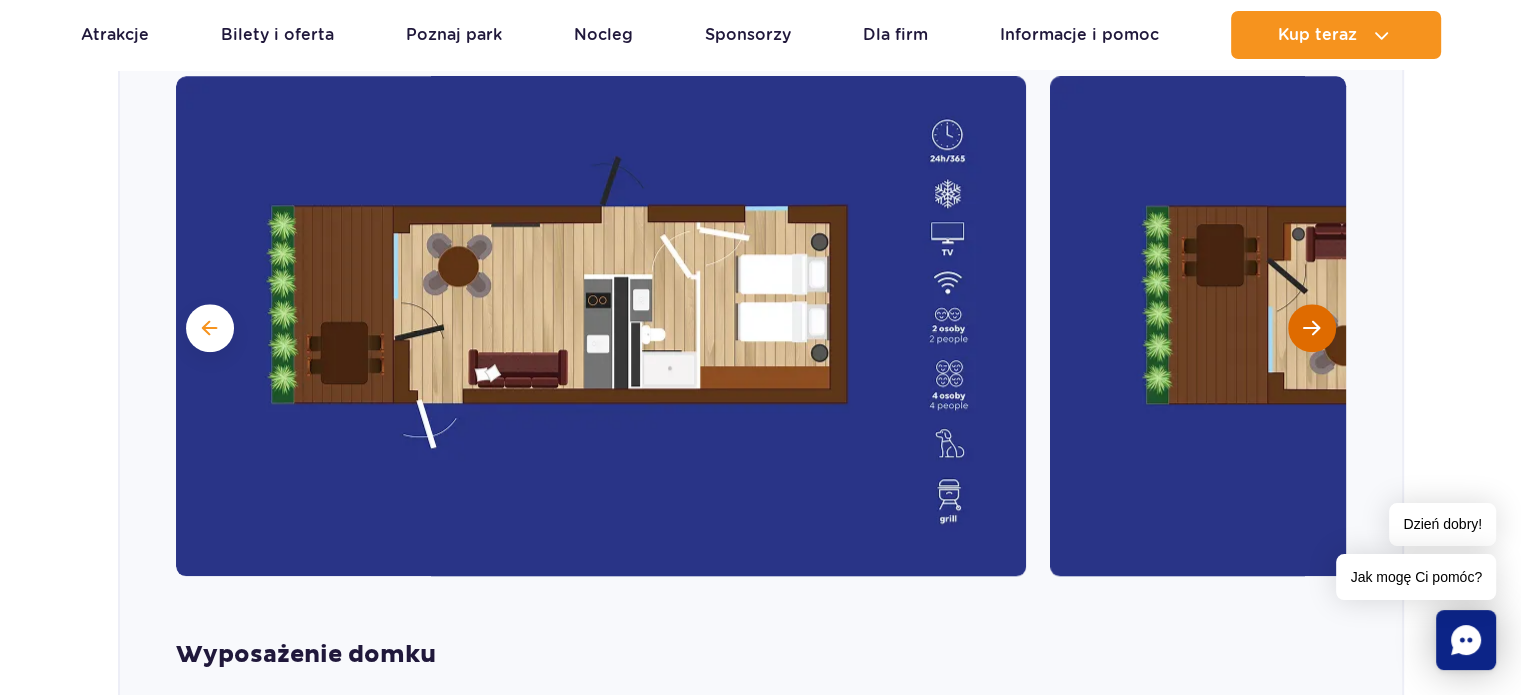 click at bounding box center (1311, 328) 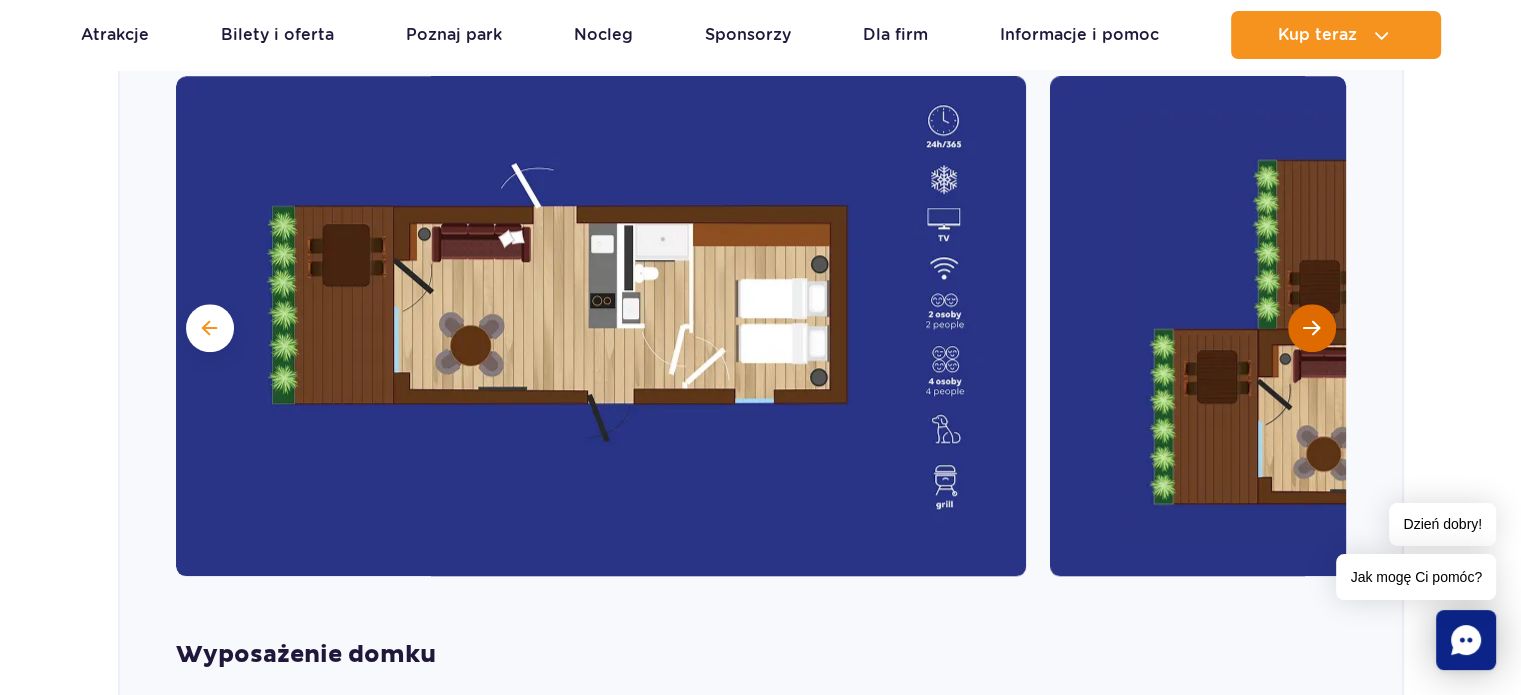 click at bounding box center [1311, 328] 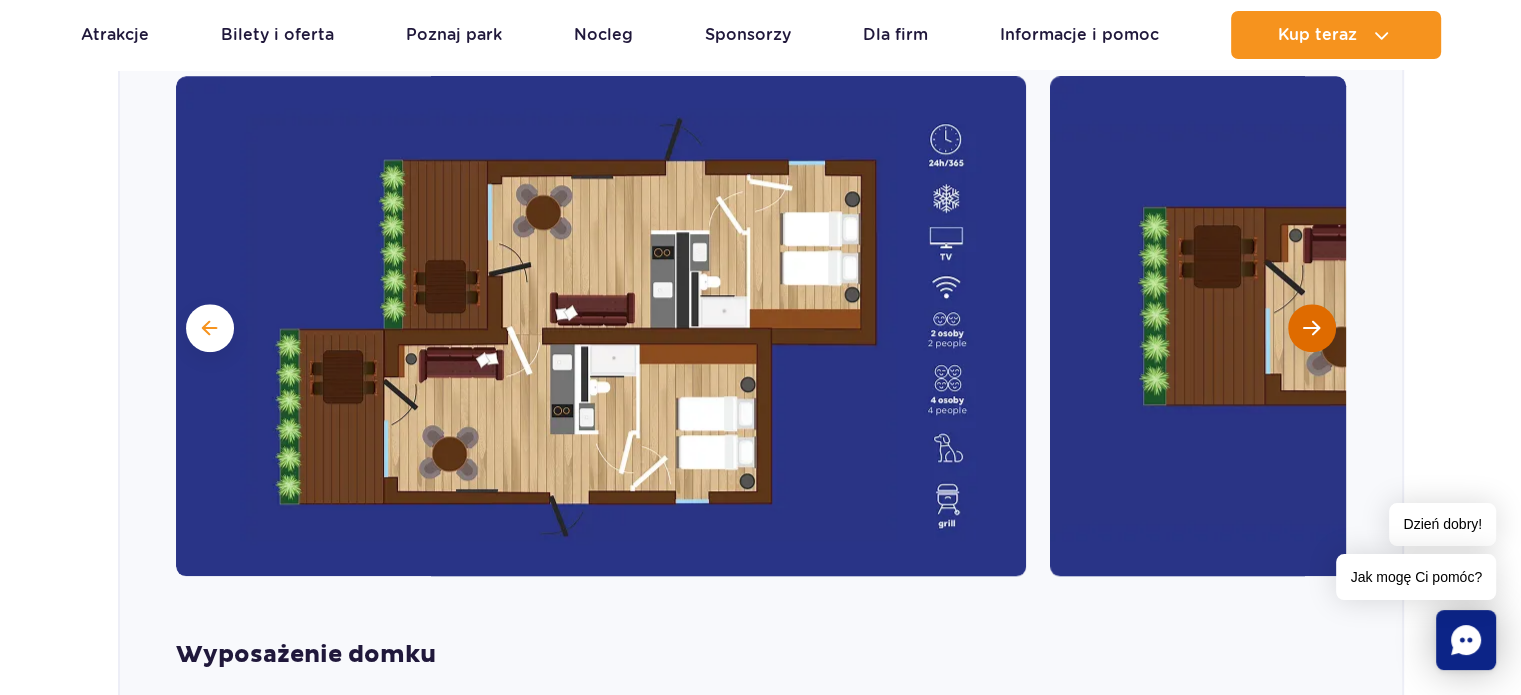 click at bounding box center [1311, 328] 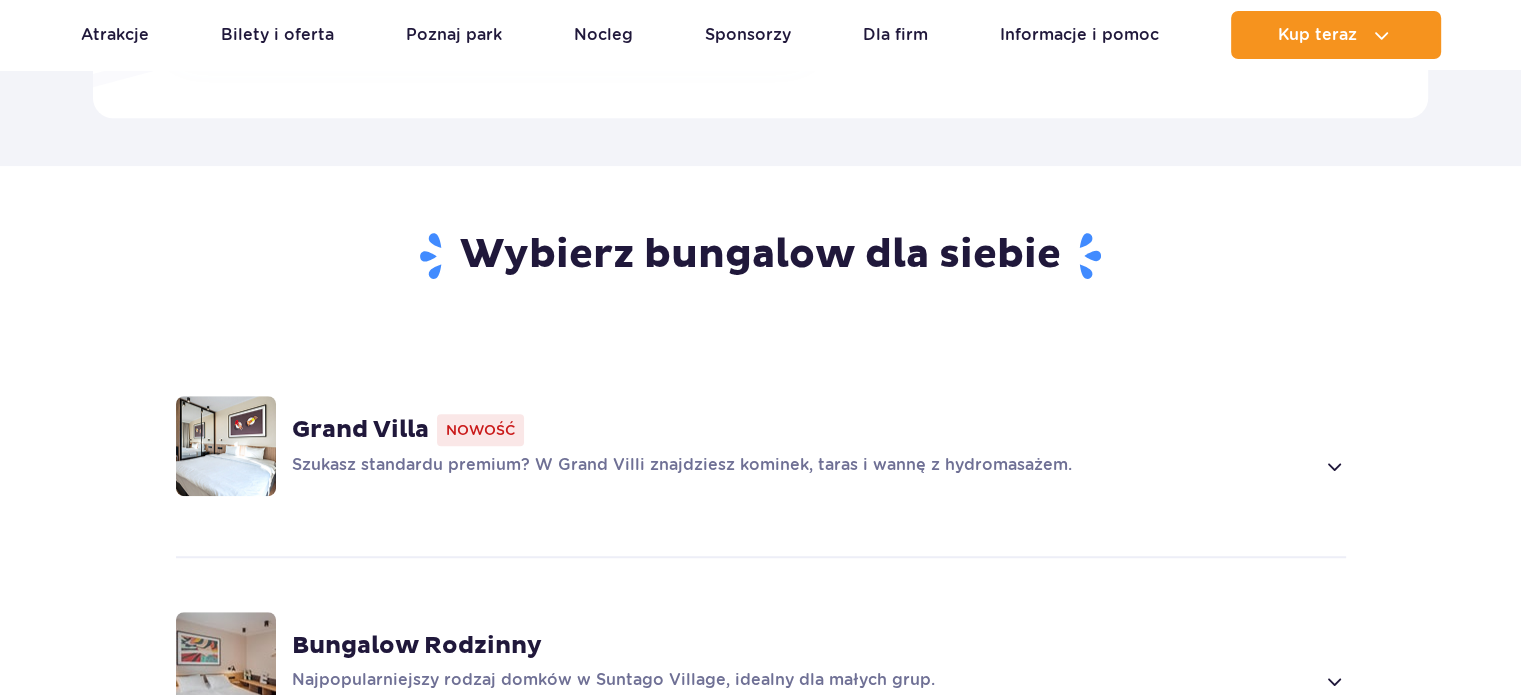 scroll, scrollTop: 0, scrollLeft: 0, axis: both 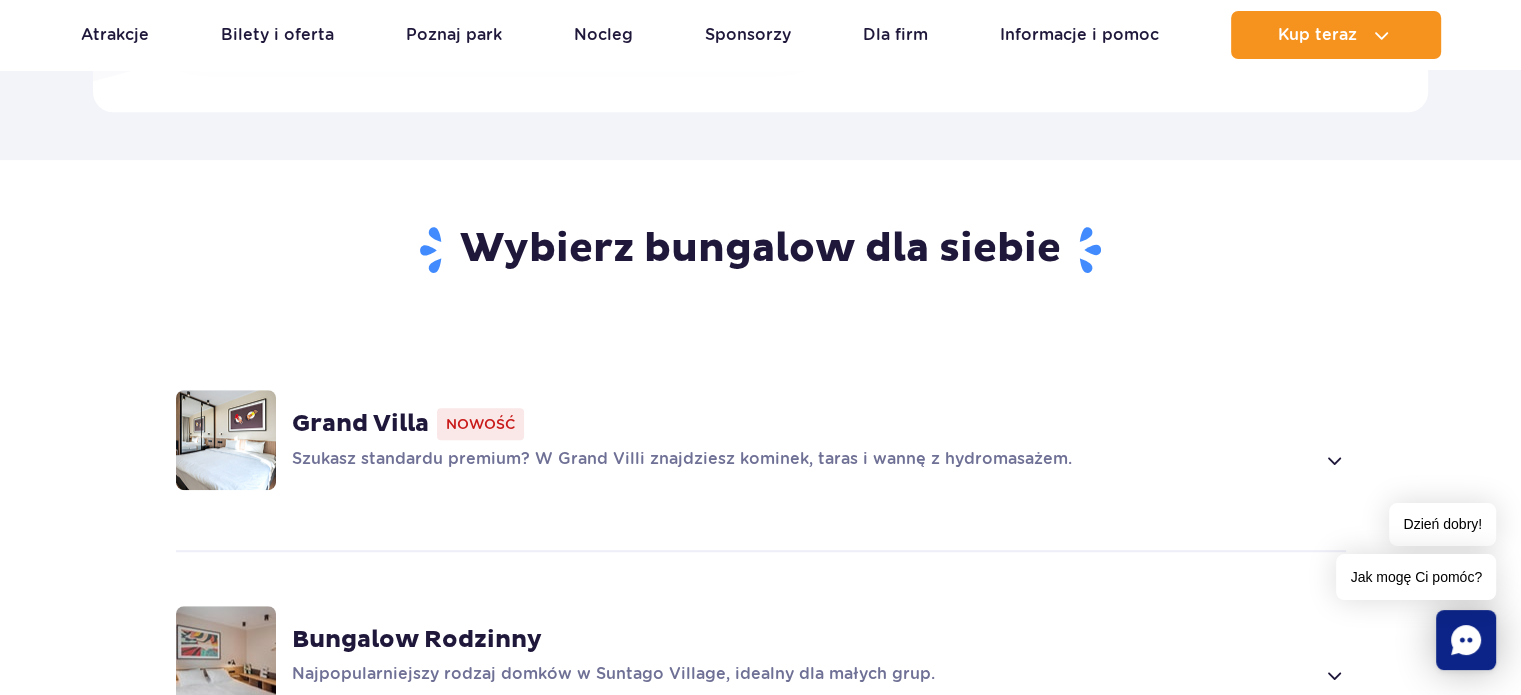 click on "Grand Villa" at bounding box center [360, 424] 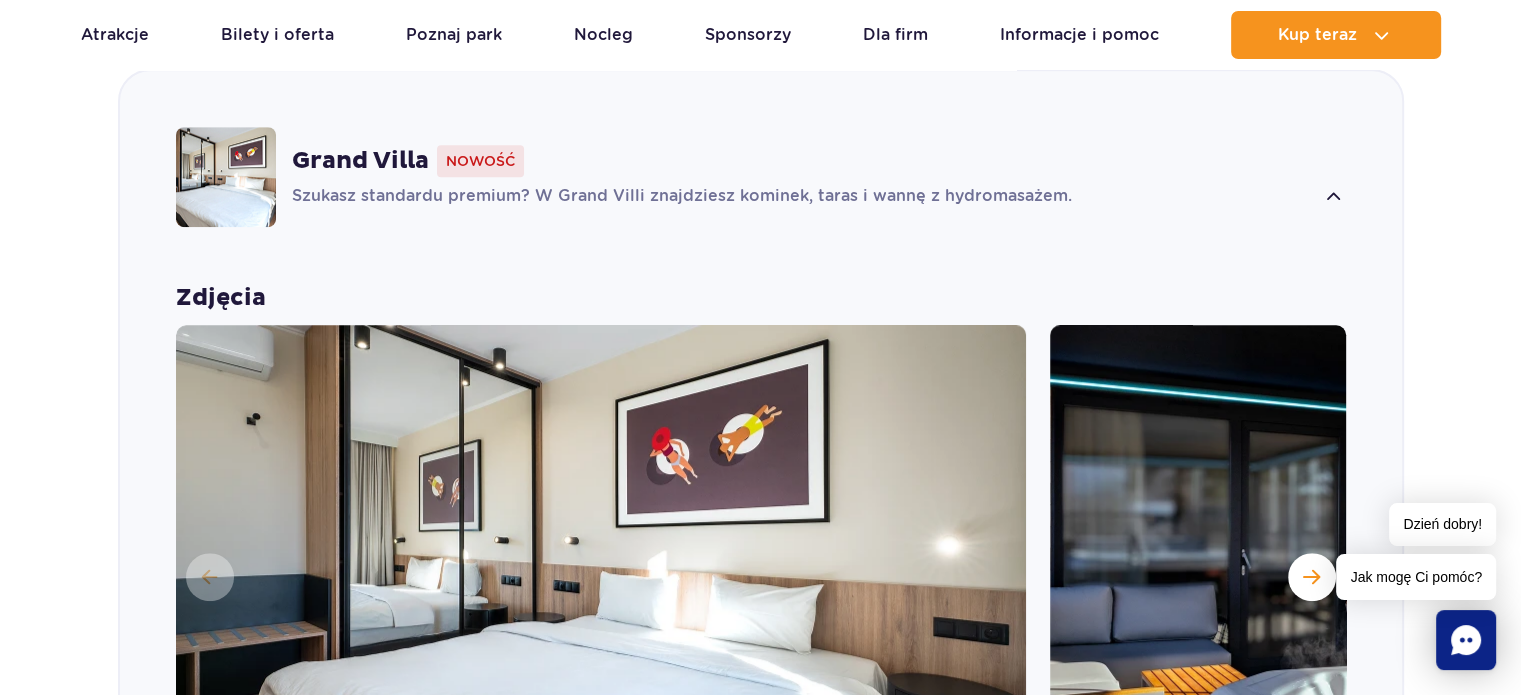 scroll, scrollTop: 1692, scrollLeft: 0, axis: vertical 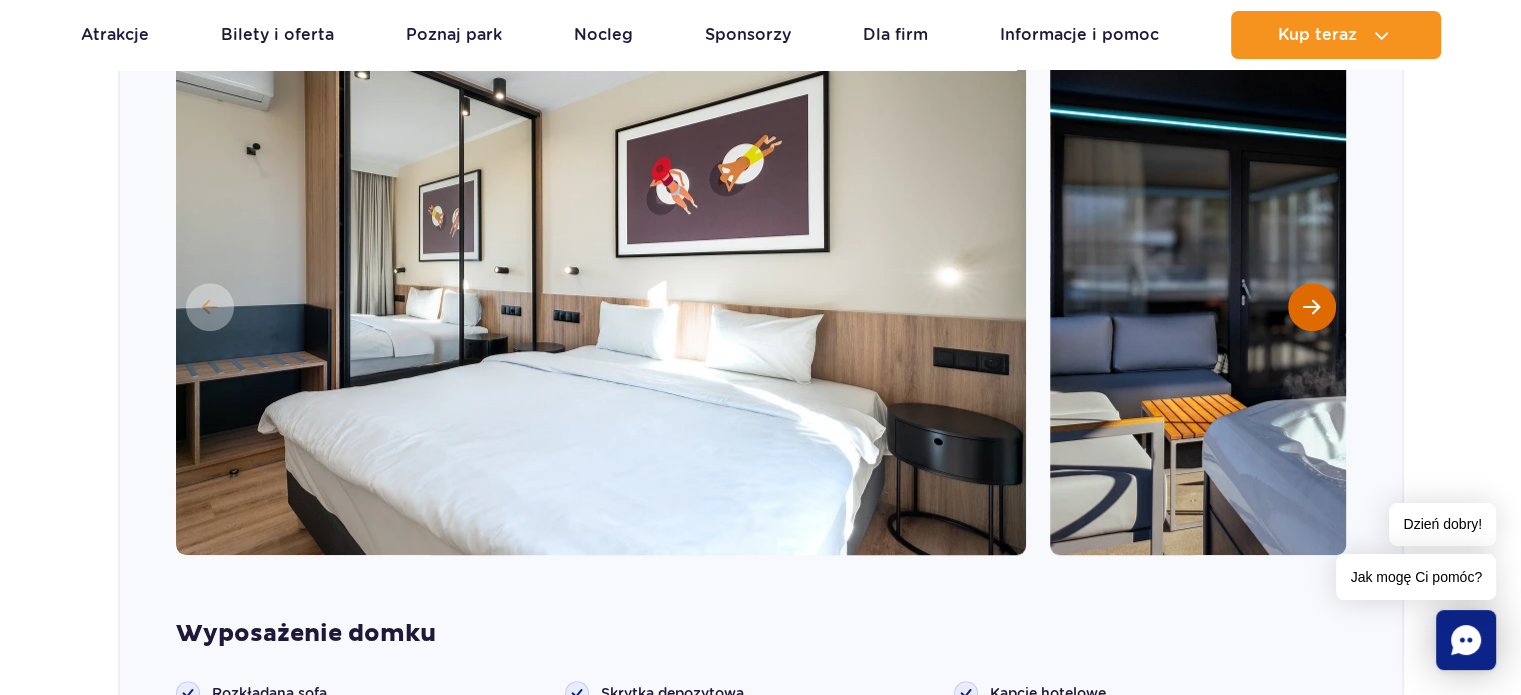 click at bounding box center [1312, 307] 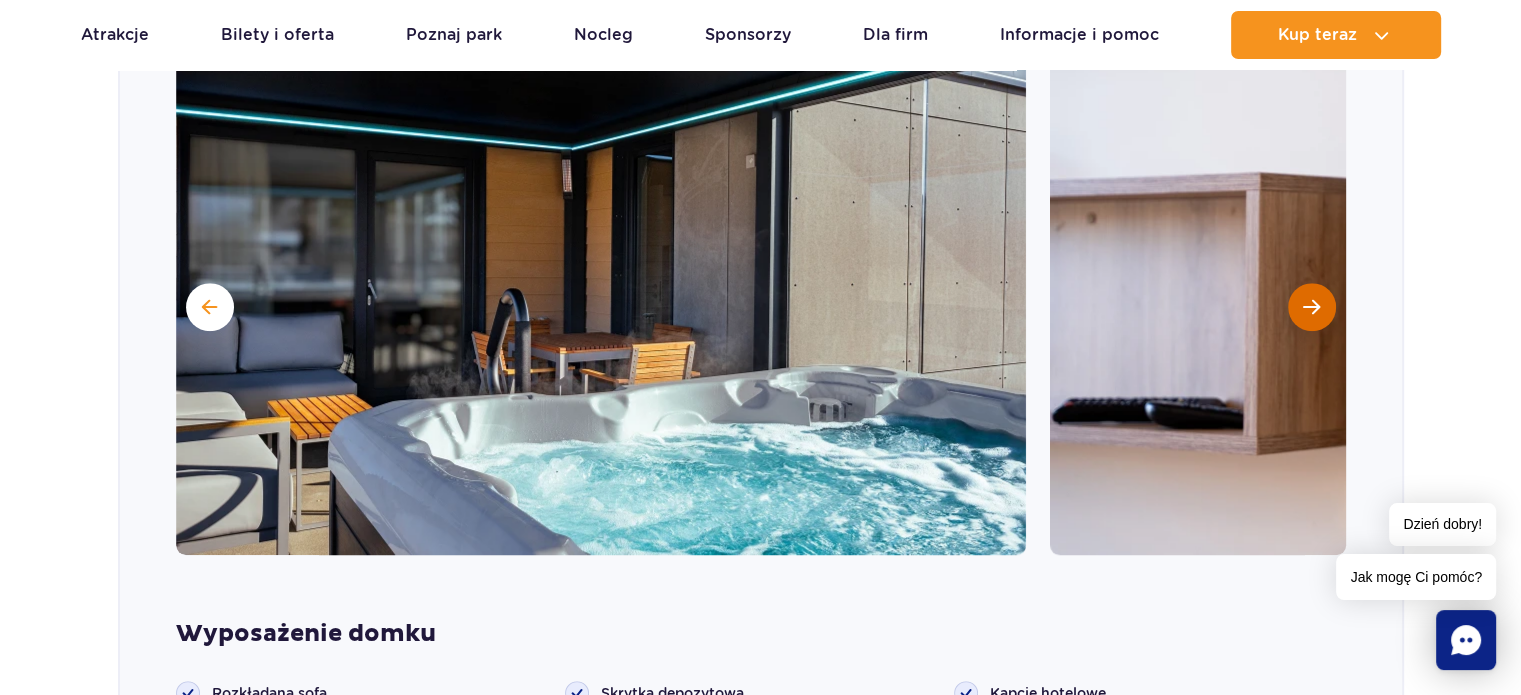 click at bounding box center [1312, 307] 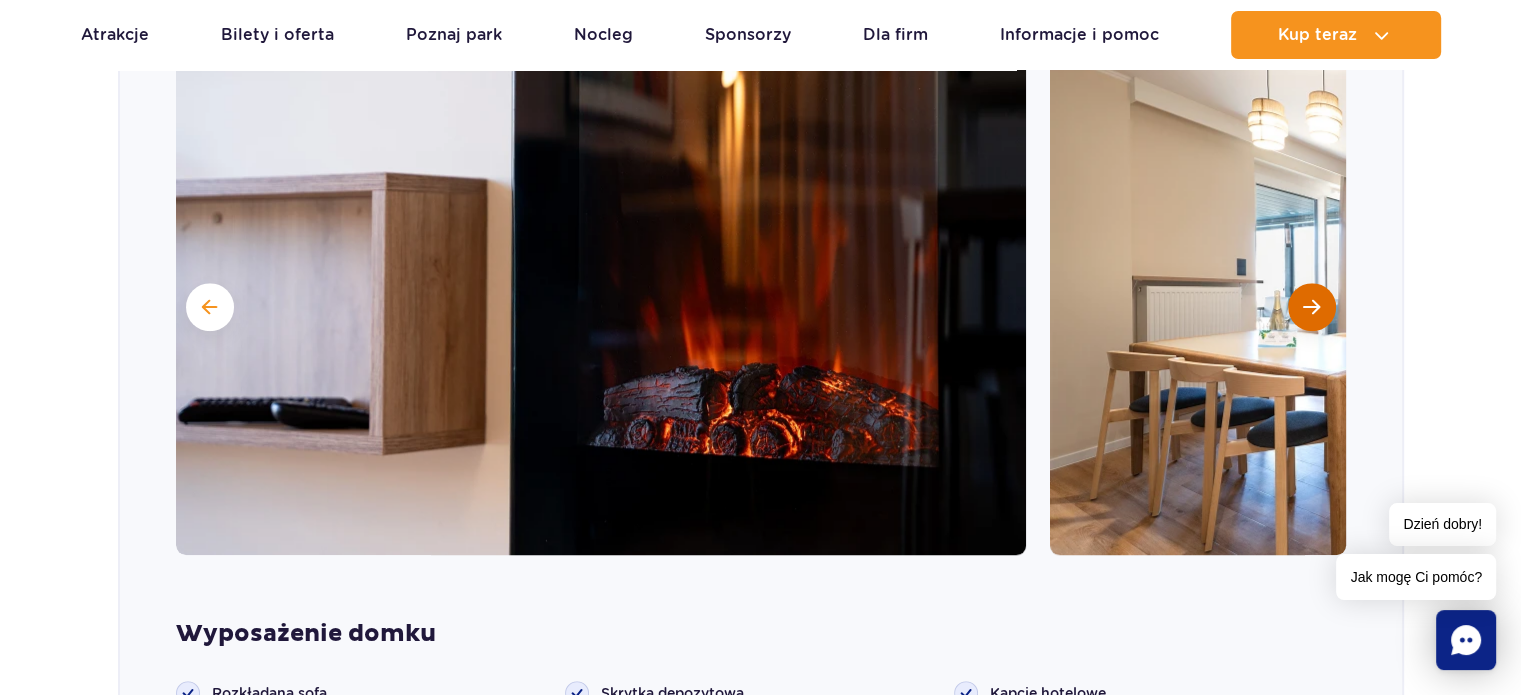 click at bounding box center [1312, 307] 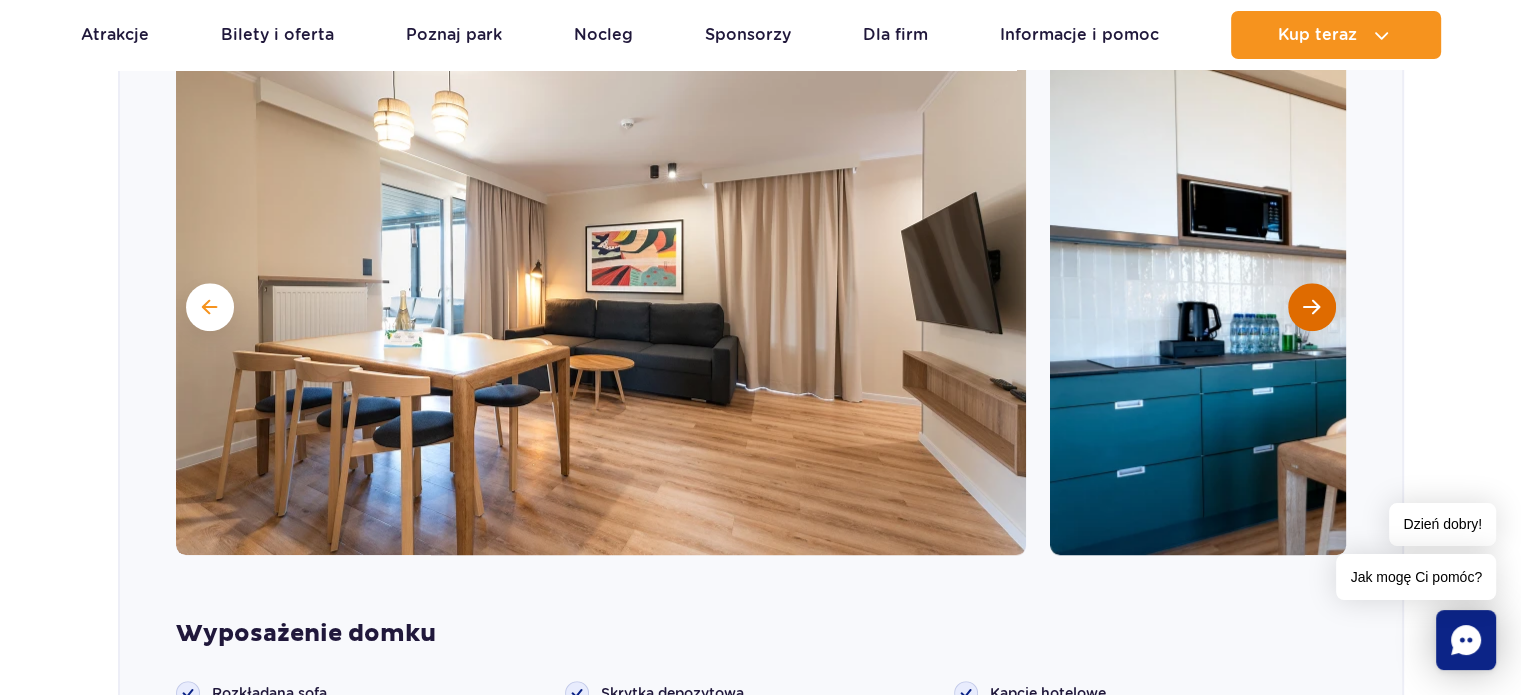 click at bounding box center [1312, 307] 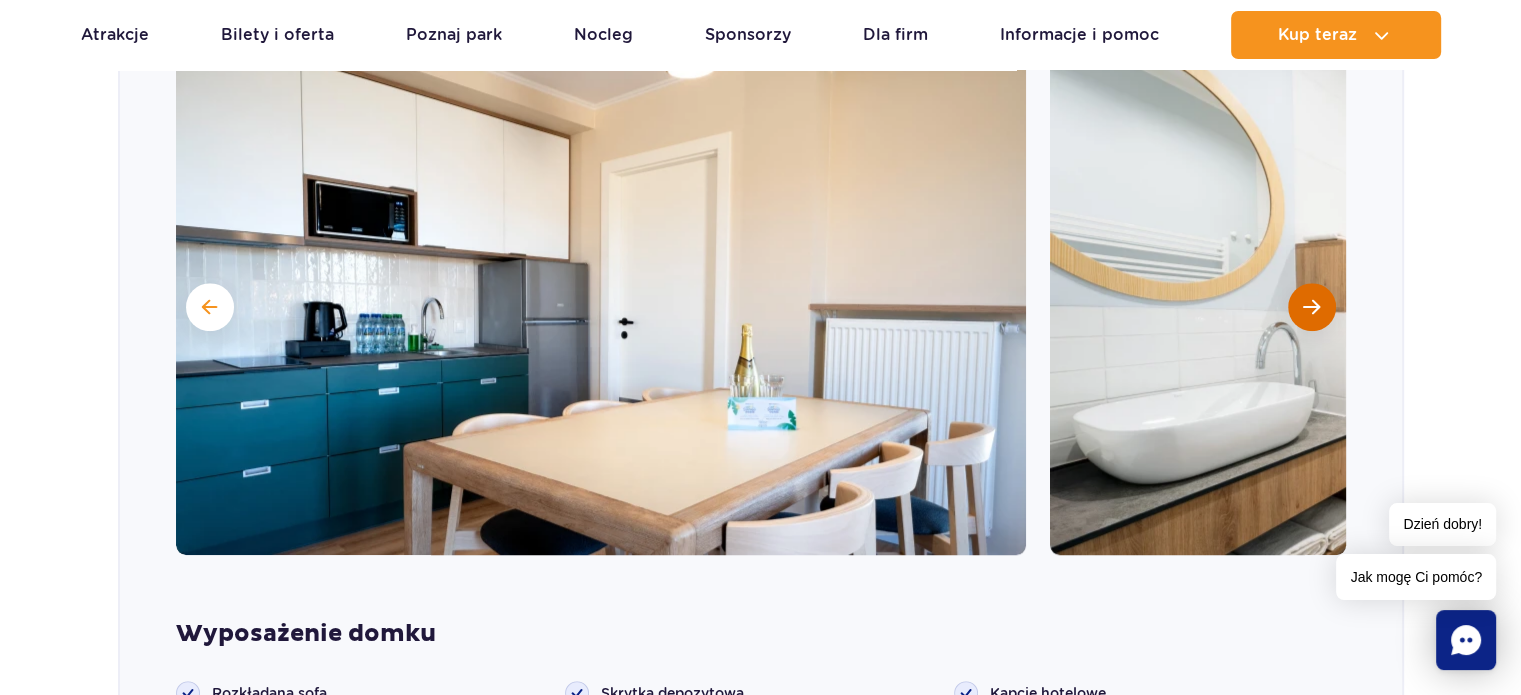 click at bounding box center [1312, 307] 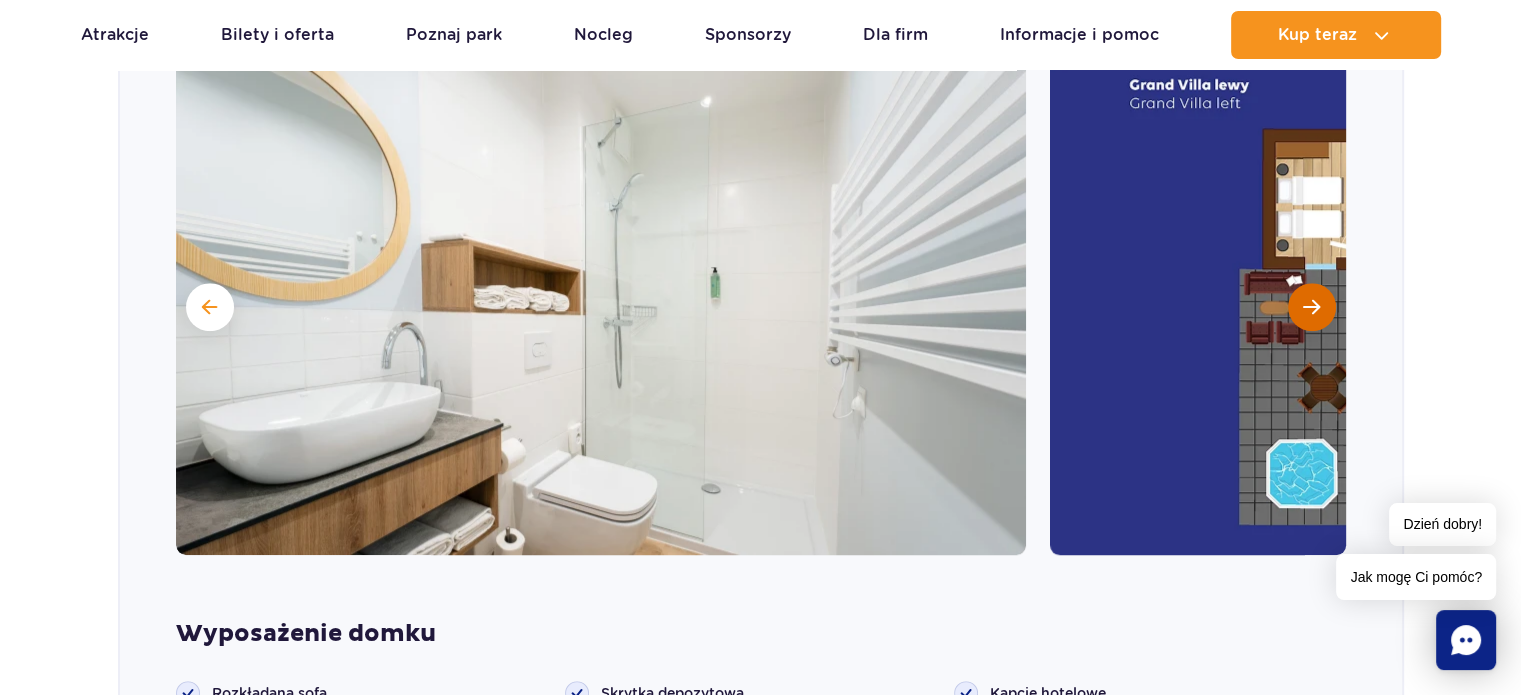click at bounding box center [1312, 307] 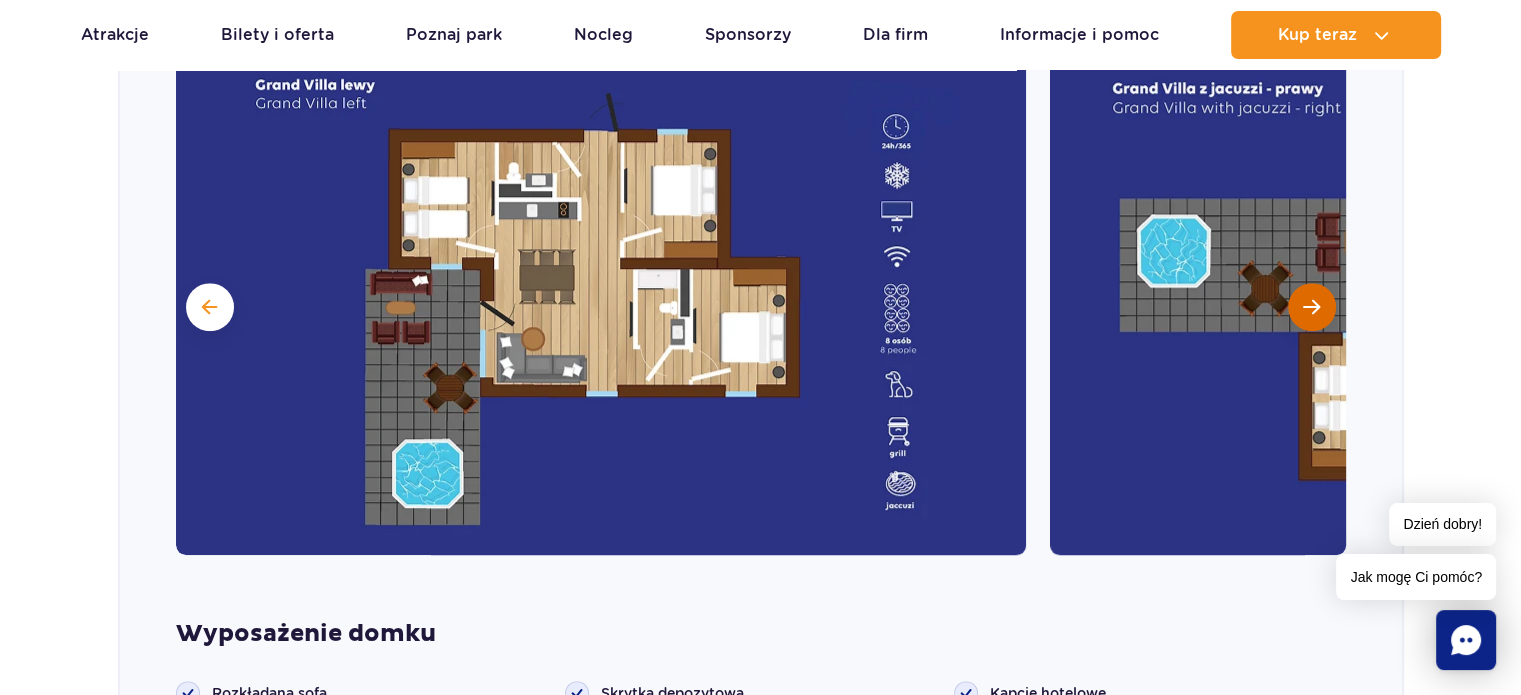 click at bounding box center [1312, 307] 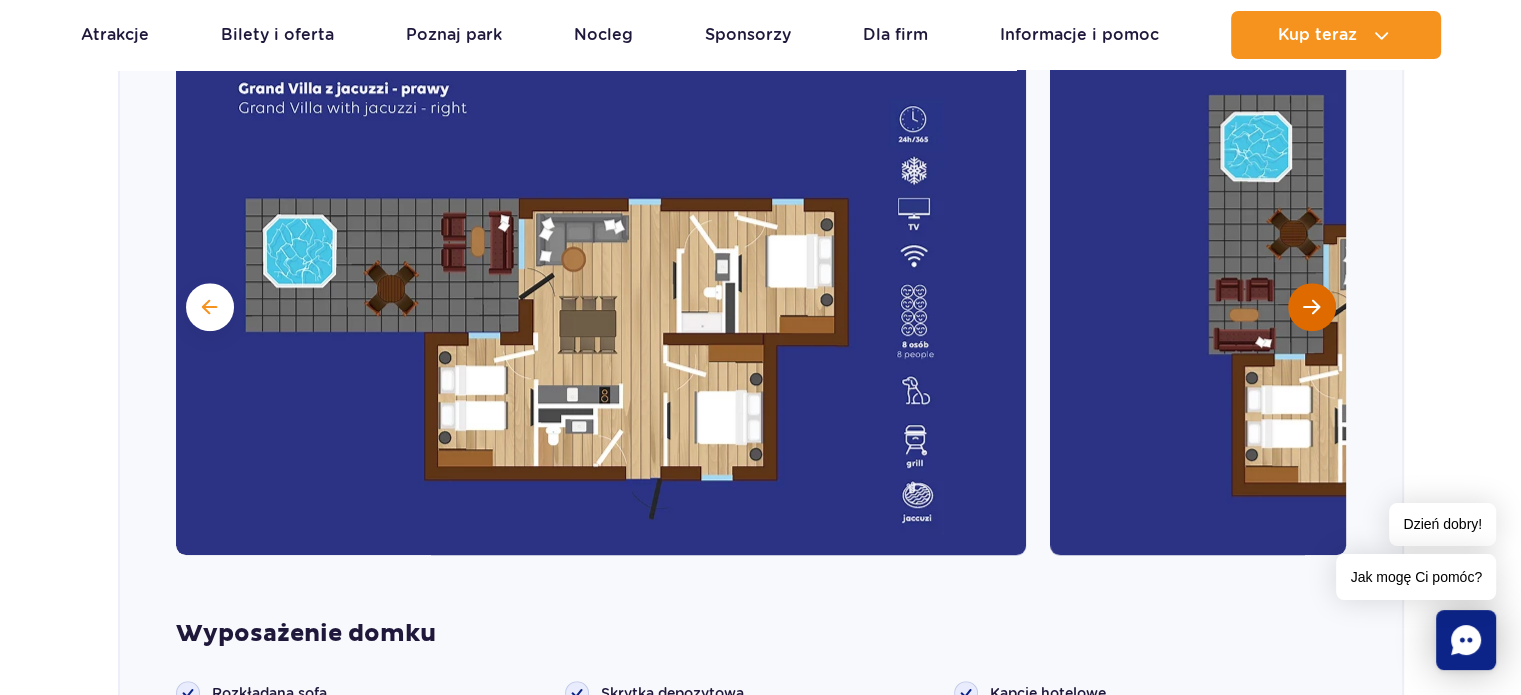 click at bounding box center (1312, 307) 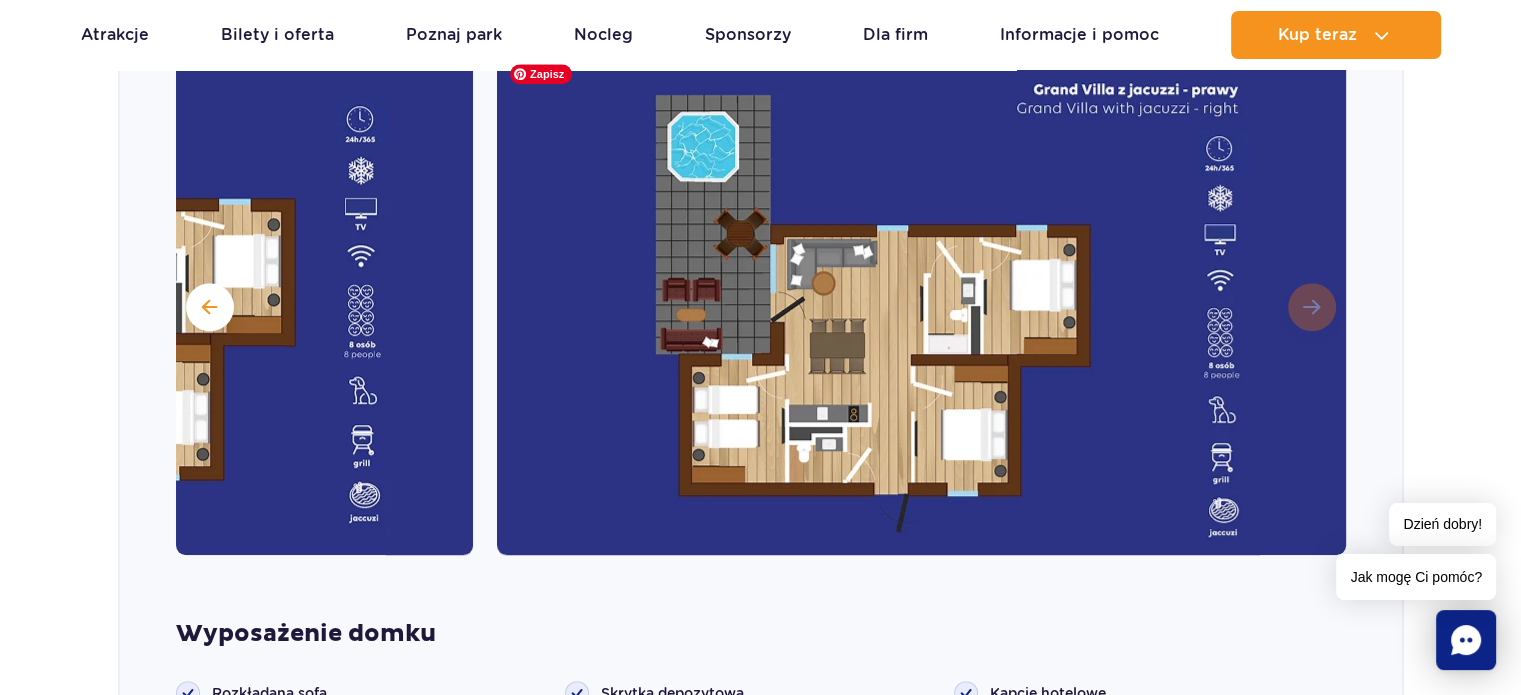 click at bounding box center (922, 305) 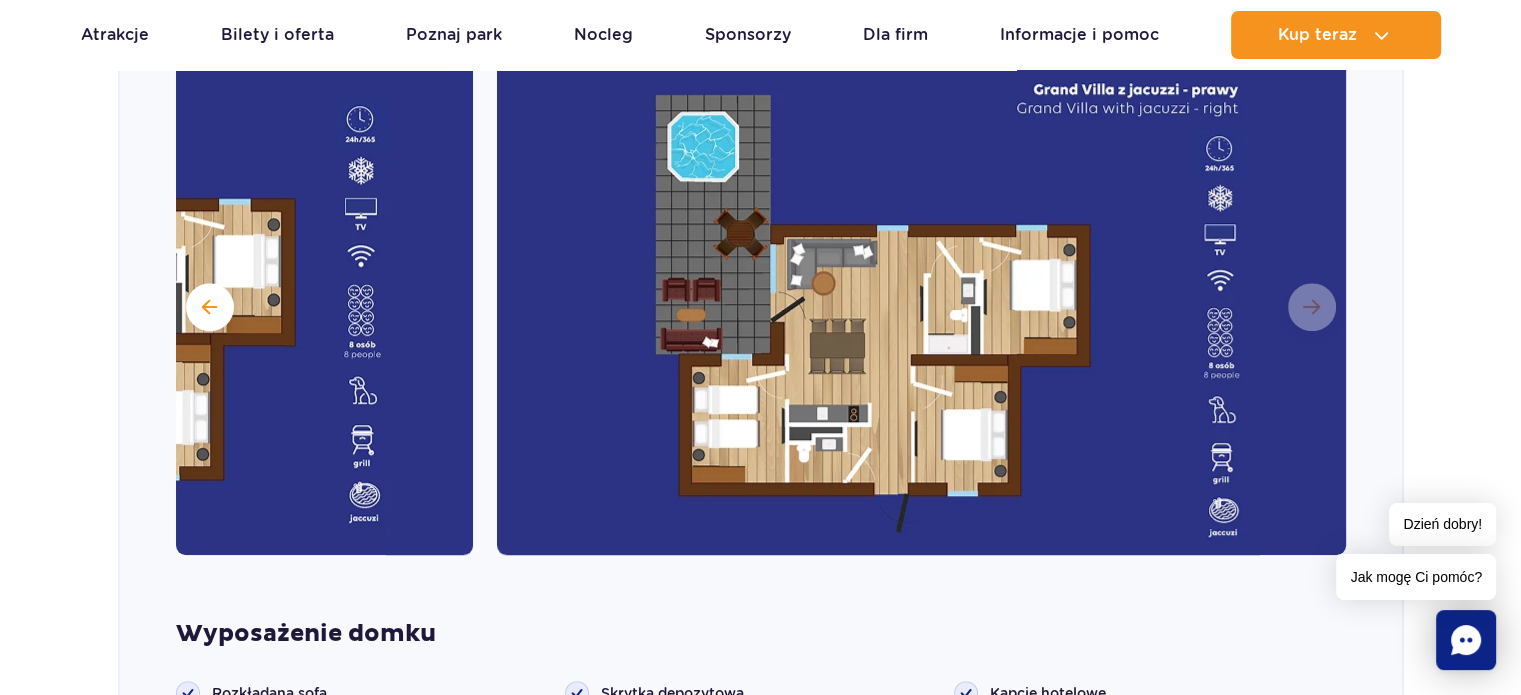 drag, startPoint x: 41, startPoint y: 363, endPoint x: 43, endPoint y: 335, distance: 28.071337 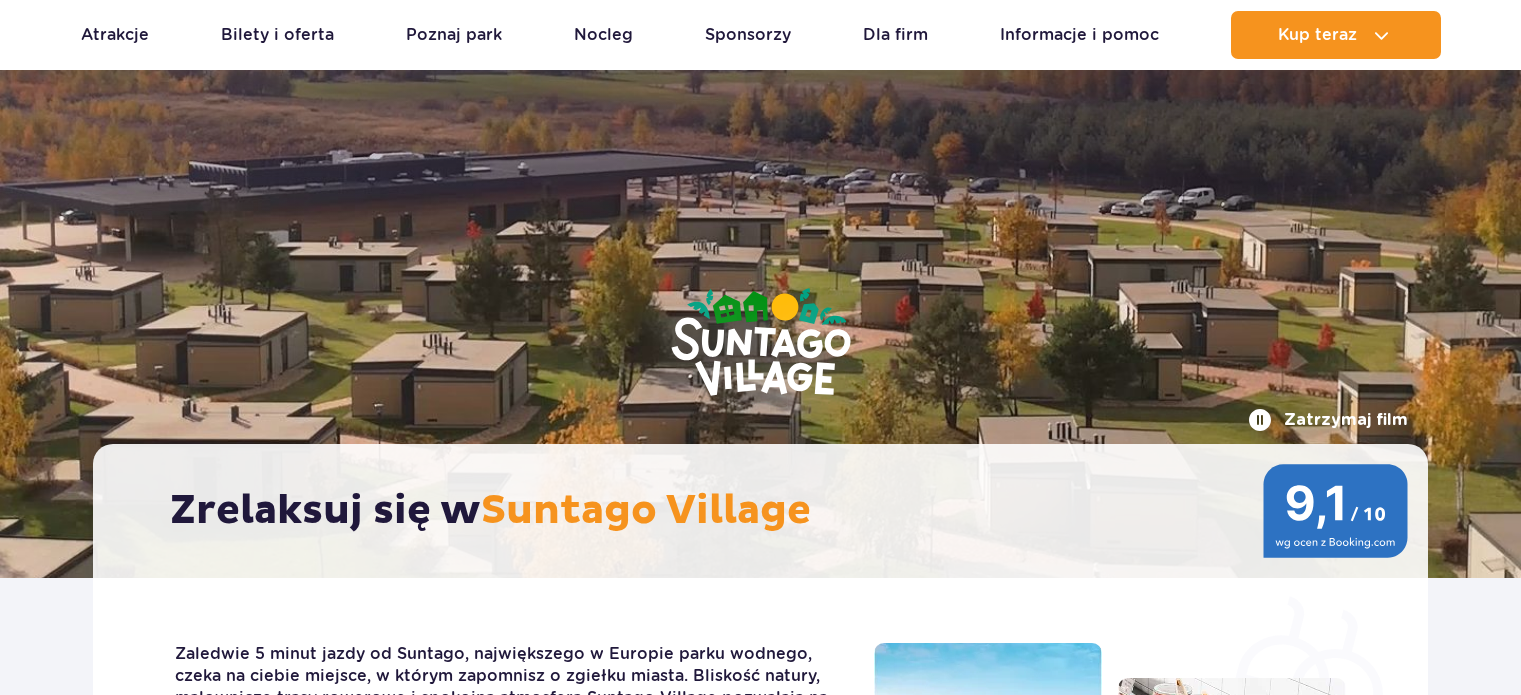 scroll, scrollTop: 708, scrollLeft: 0, axis: vertical 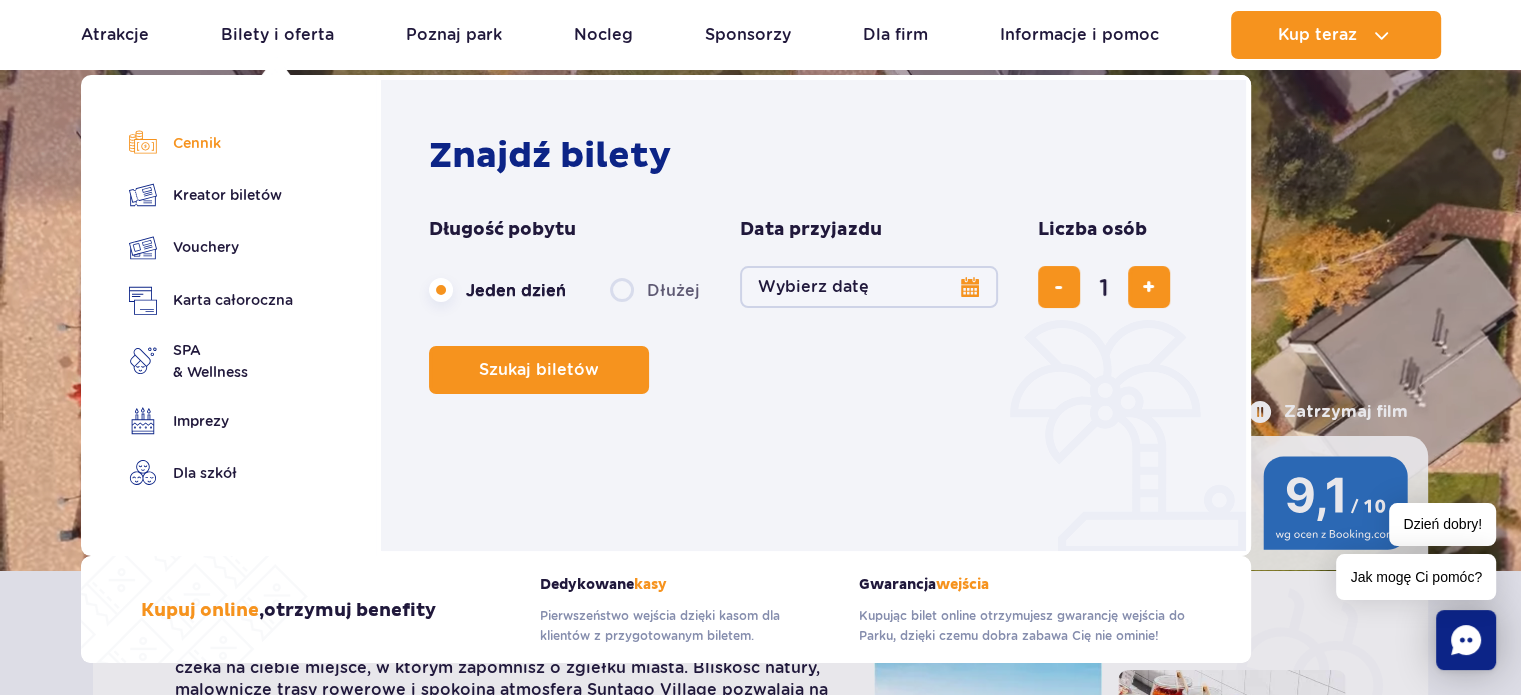 click on "Cennik" at bounding box center (211, 143) 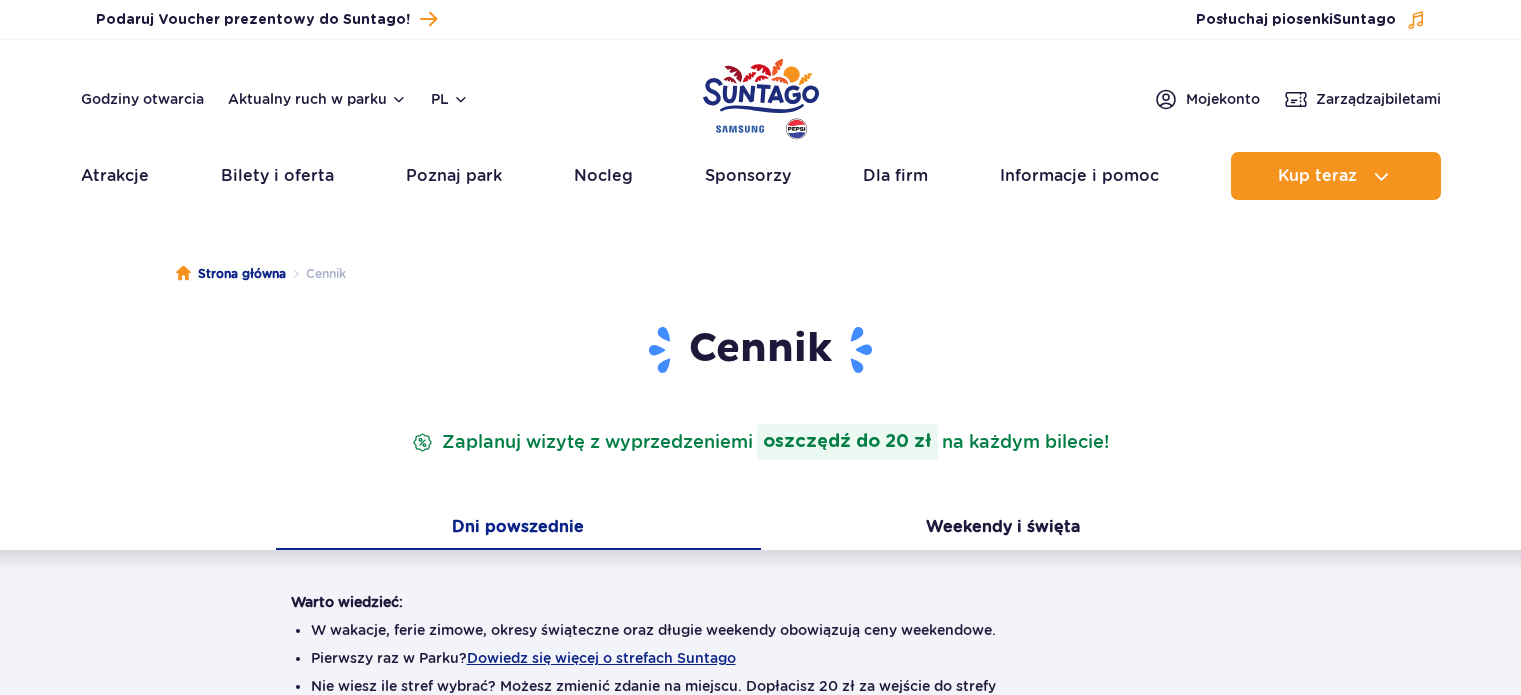 scroll, scrollTop: 0, scrollLeft: 0, axis: both 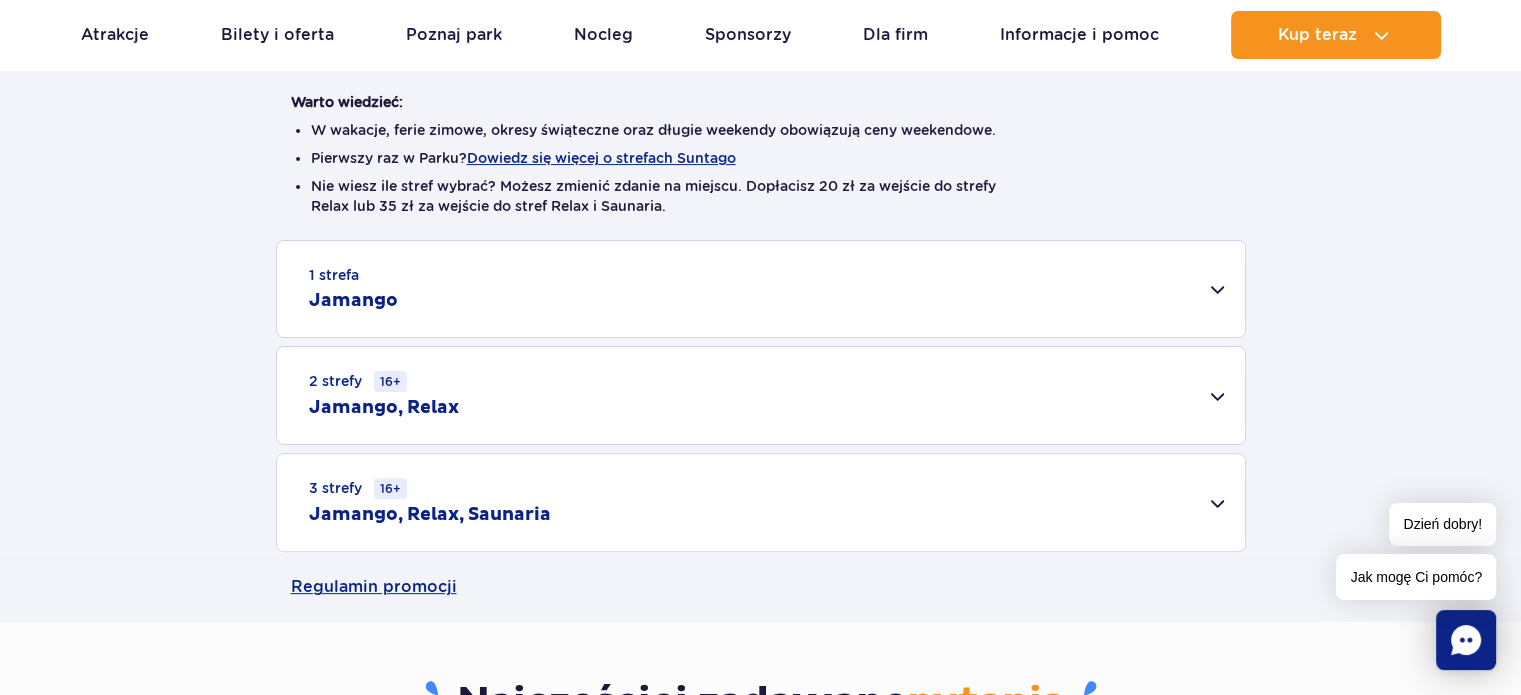 click on "1 strefa
Jamango" at bounding box center [761, 289] 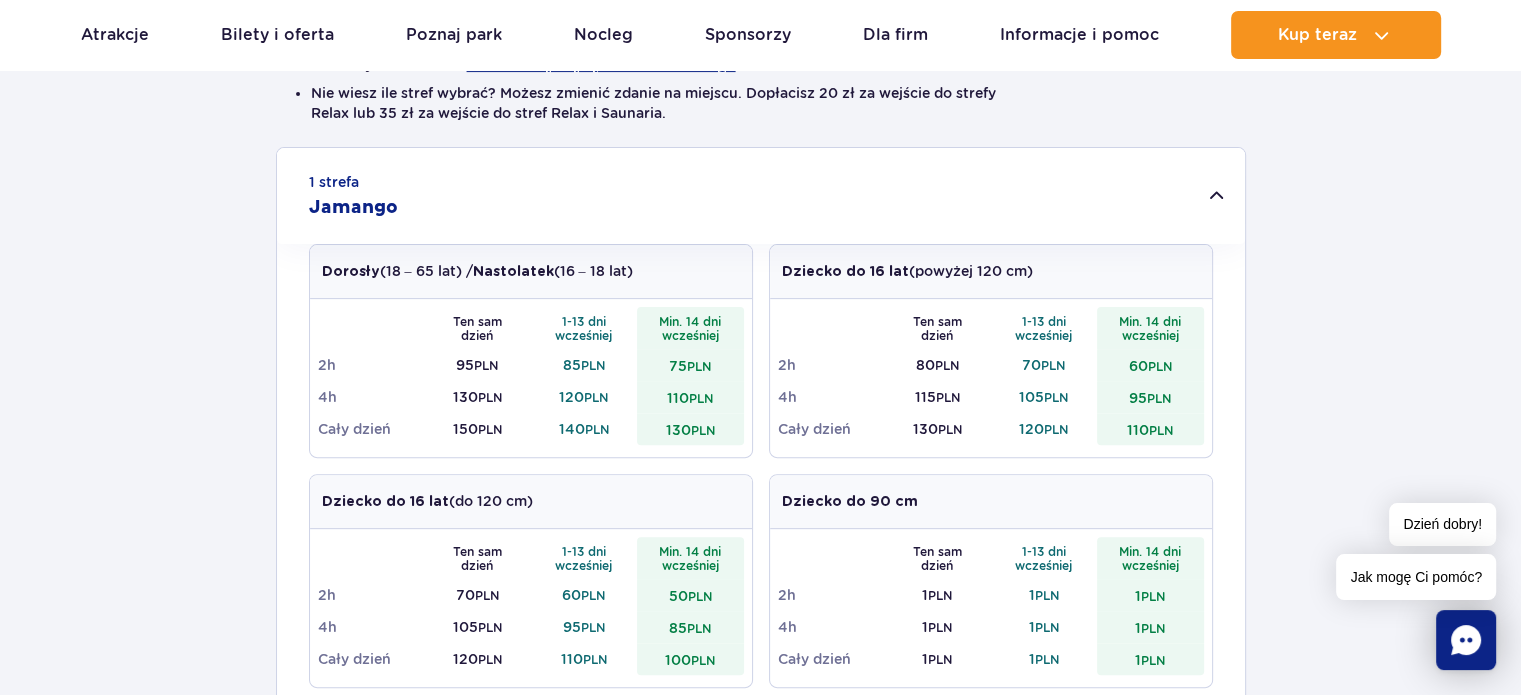 scroll, scrollTop: 600, scrollLeft: 0, axis: vertical 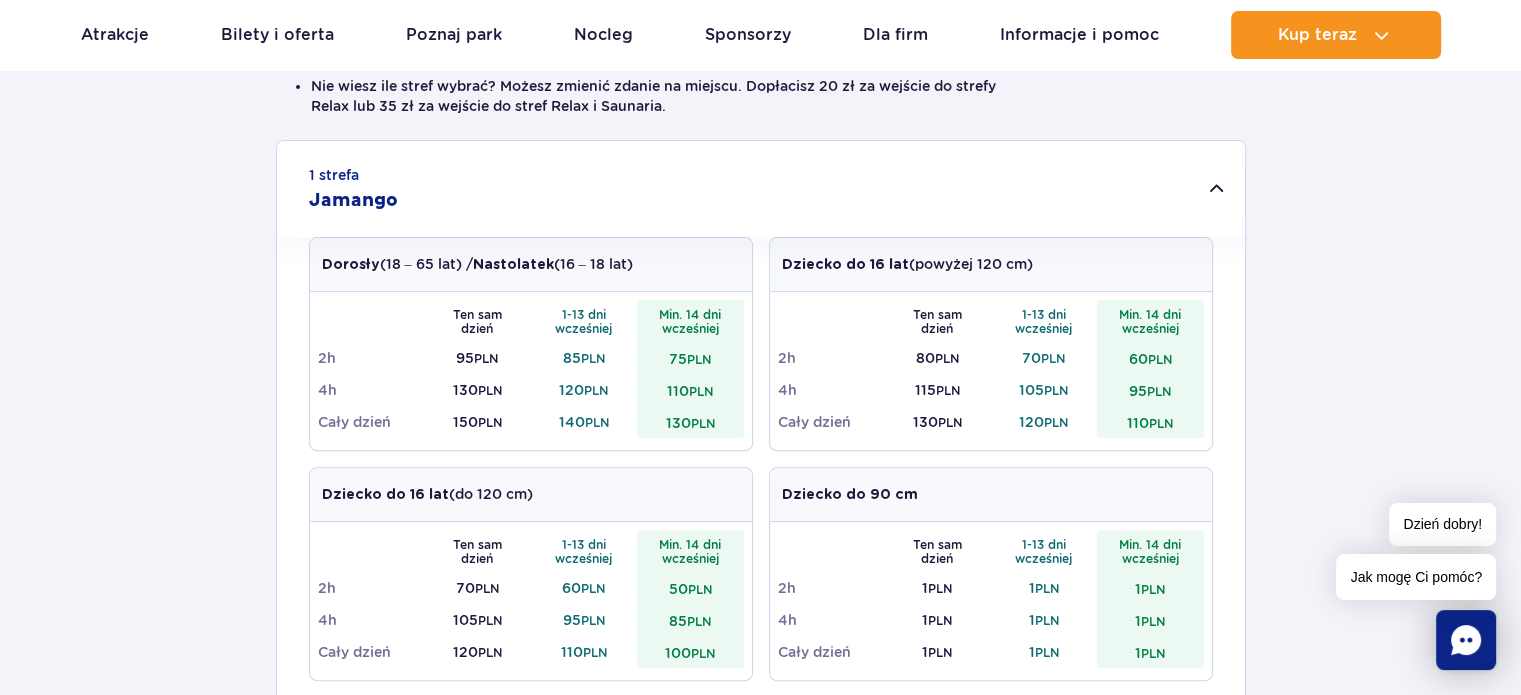 click on "1 strefa
Jamango" at bounding box center (761, 189) 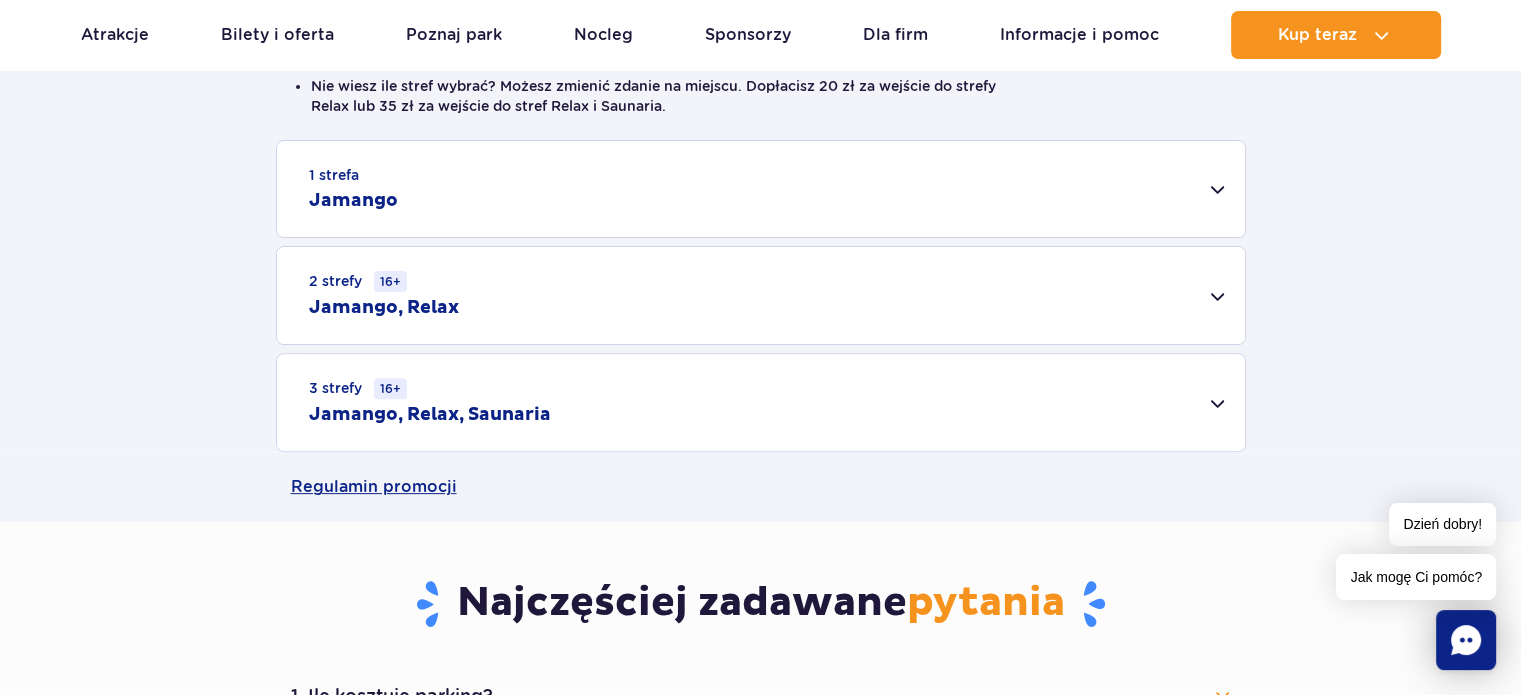 click on "3 strefy  16+
Jamango, Relax, Saunaria" at bounding box center (761, 402) 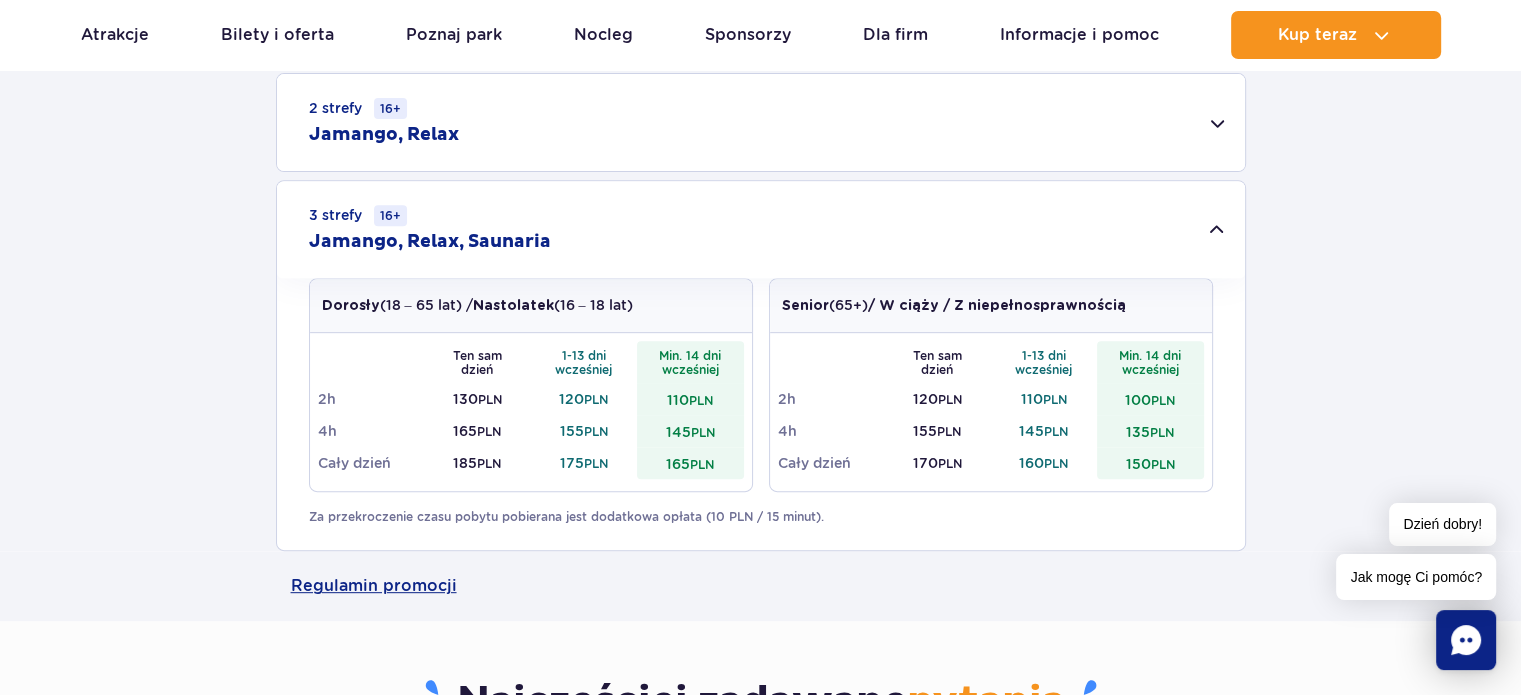 scroll, scrollTop: 700, scrollLeft: 0, axis: vertical 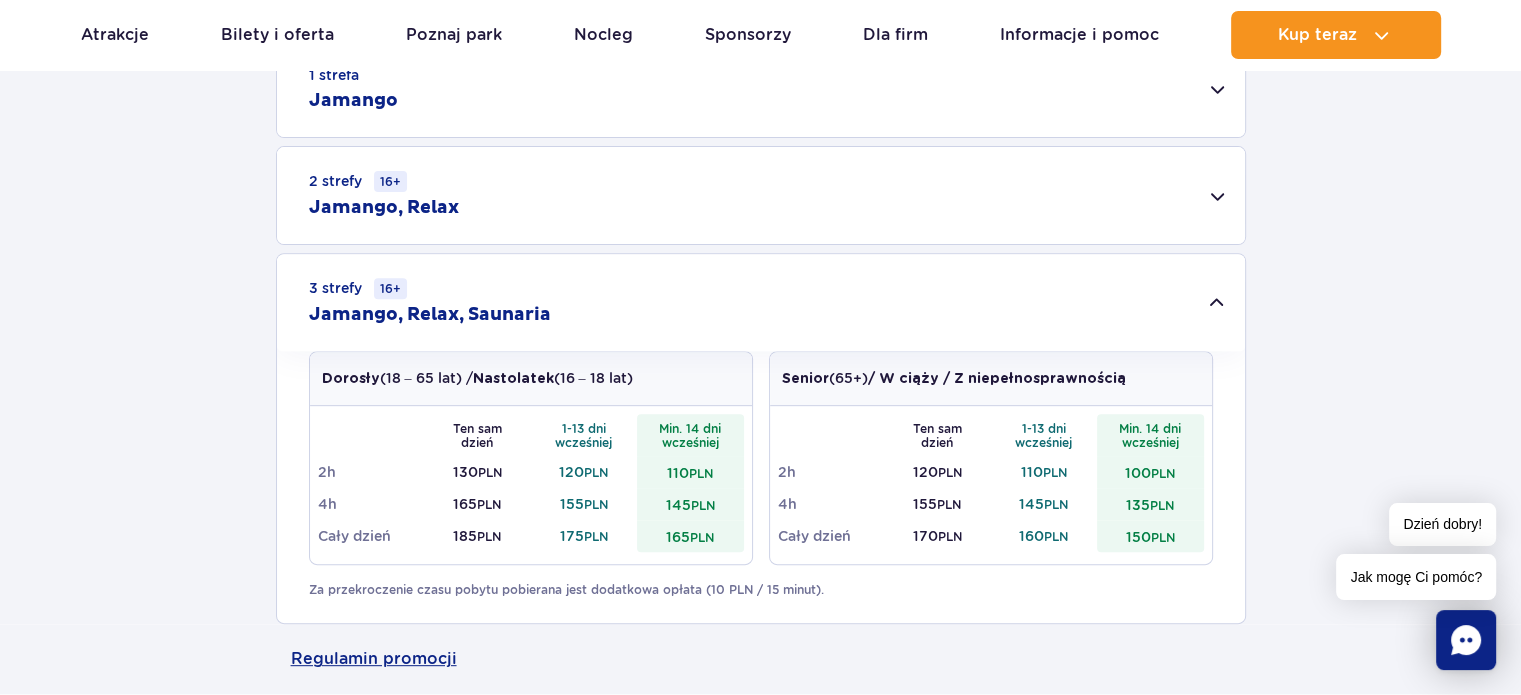 click on "2 strefy  16+
Jamango, Relax" at bounding box center [761, 195] 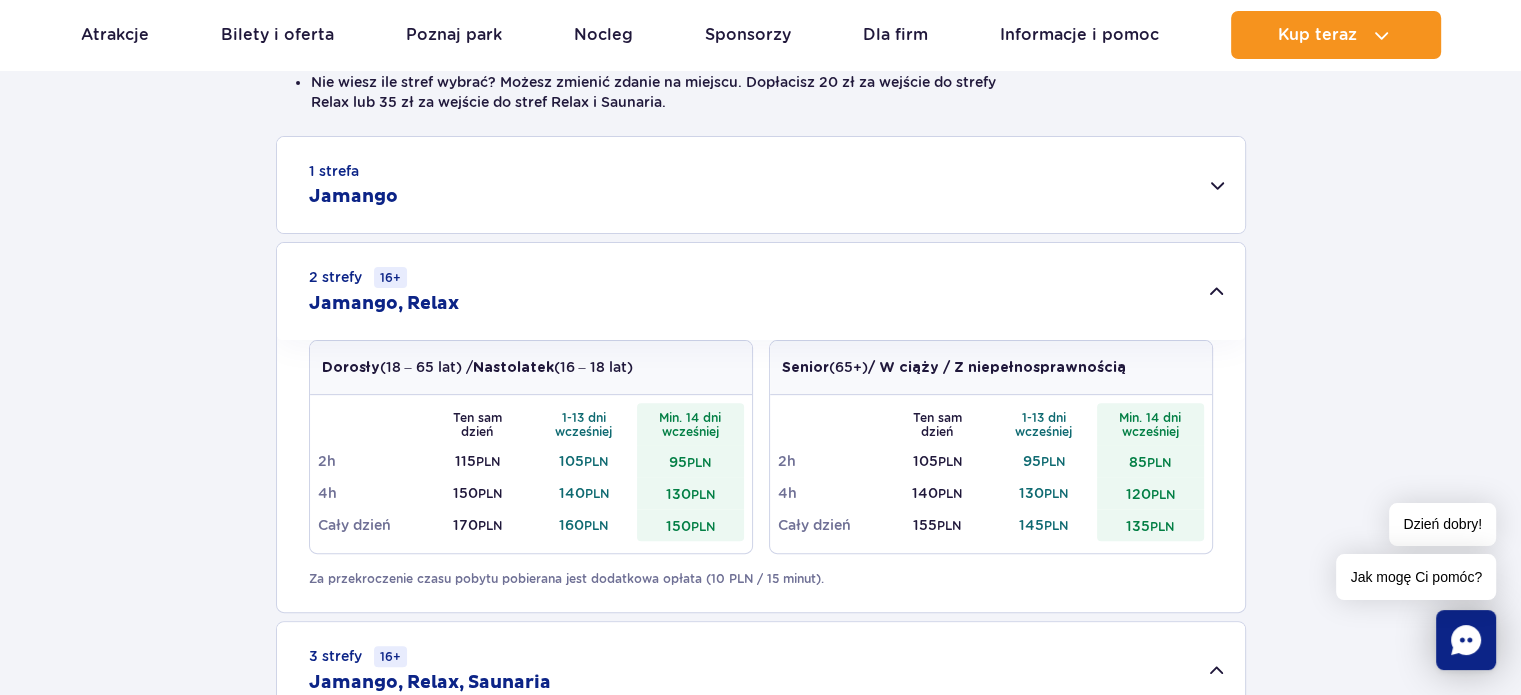 scroll, scrollTop: 600, scrollLeft: 0, axis: vertical 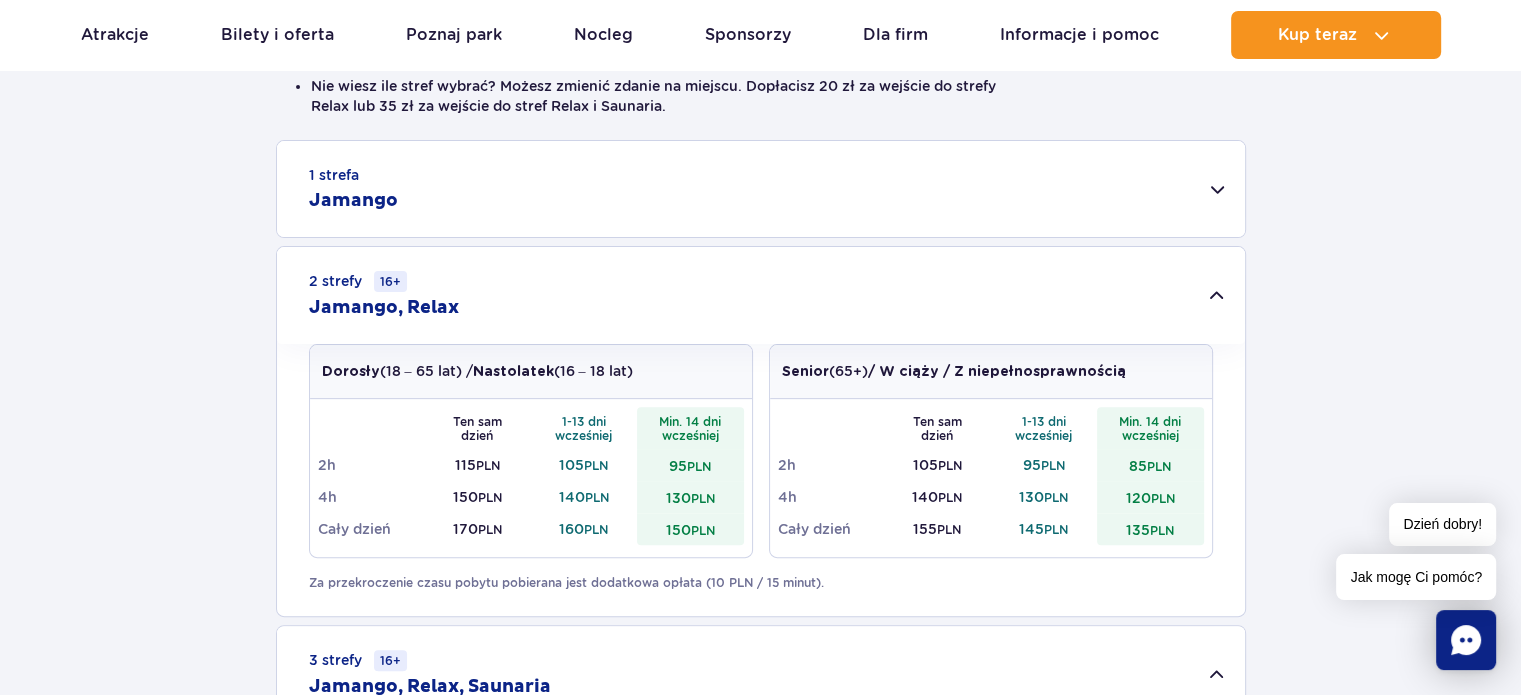 click on "1 strefa
Jamango" at bounding box center [761, 189] 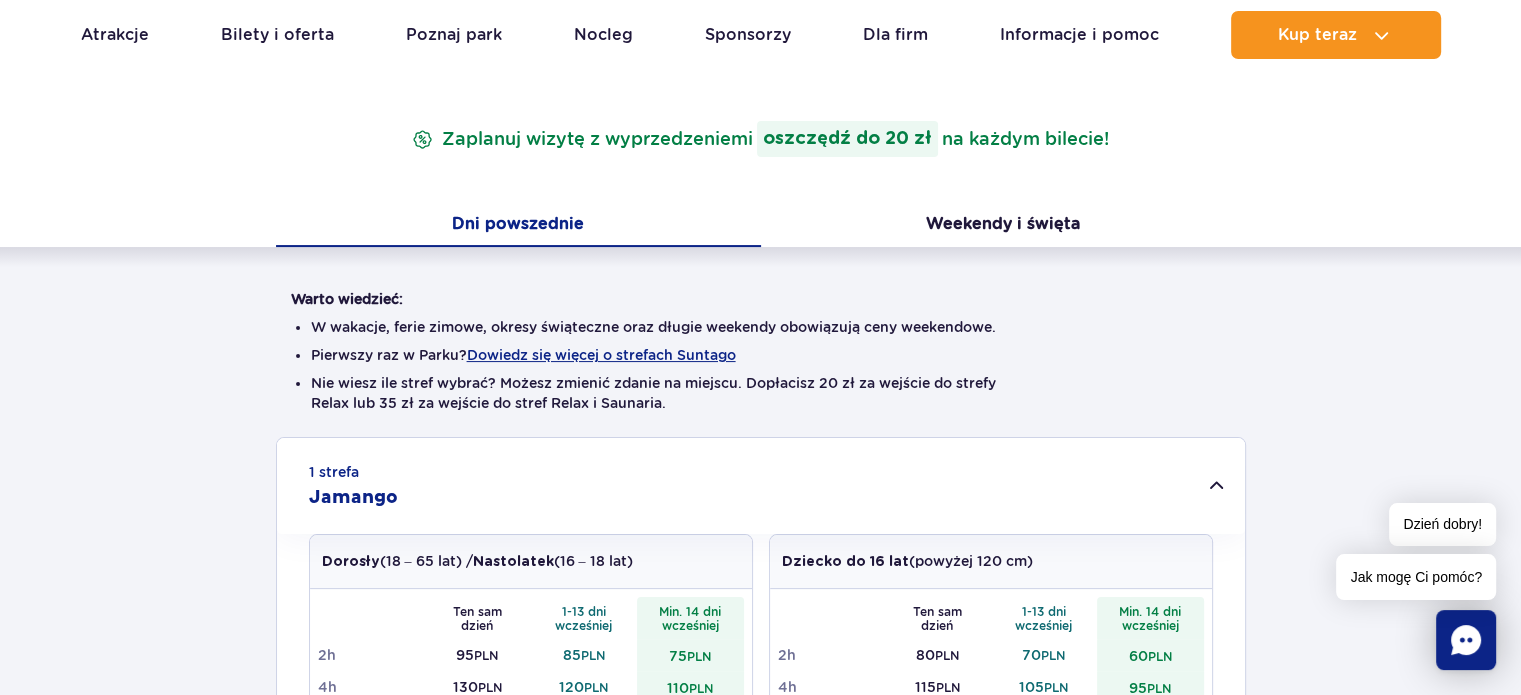 scroll, scrollTop: 300, scrollLeft: 0, axis: vertical 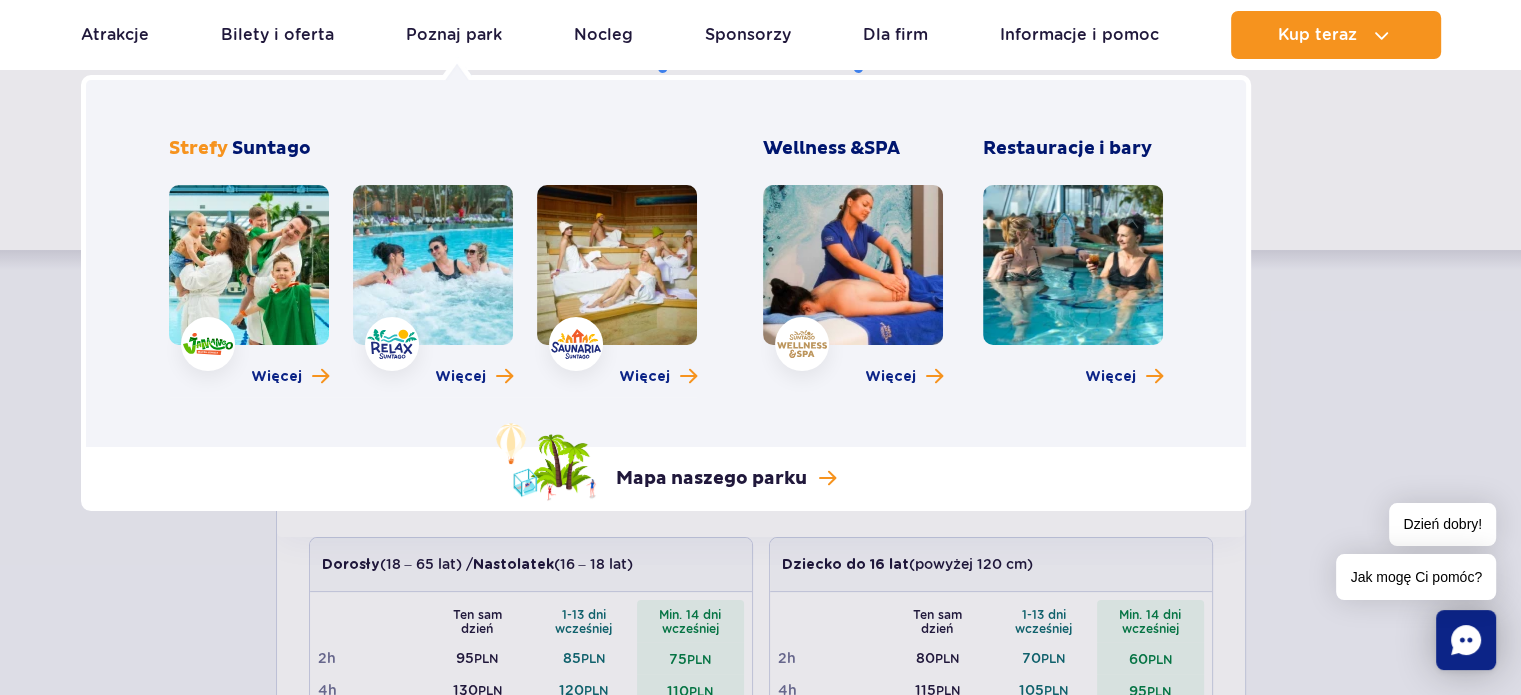 click at bounding box center [433, 265] 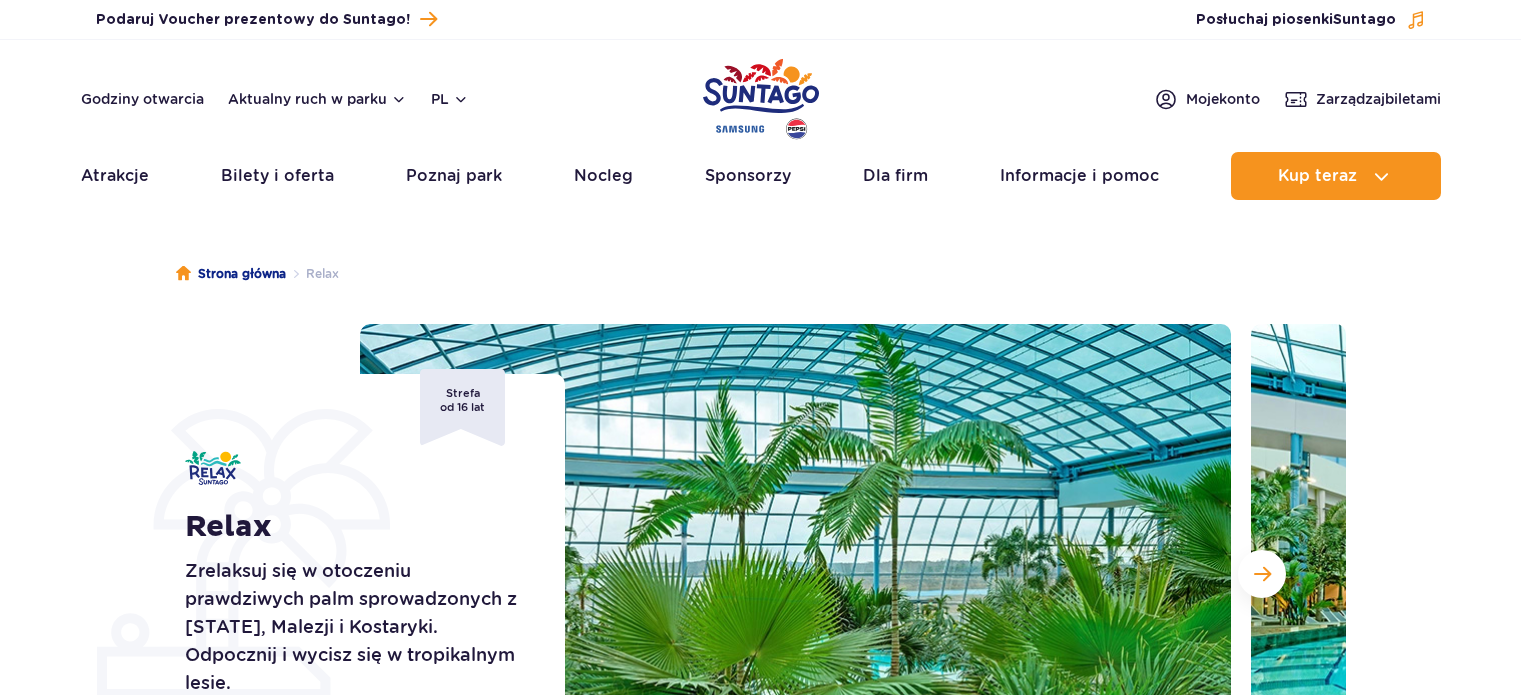 scroll, scrollTop: 0, scrollLeft: 0, axis: both 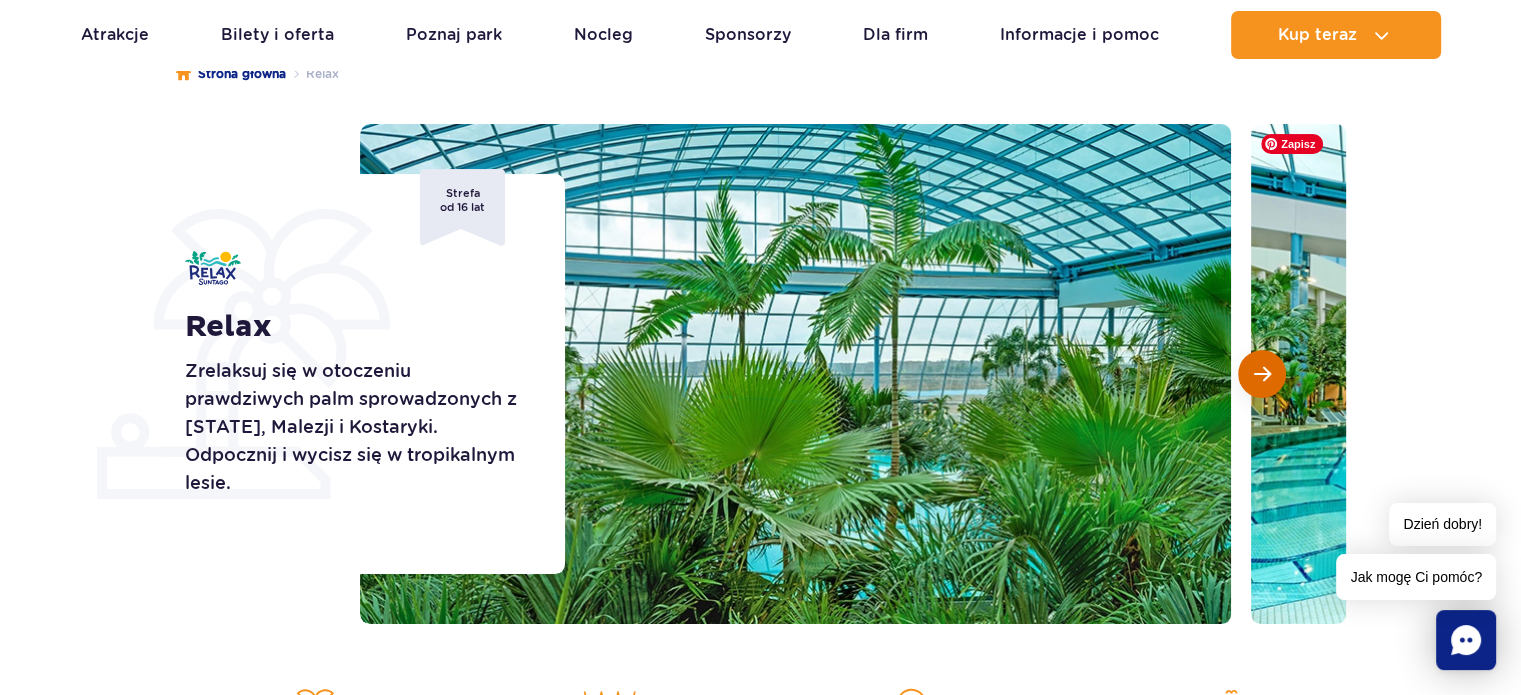click at bounding box center [1262, 374] 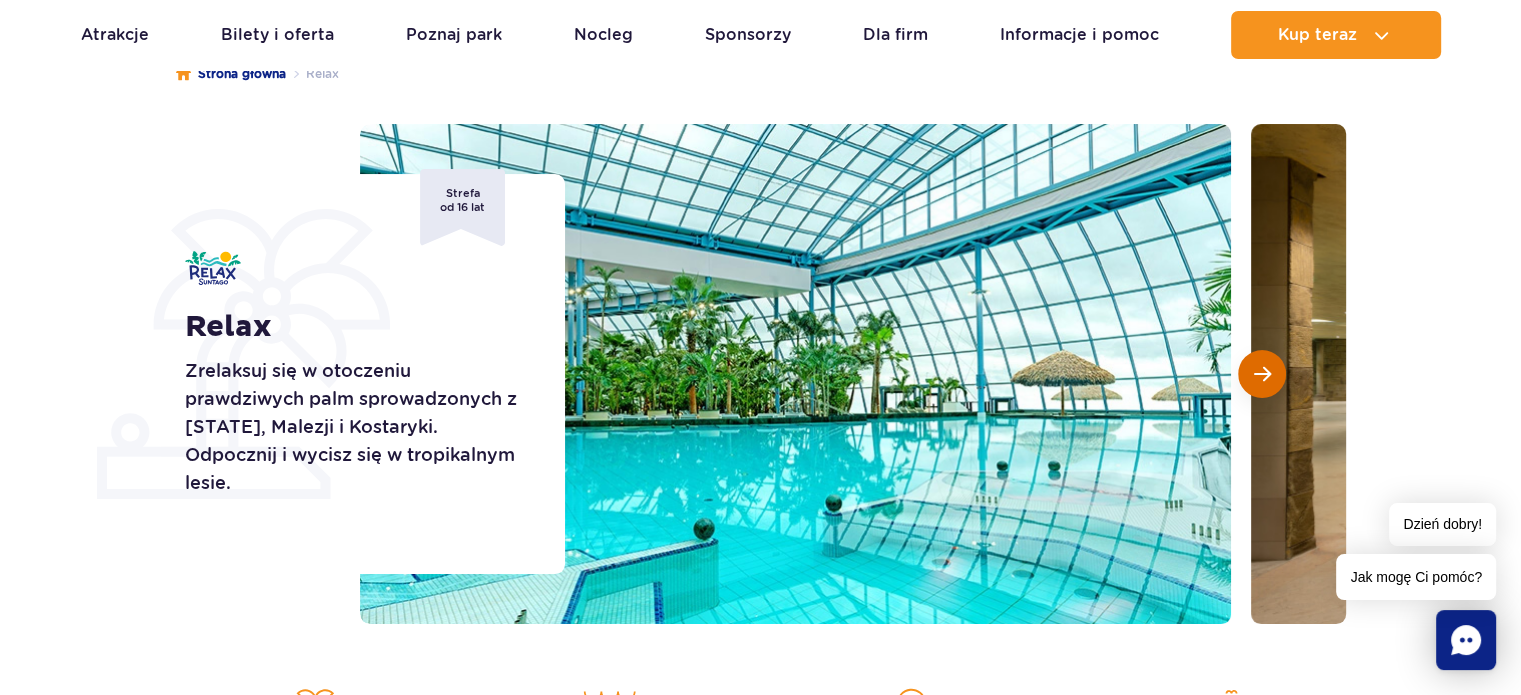 click at bounding box center (1262, 374) 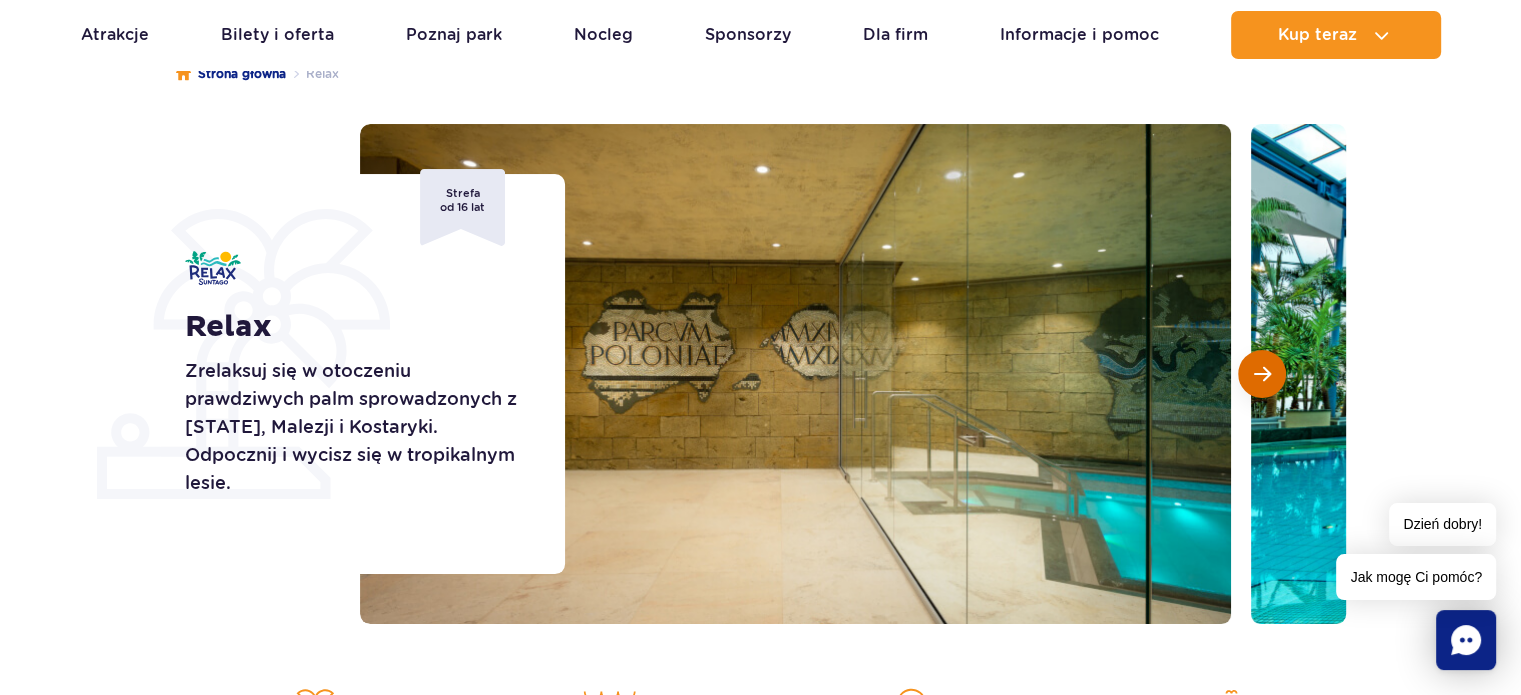 click at bounding box center [1262, 374] 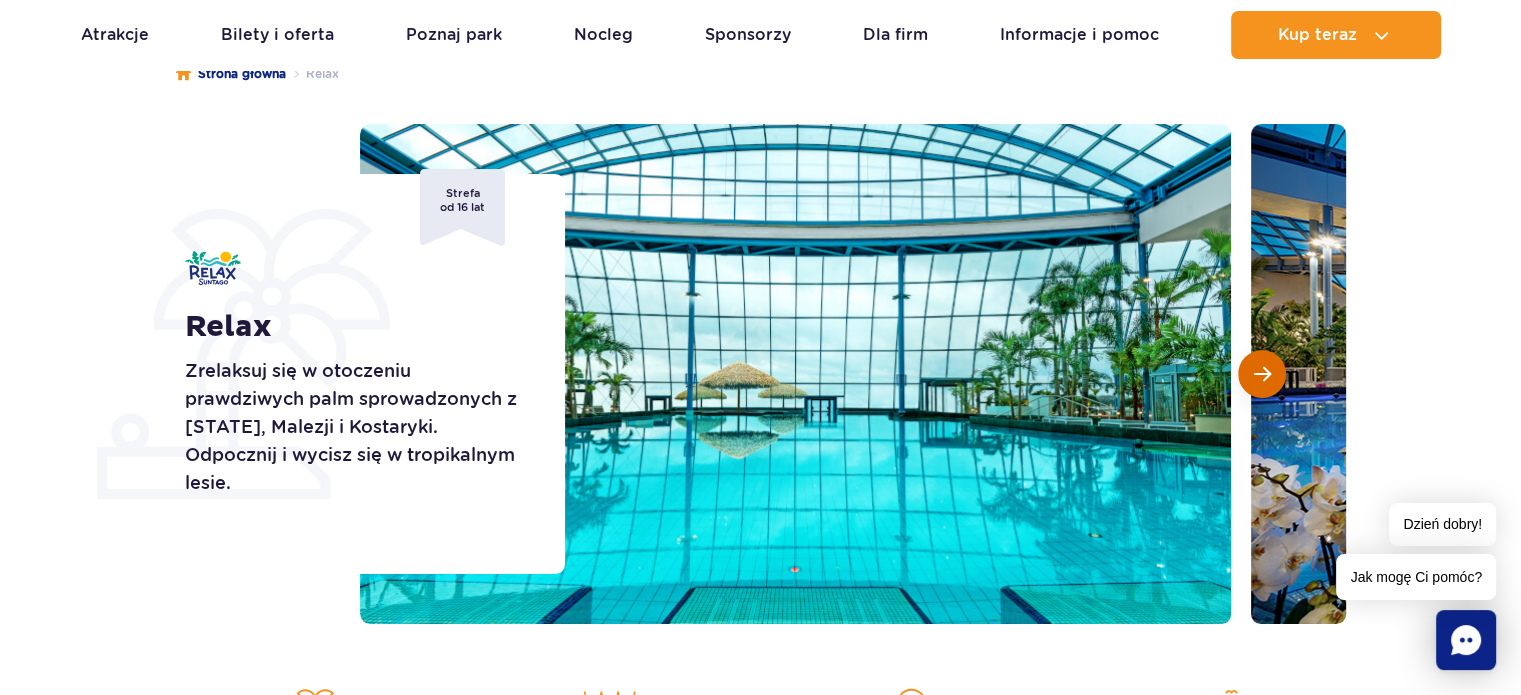 click at bounding box center [1262, 374] 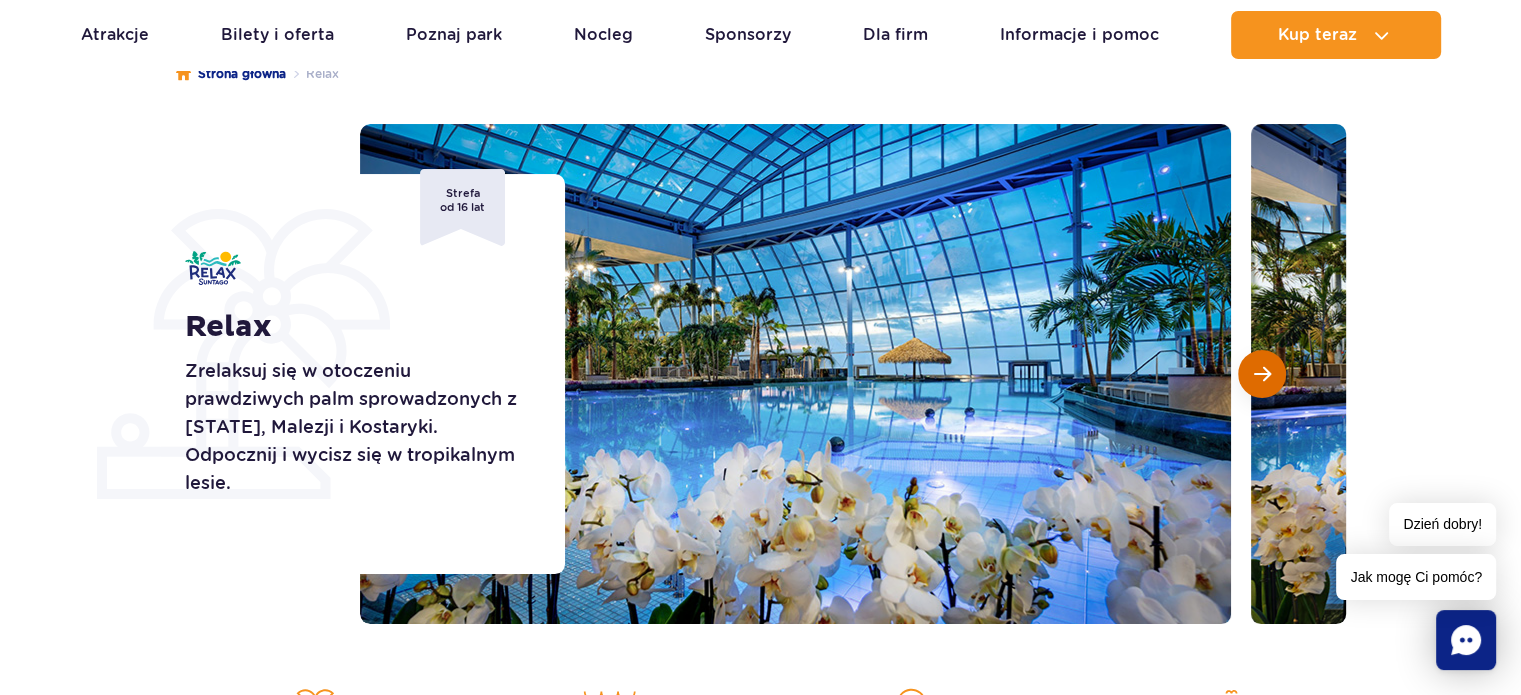 click at bounding box center [1262, 374] 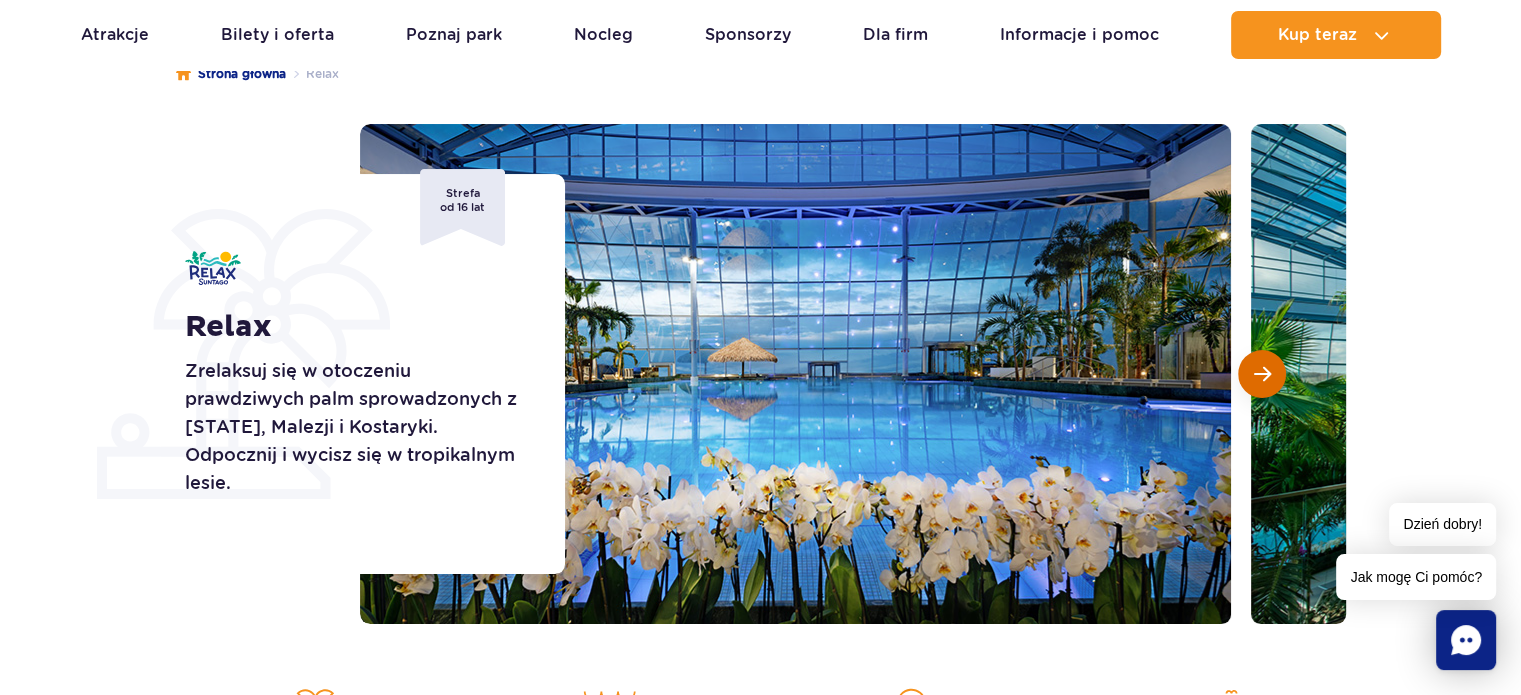 click at bounding box center [1262, 374] 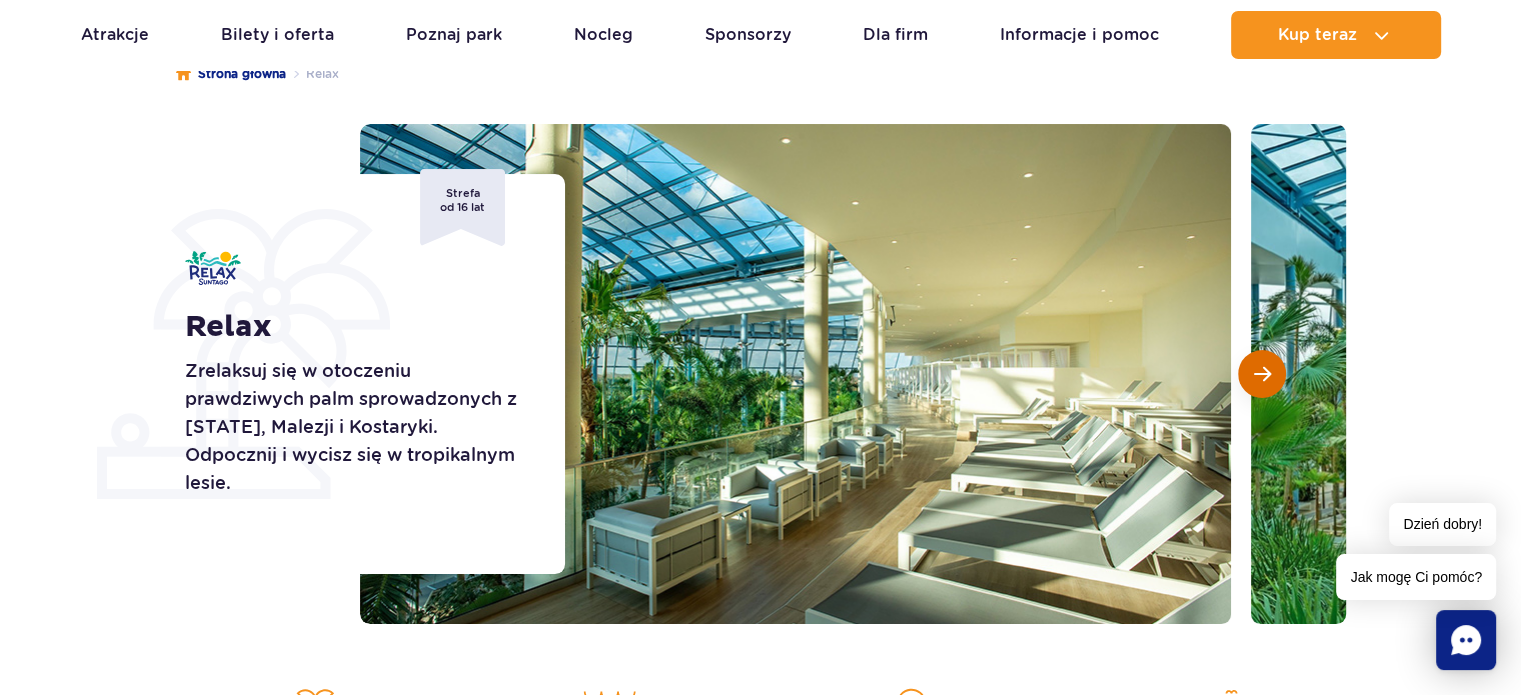 click at bounding box center [1262, 374] 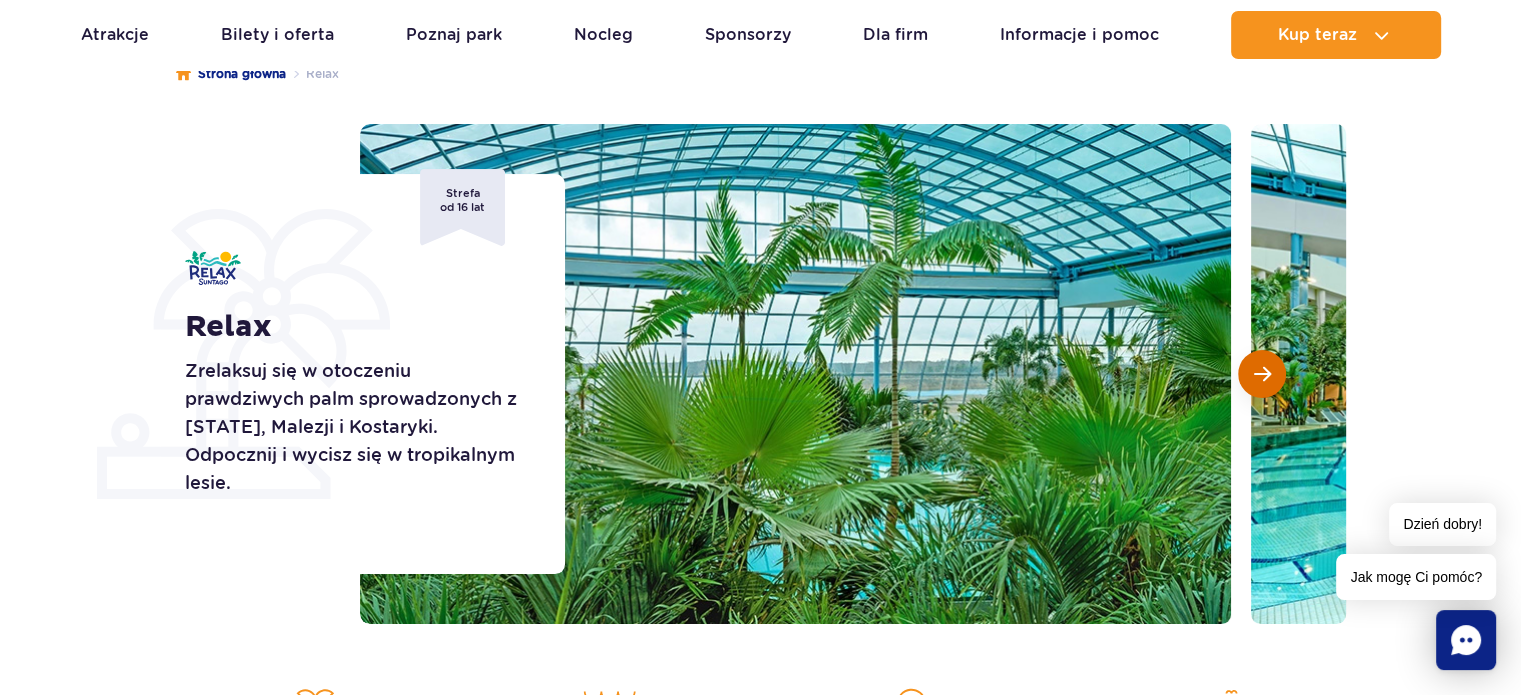 click at bounding box center (1262, 374) 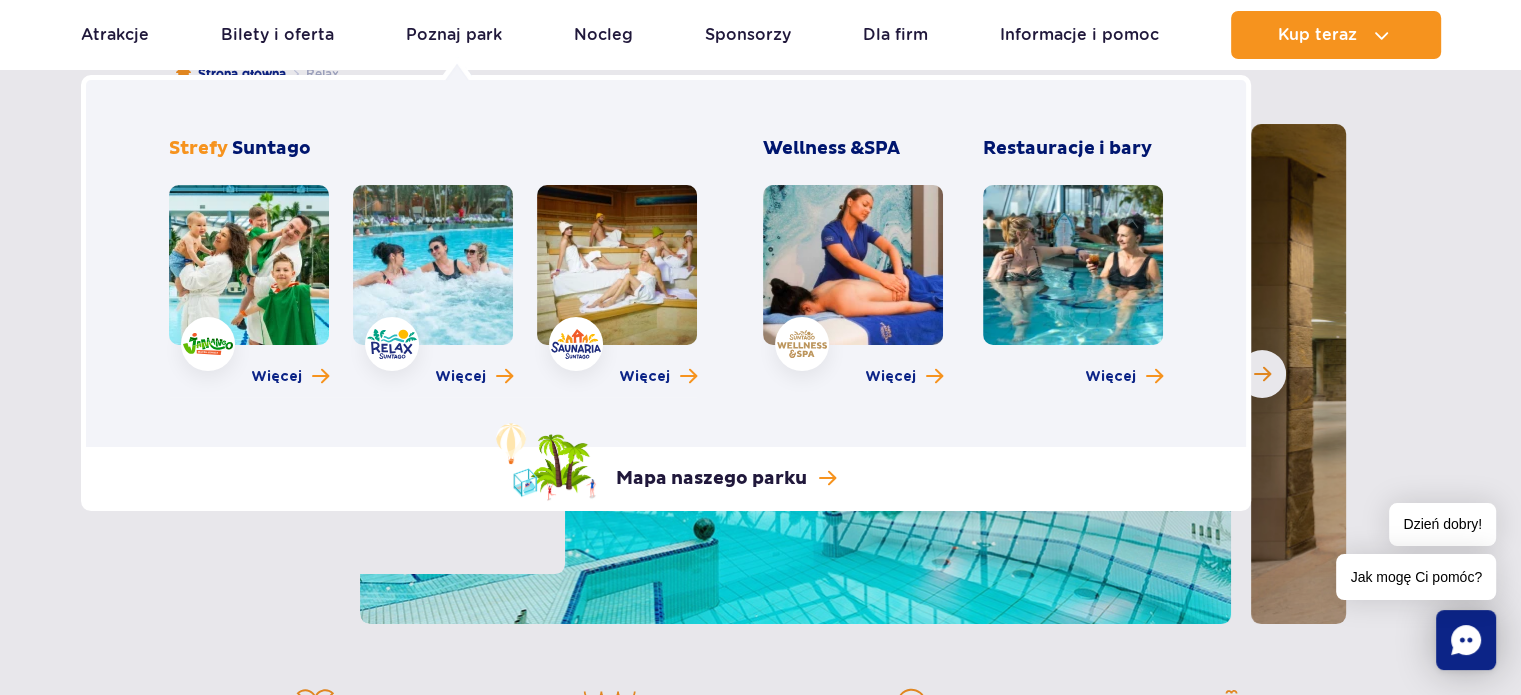 click at bounding box center [249, 265] 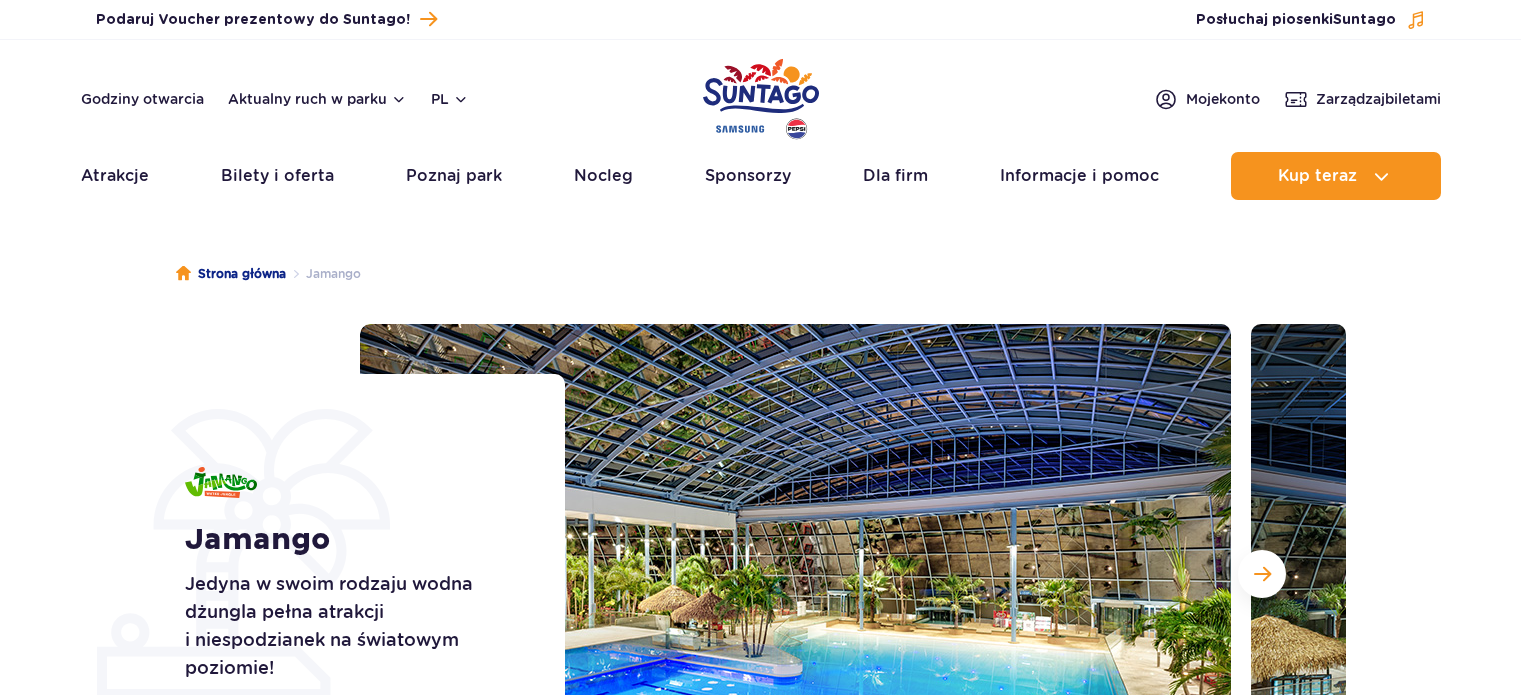 scroll, scrollTop: 0, scrollLeft: 0, axis: both 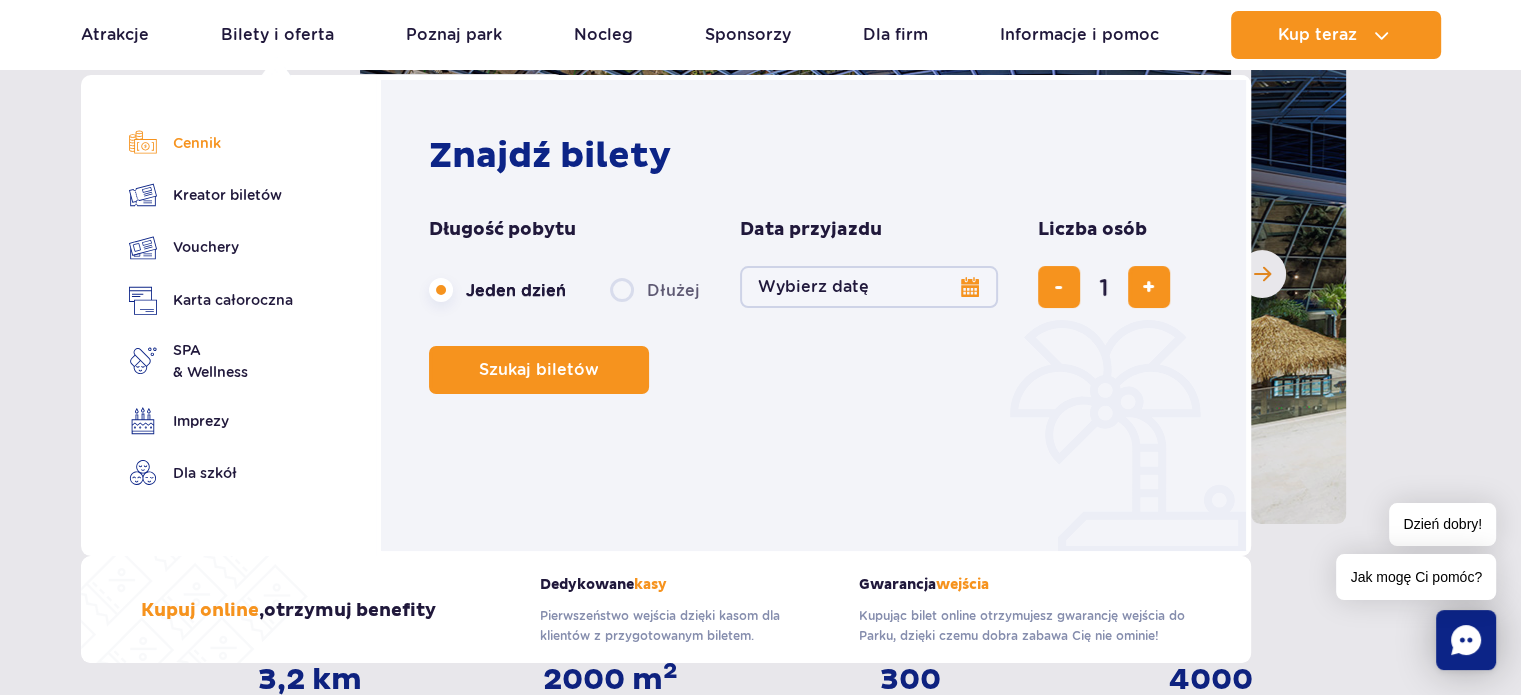 click on "Cennik" at bounding box center (211, 143) 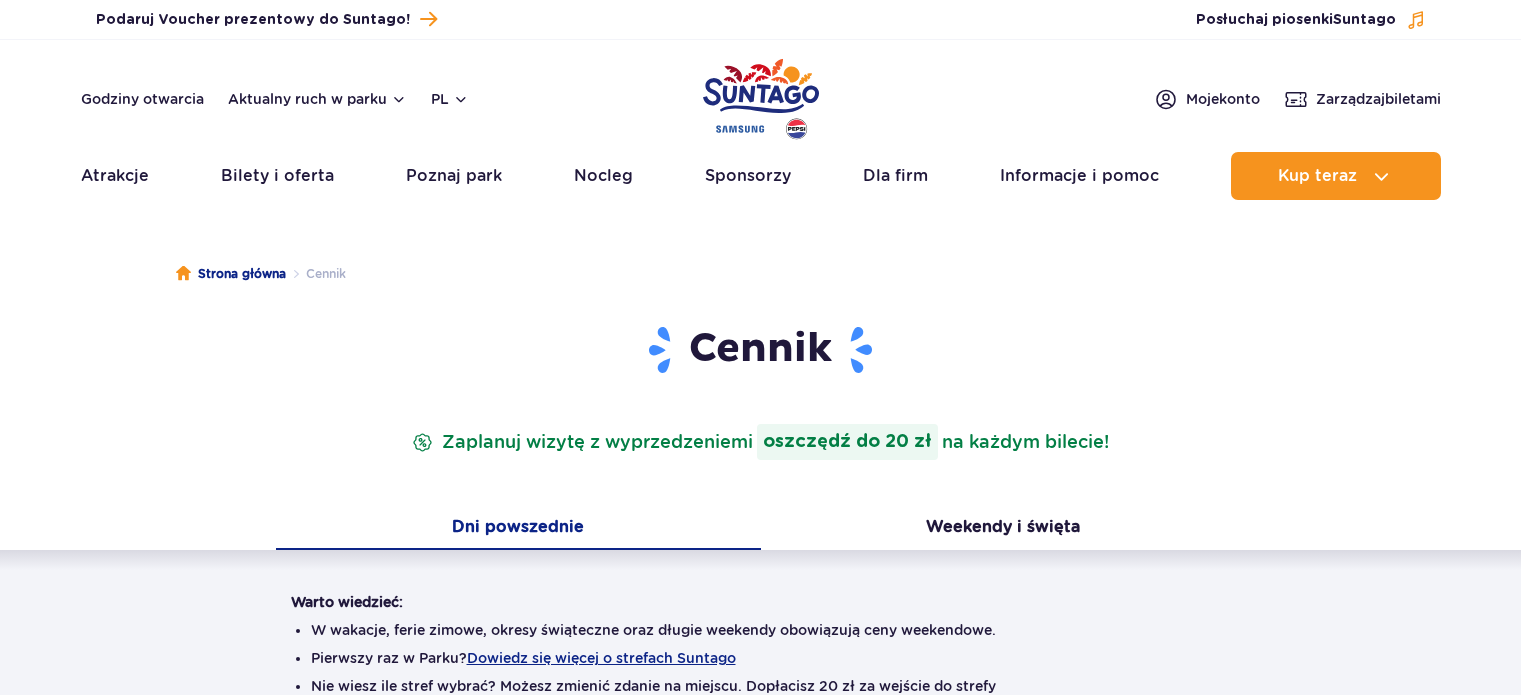scroll, scrollTop: 0, scrollLeft: 0, axis: both 